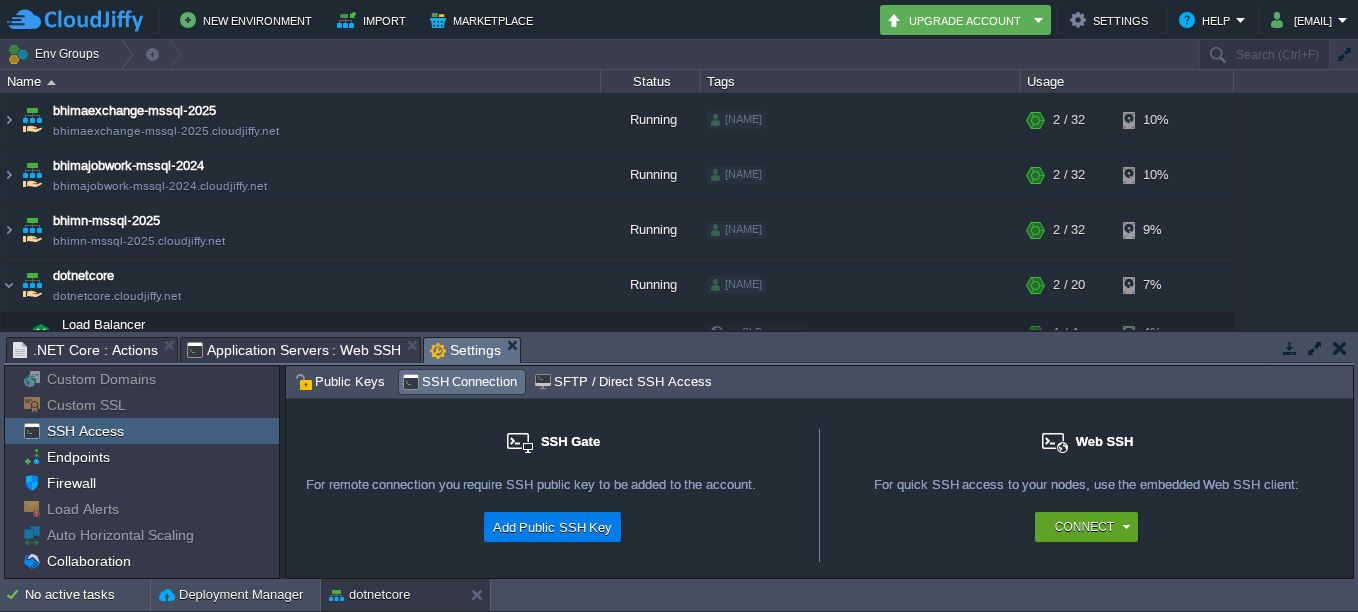 scroll, scrollTop: 0, scrollLeft: 0, axis: both 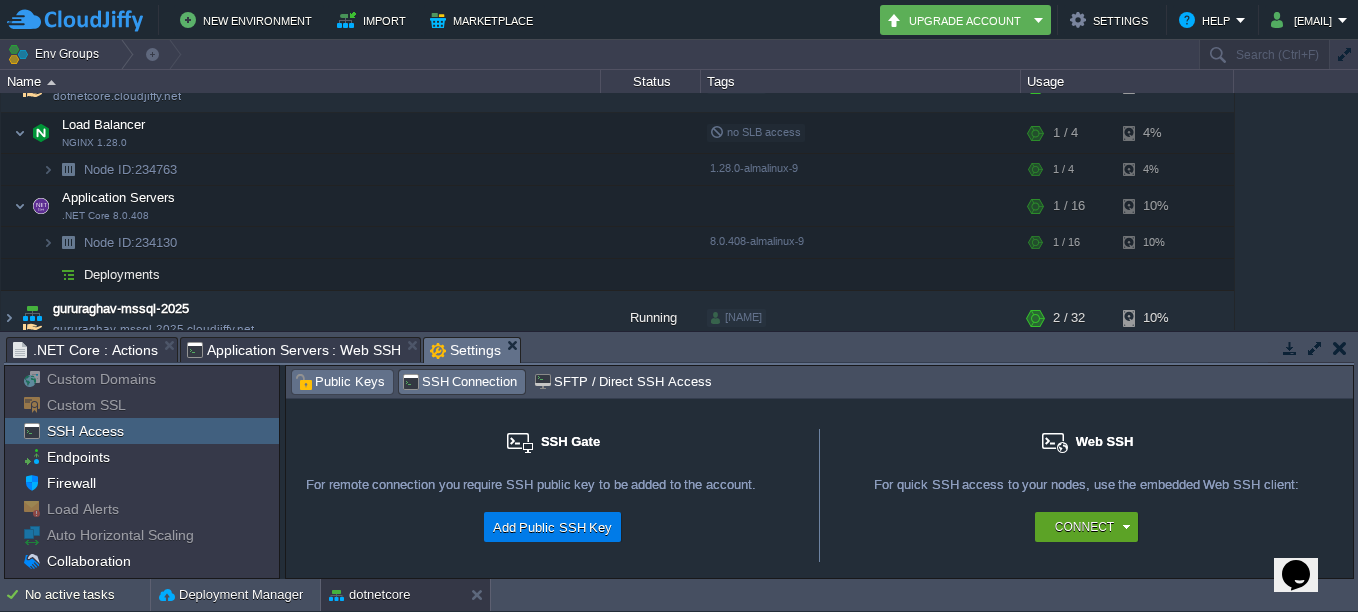 click on "Public Keys" at bounding box center [340, 382] 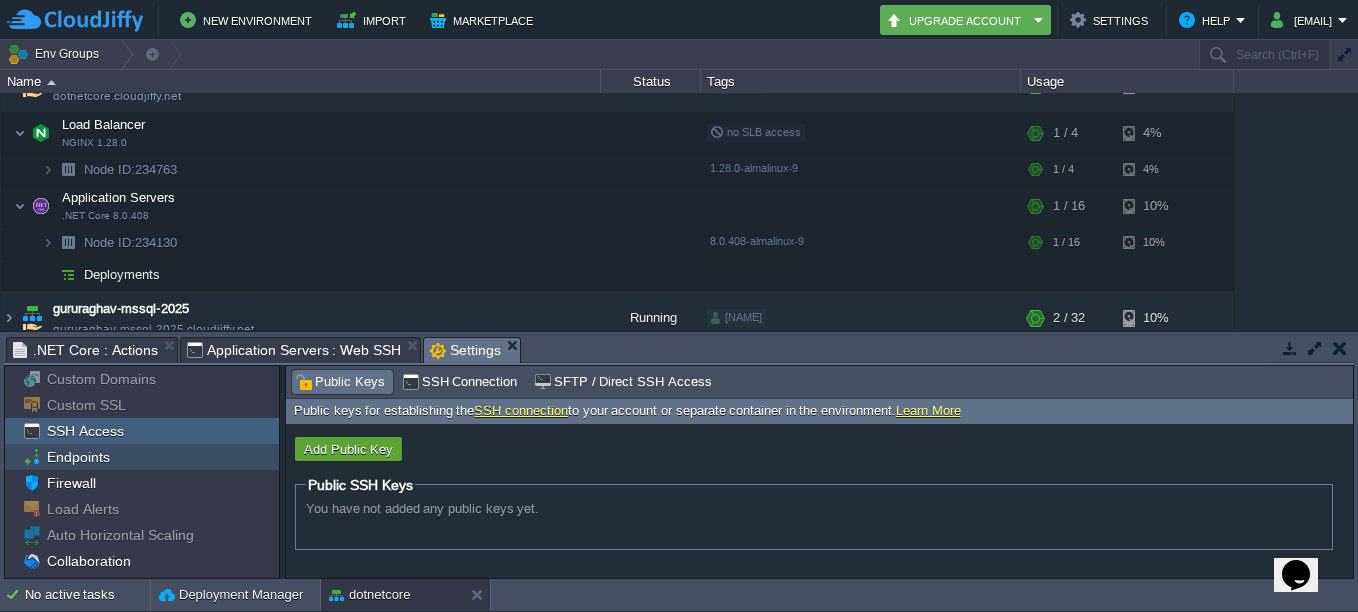 click on "Endpoints" at bounding box center [78, 457] 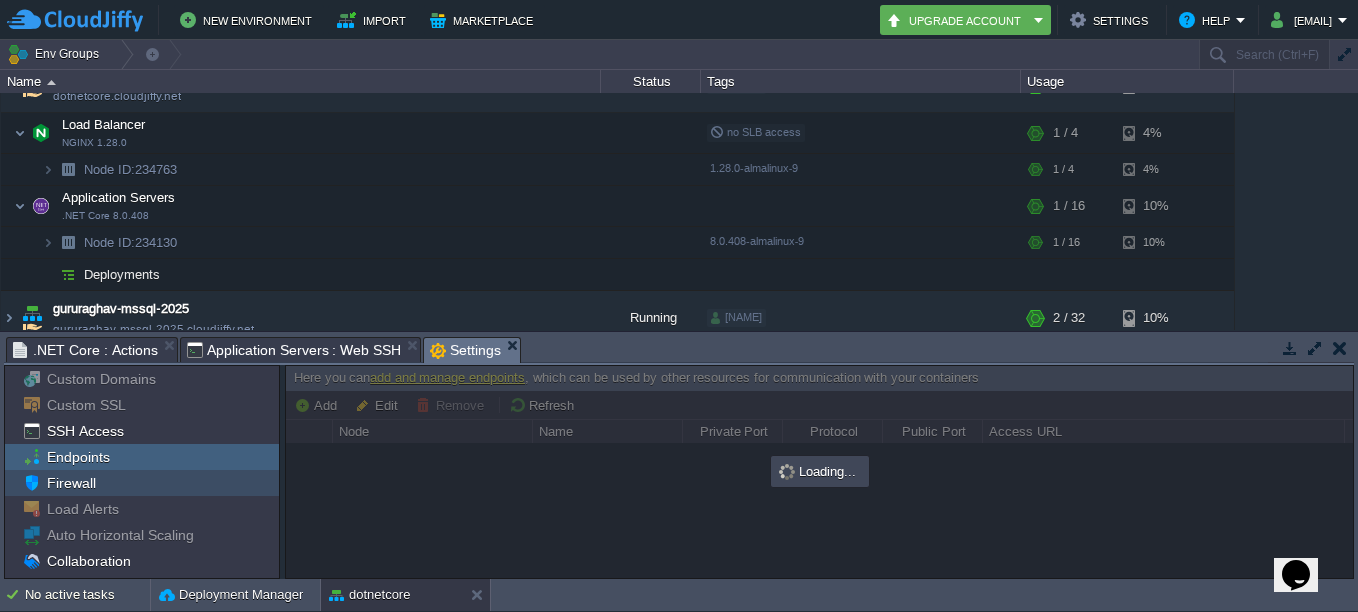 click on "Firewall" at bounding box center [71, 483] 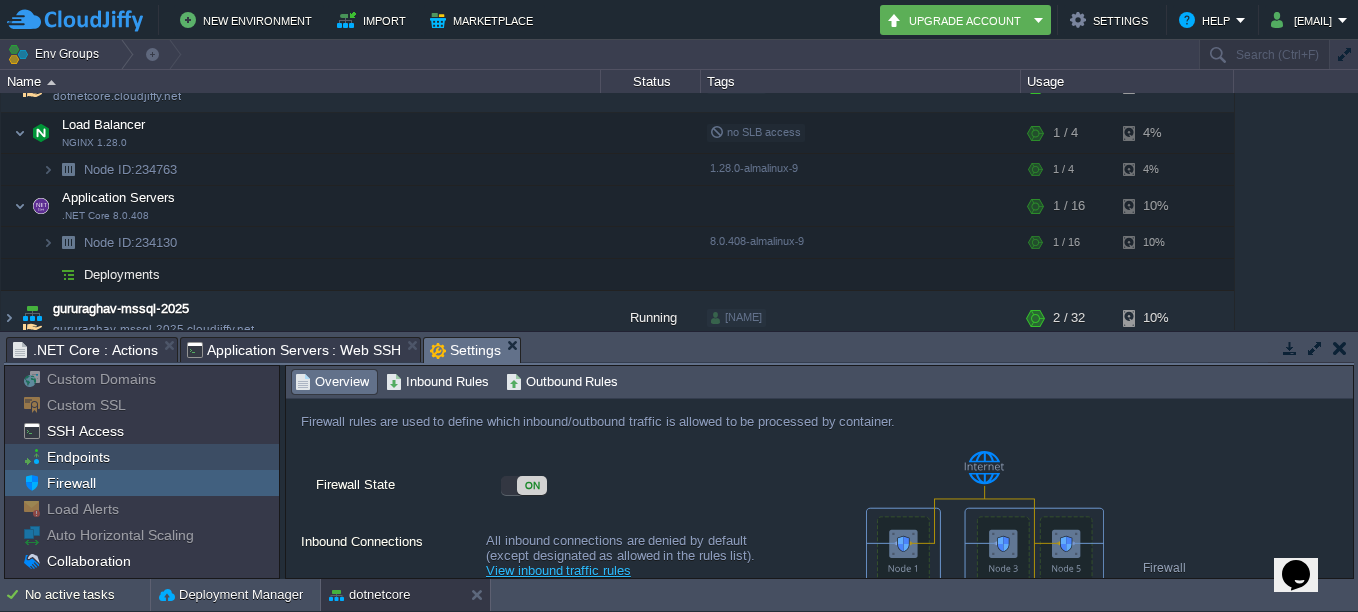 click on "Endpoints" at bounding box center [78, 457] 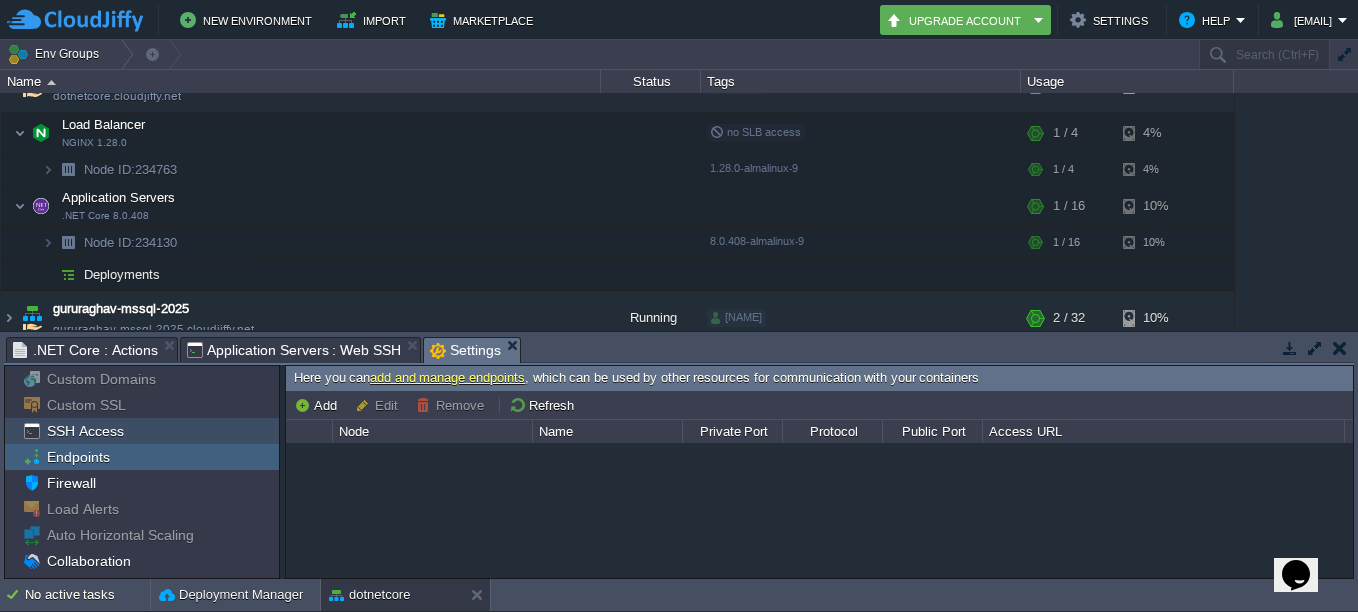 click on "SSH Access" at bounding box center [142, 431] 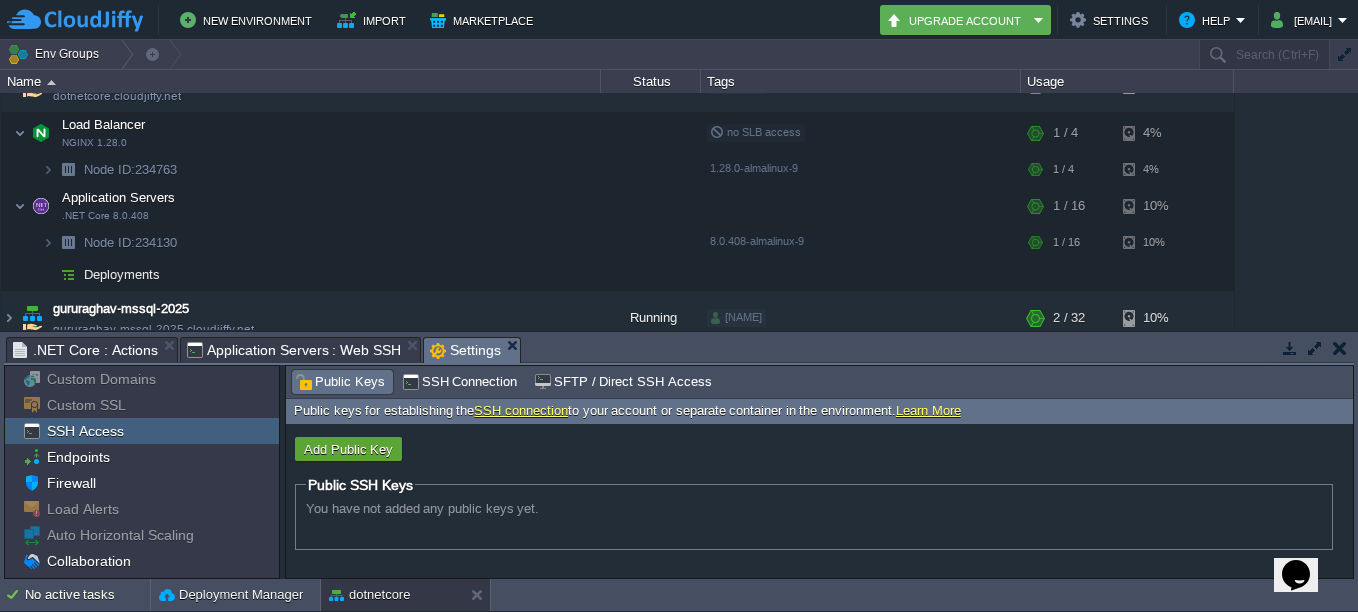 click on "You have not added any public keys yet." at bounding box center (814, 511) 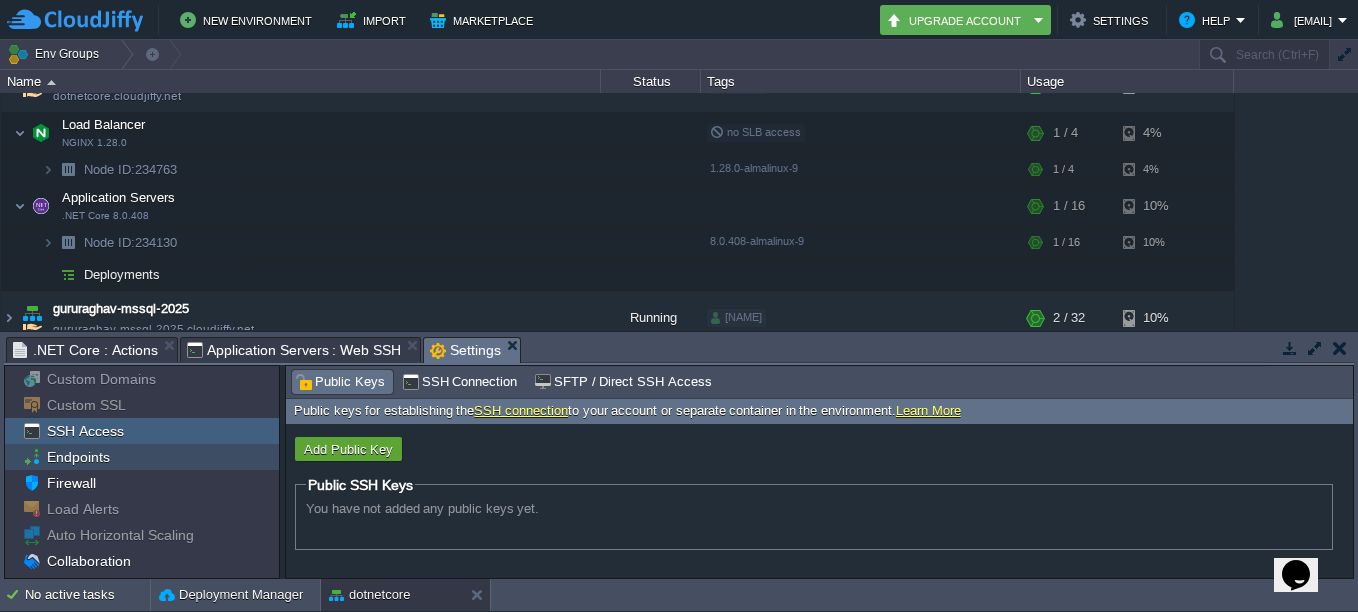 click on "Endpoints" at bounding box center (78, 457) 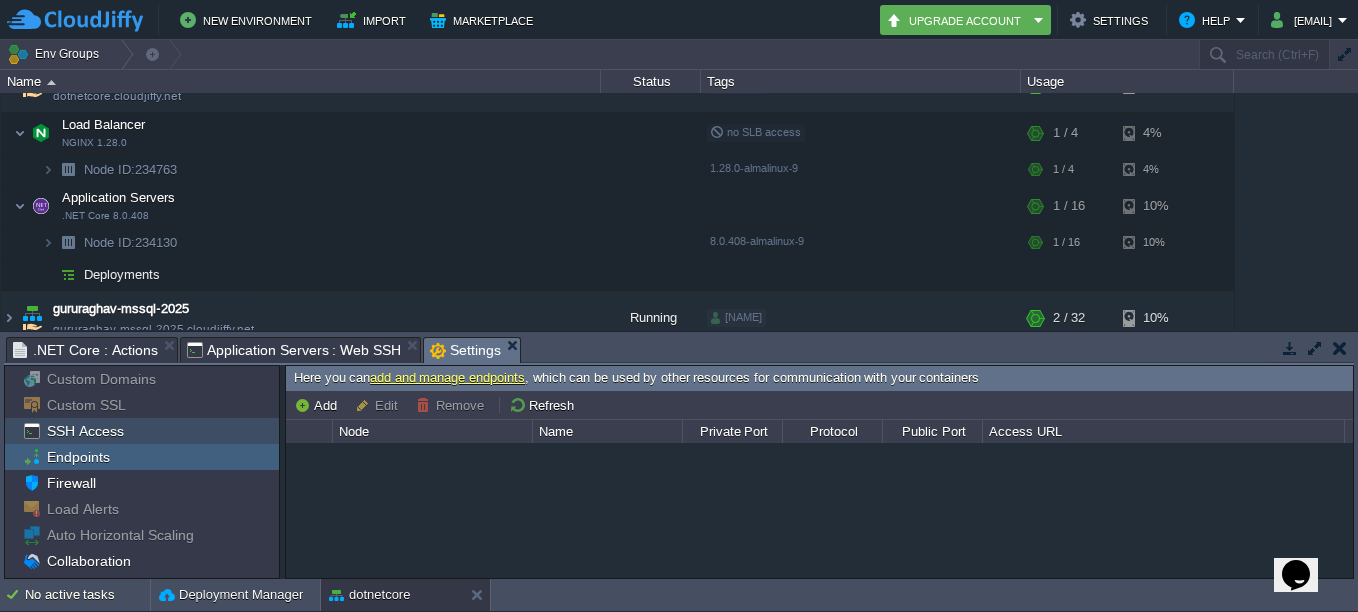 click on "SSH Access" at bounding box center [85, 431] 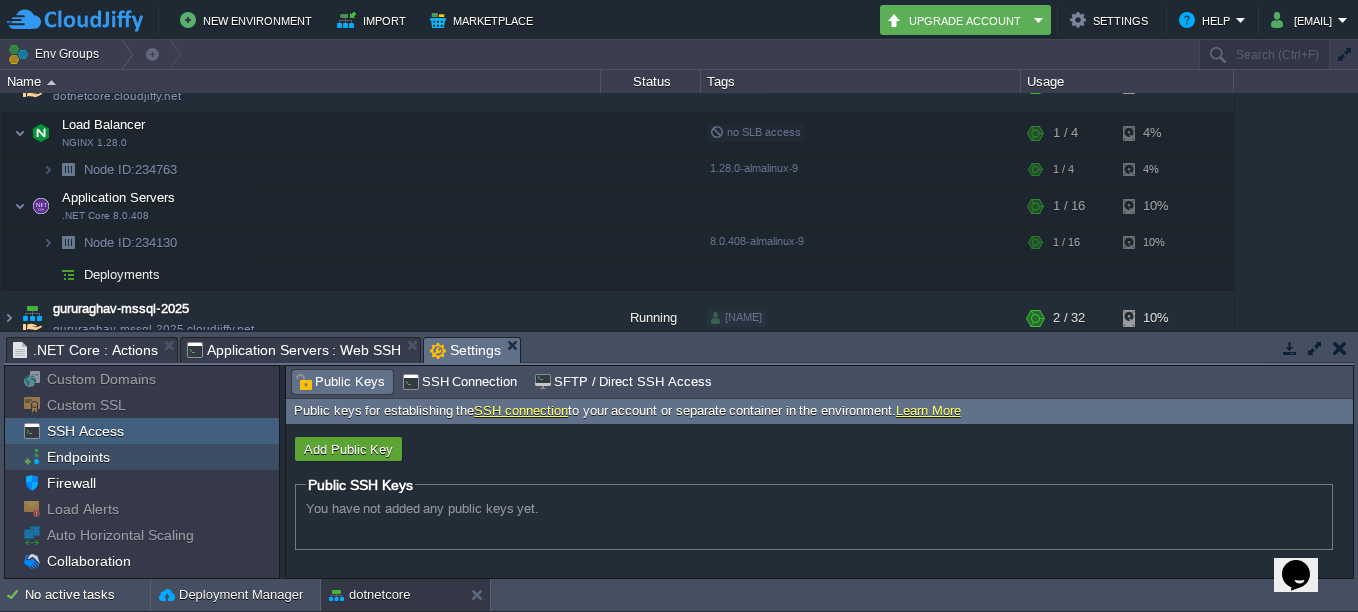 click on "Endpoints" at bounding box center (78, 457) 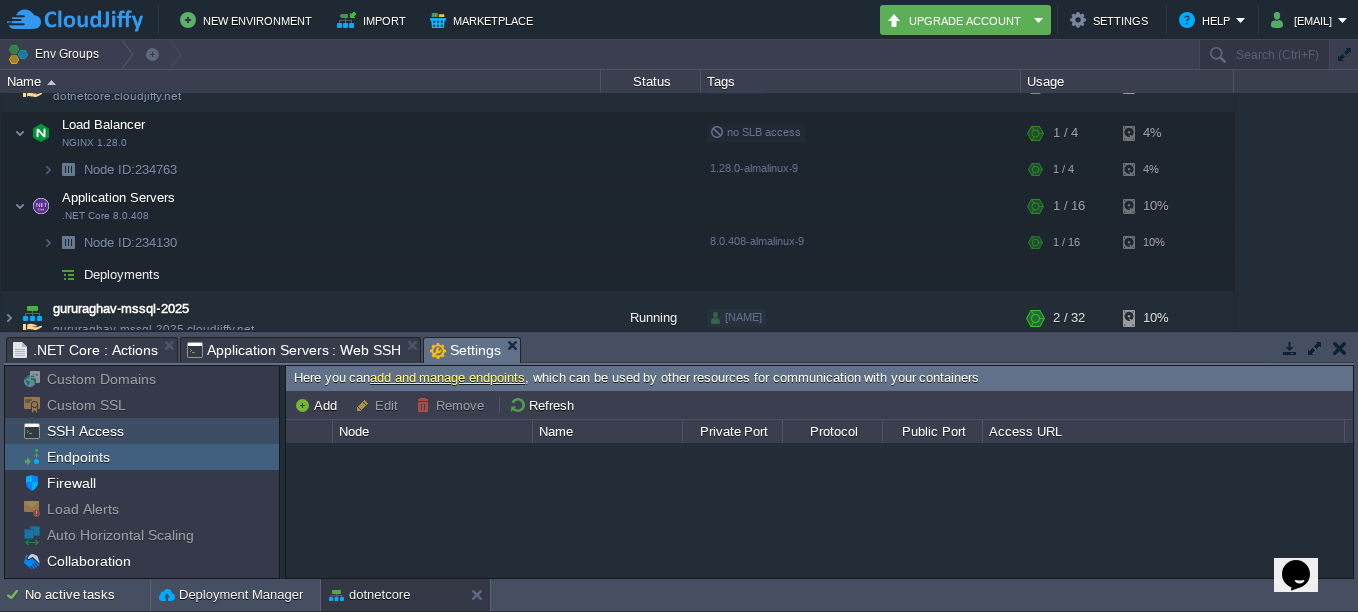 click on "SSH Access" at bounding box center [85, 431] 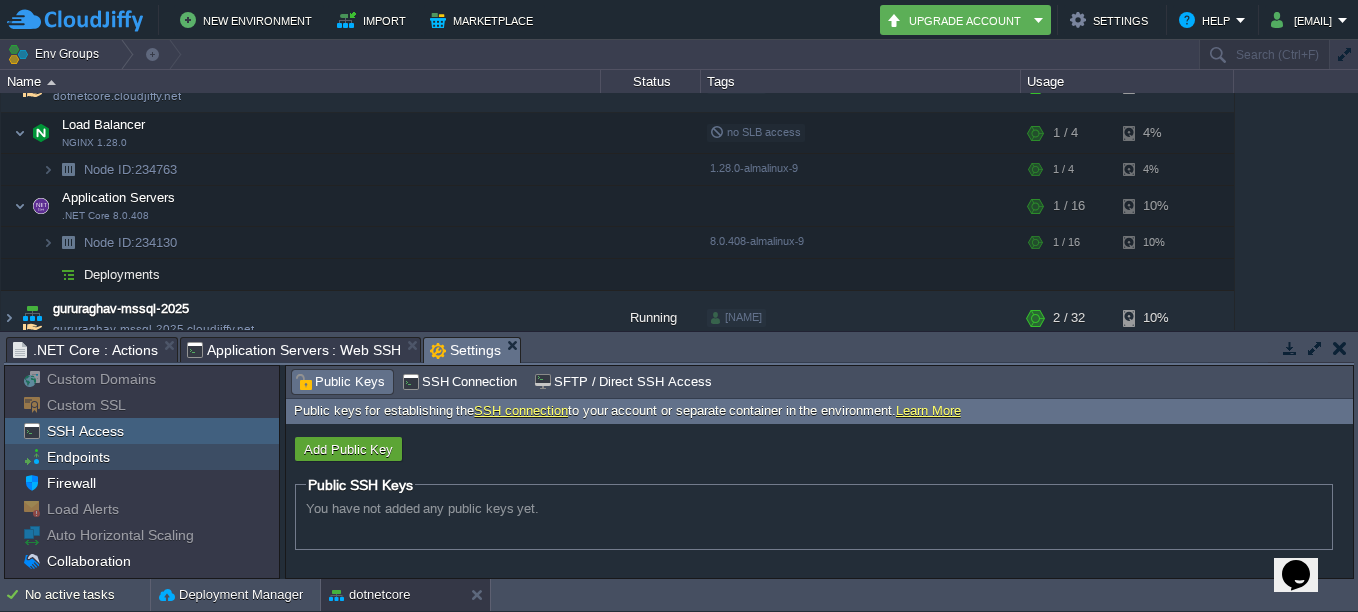 click on "Endpoints" at bounding box center (78, 457) 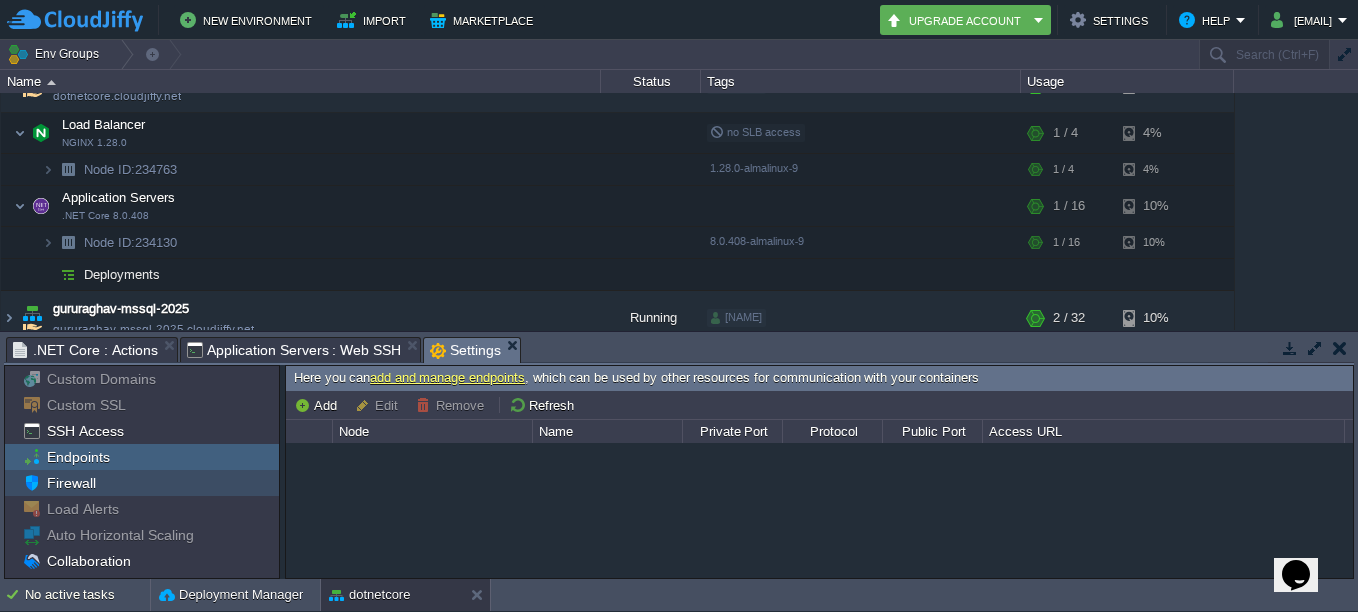 click on "Firewall" at bounding box center [71, 483] 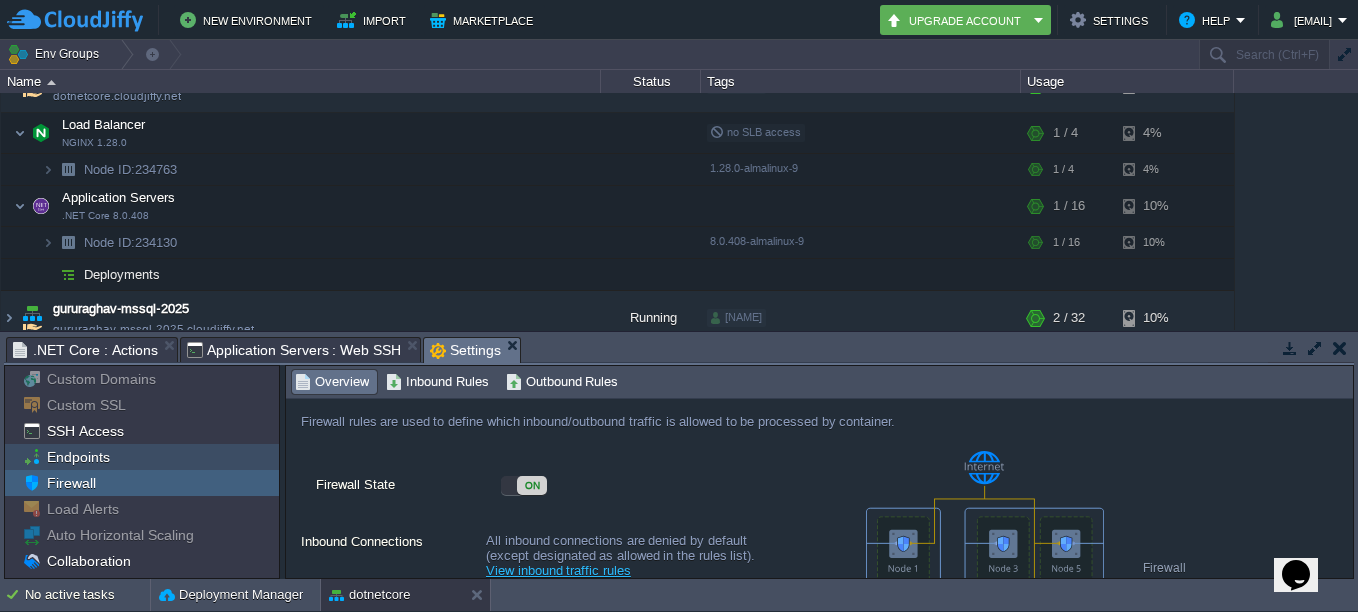 click on "Endpoints" at bounding box center [78, 457] 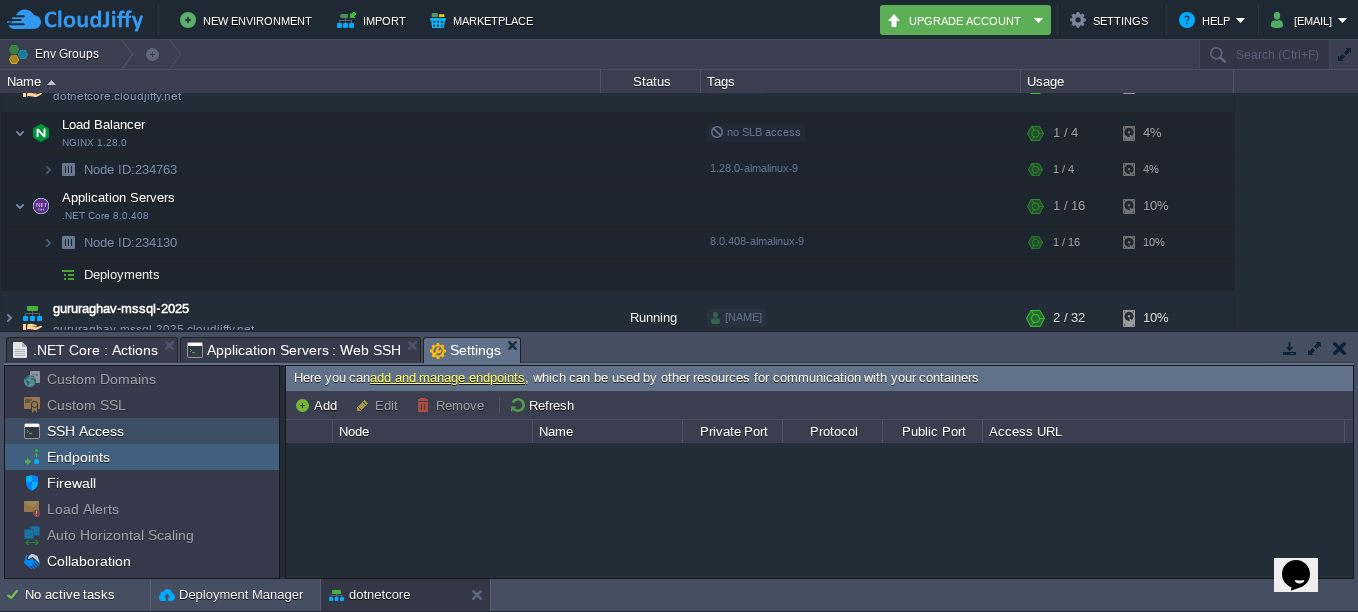 click on "SSH Access" at bounding box center [85, 431] 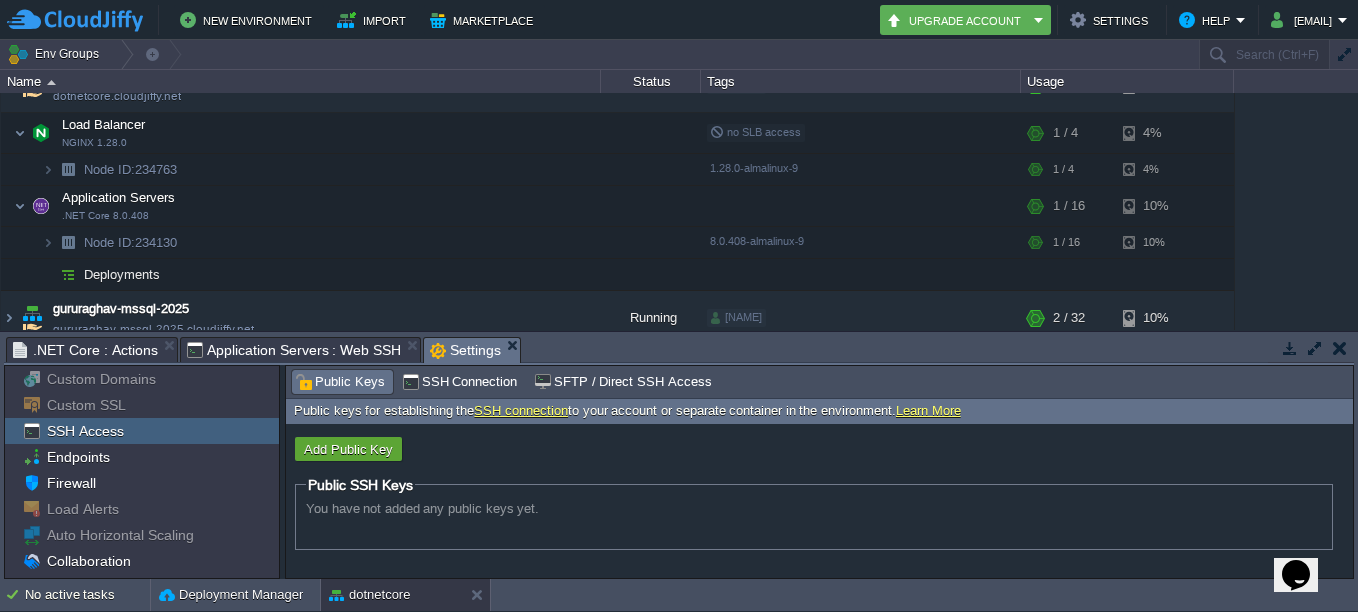 click on "You have not added any public keys yet." at bounding box center [422, 508] 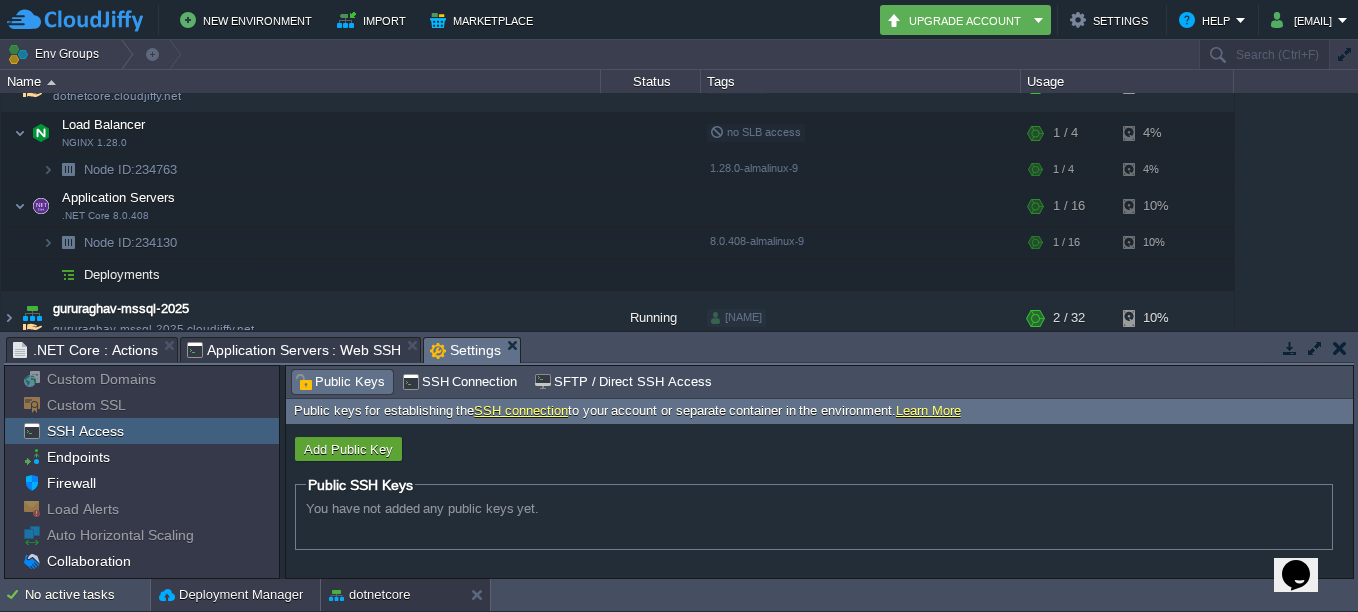 click on "Deployment Manager" at bounding box center [231, 595] 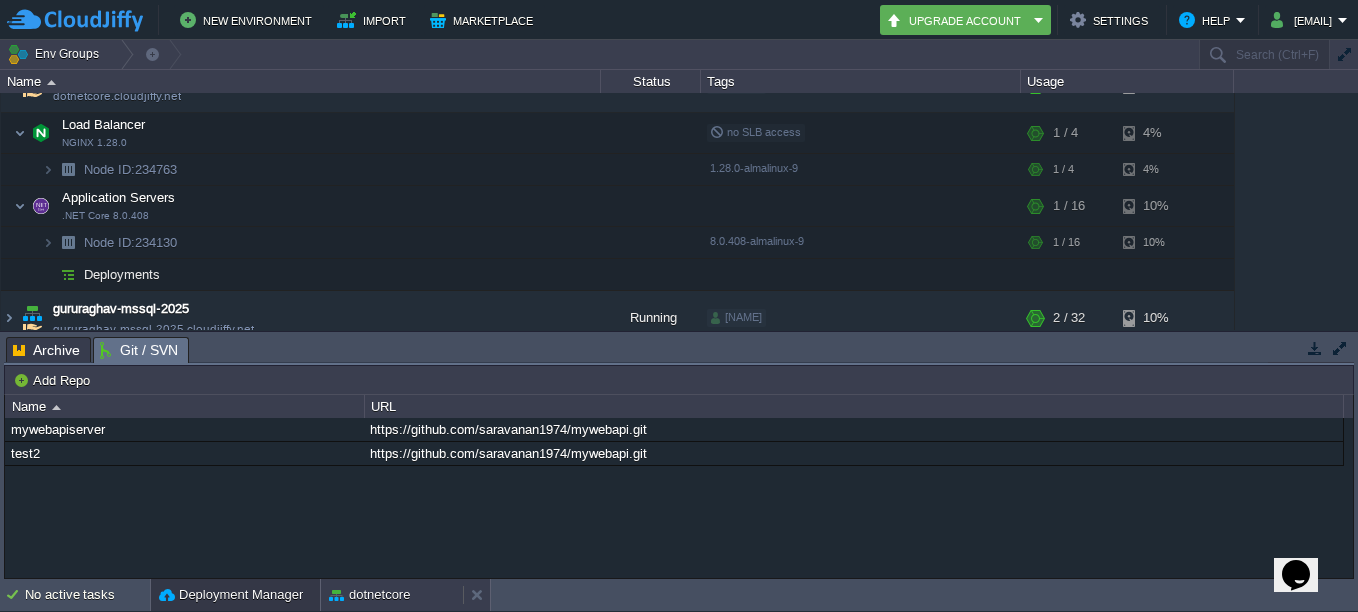 click on "dotnetcore" at bounding box center [369, 595] 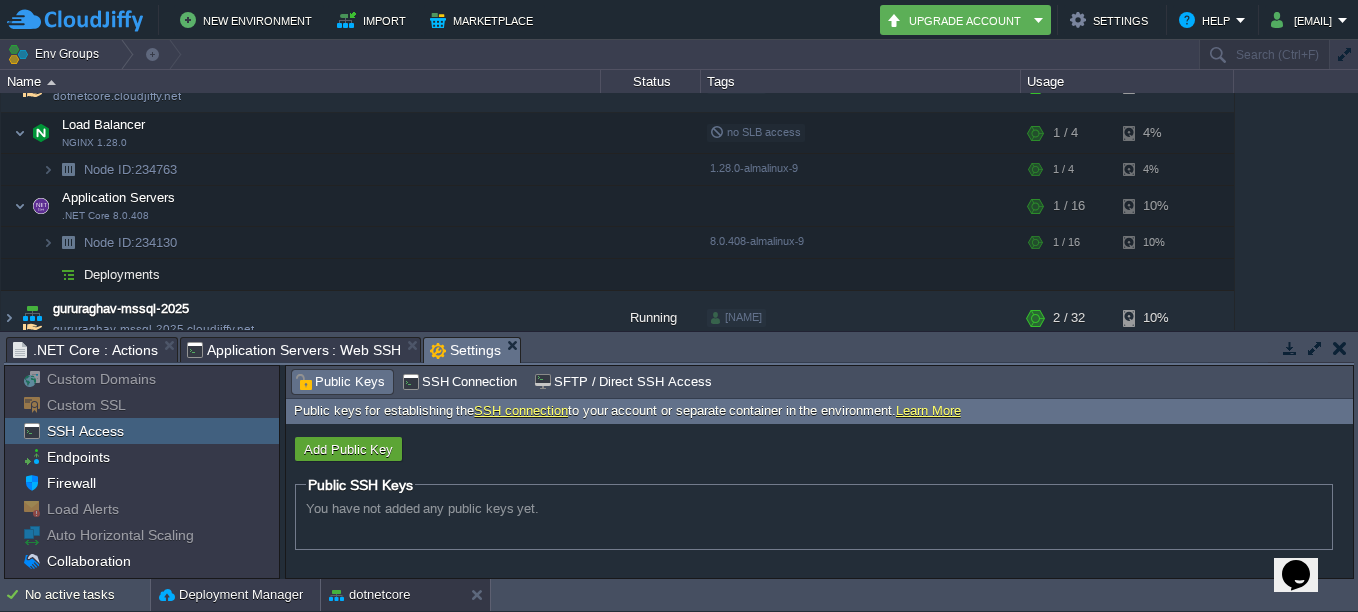 click on "Deployment Manager" at bounding box center (231, 595) 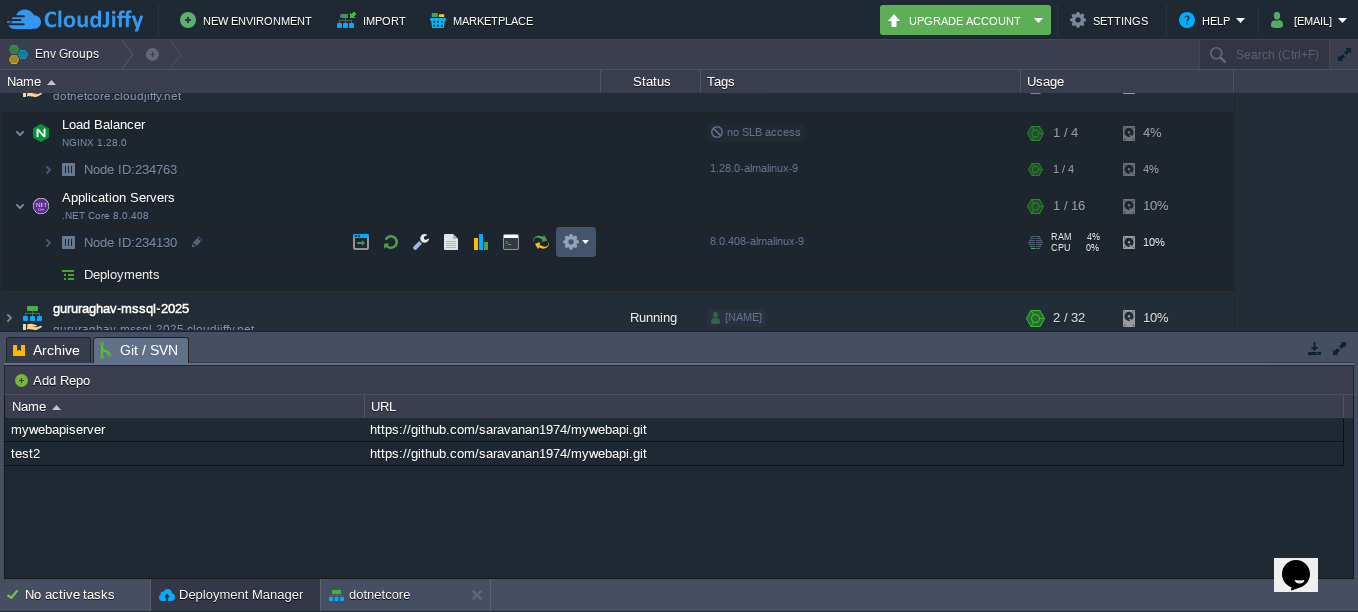 click at bounding box center [571, 242] 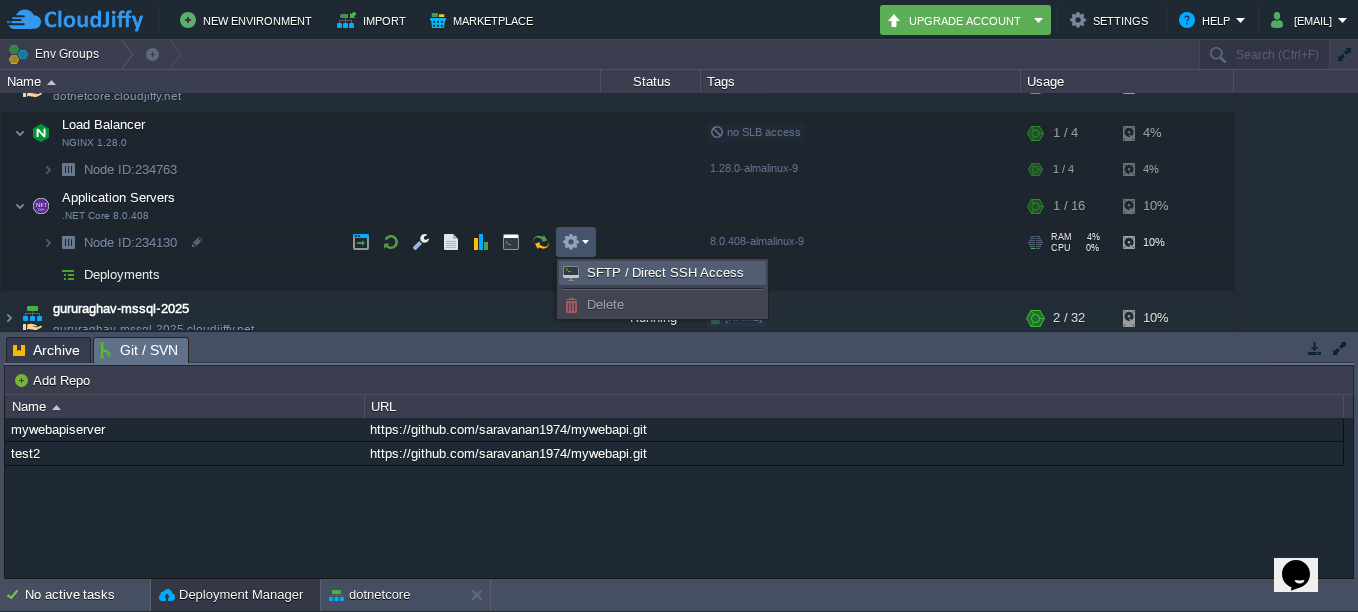 click on "SFTP / Direct SSH Access" at bounding box center (665, 272) 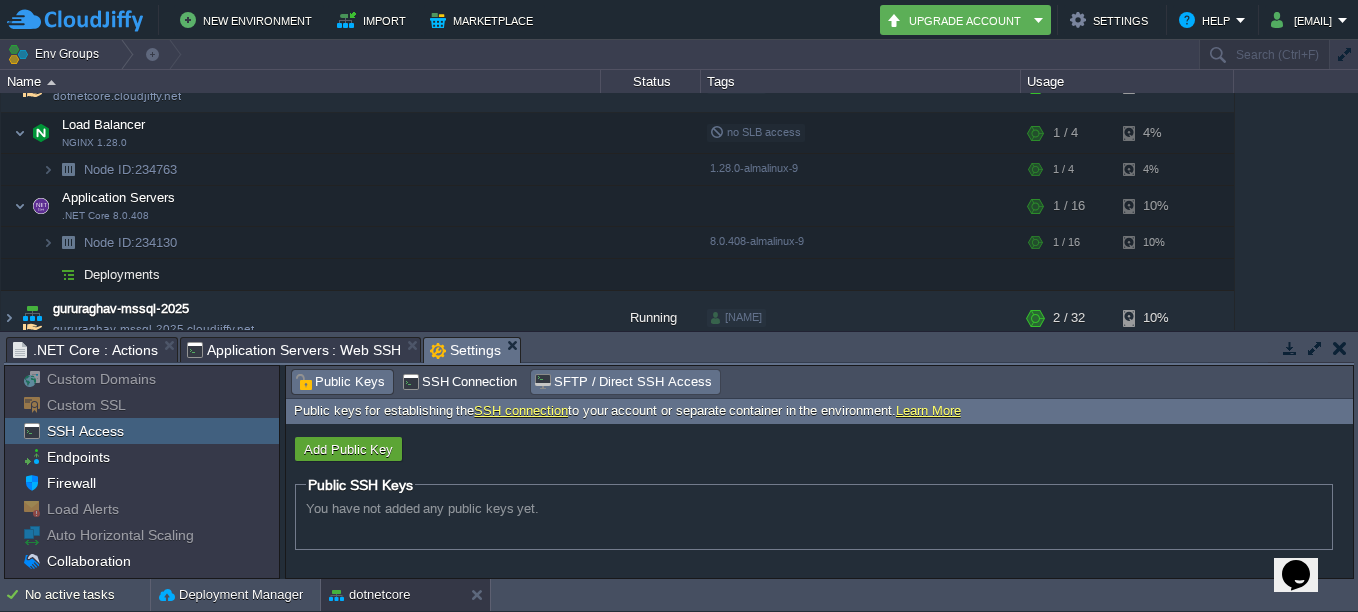 click on "SFTP / Direct SSH Access" at bounding box center [622, 382] 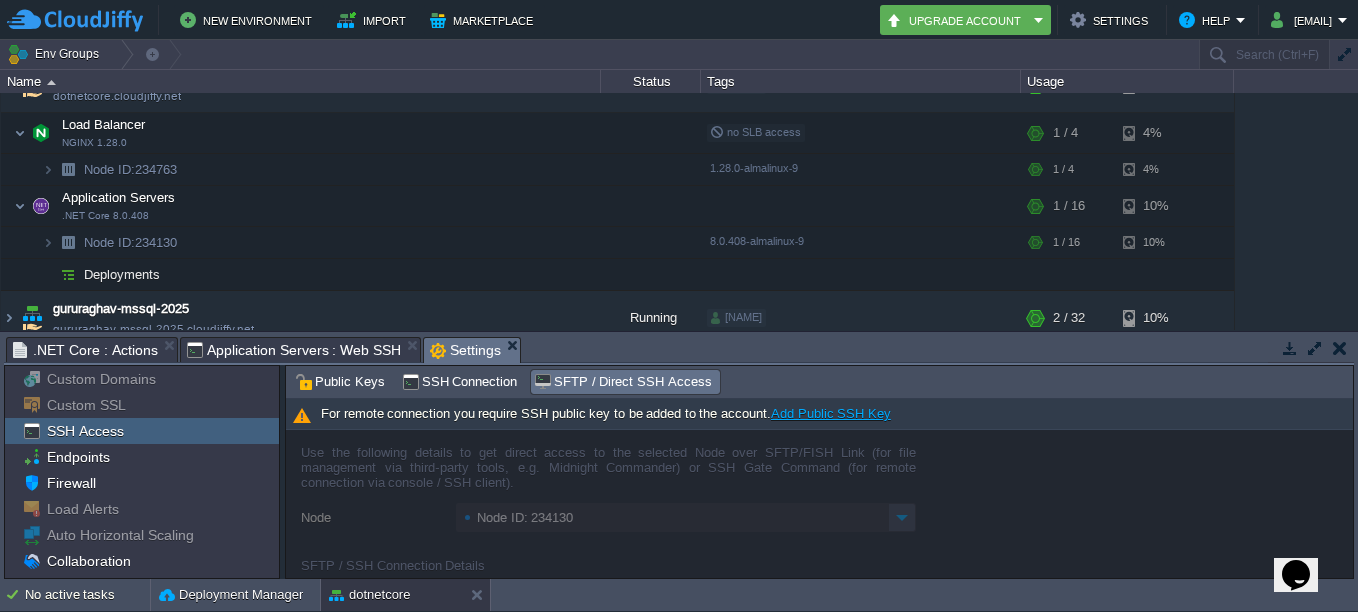 click on "Add Public SSH Key" at bounding box center (831, 413) 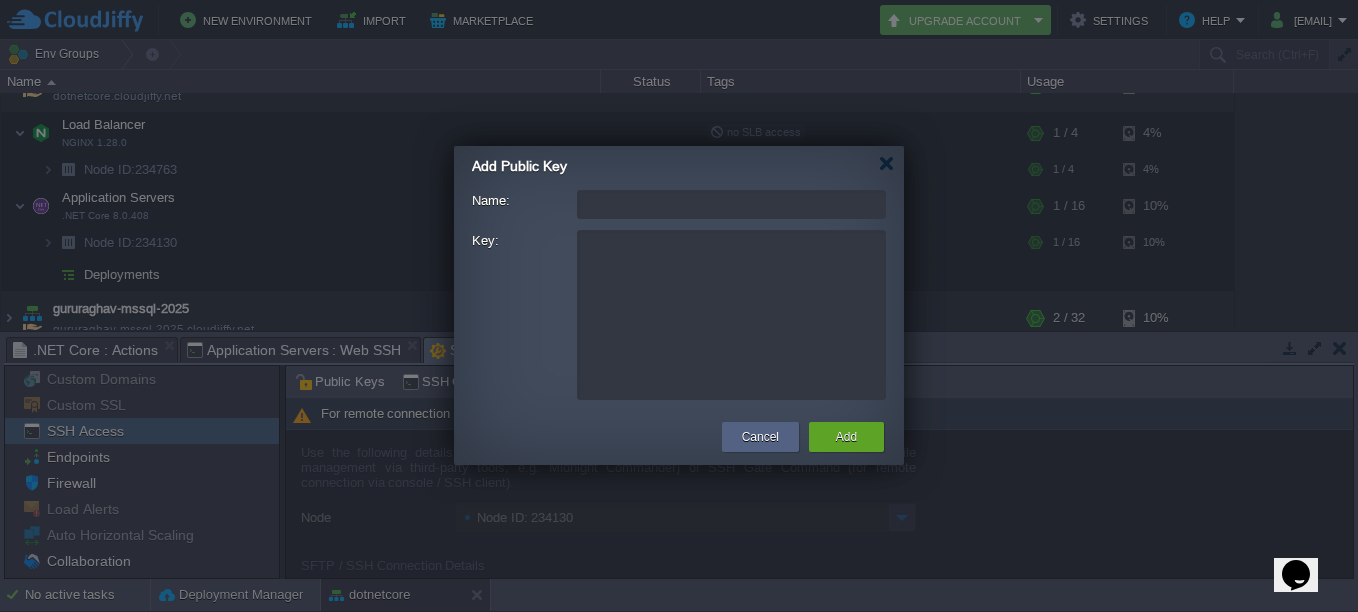click on "Name:" at bounding box center [731, 204] 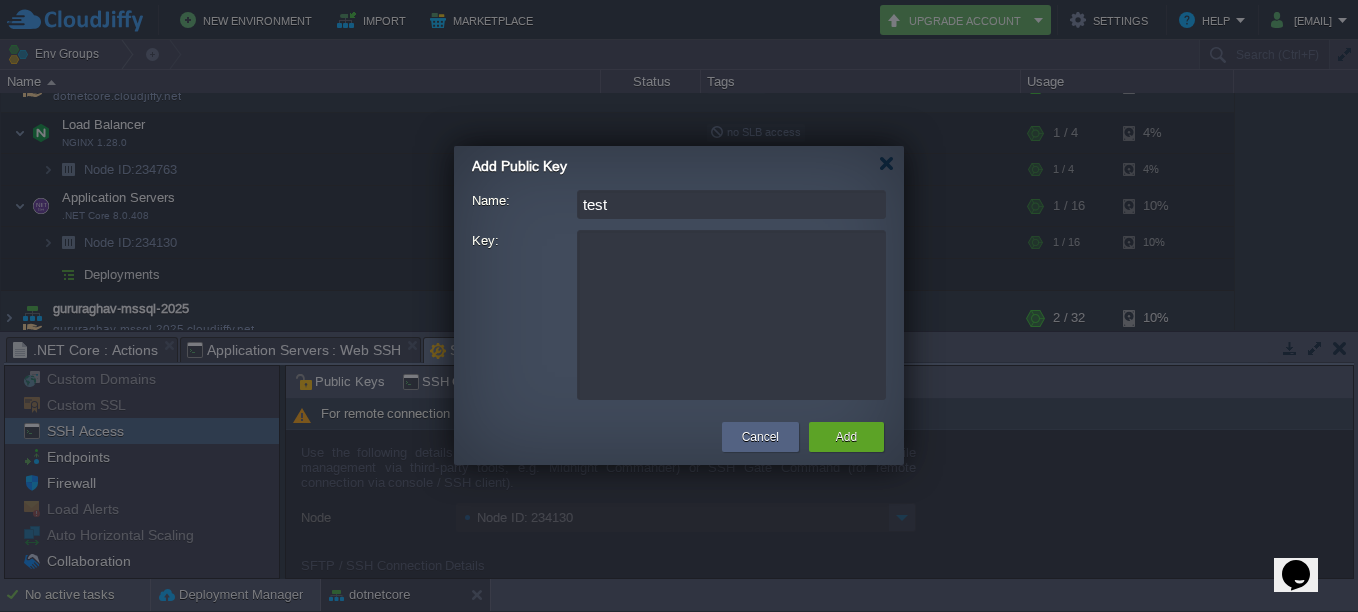type on "test" 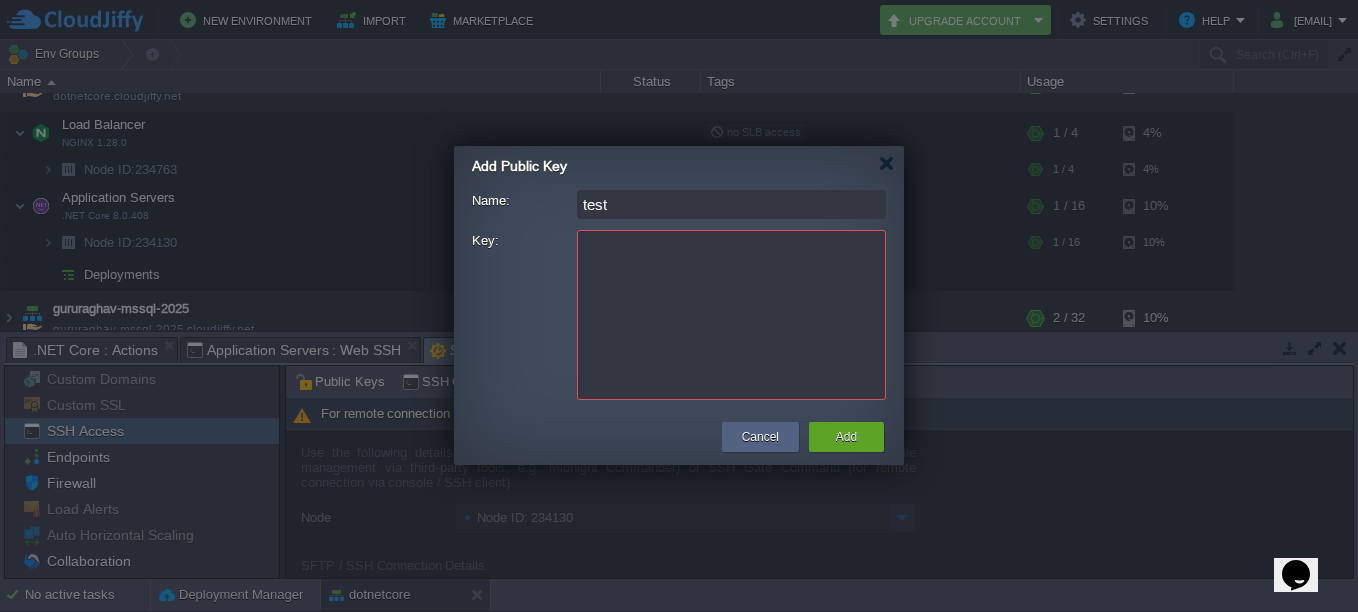click on "Key:" at bounding box center (731, 315) 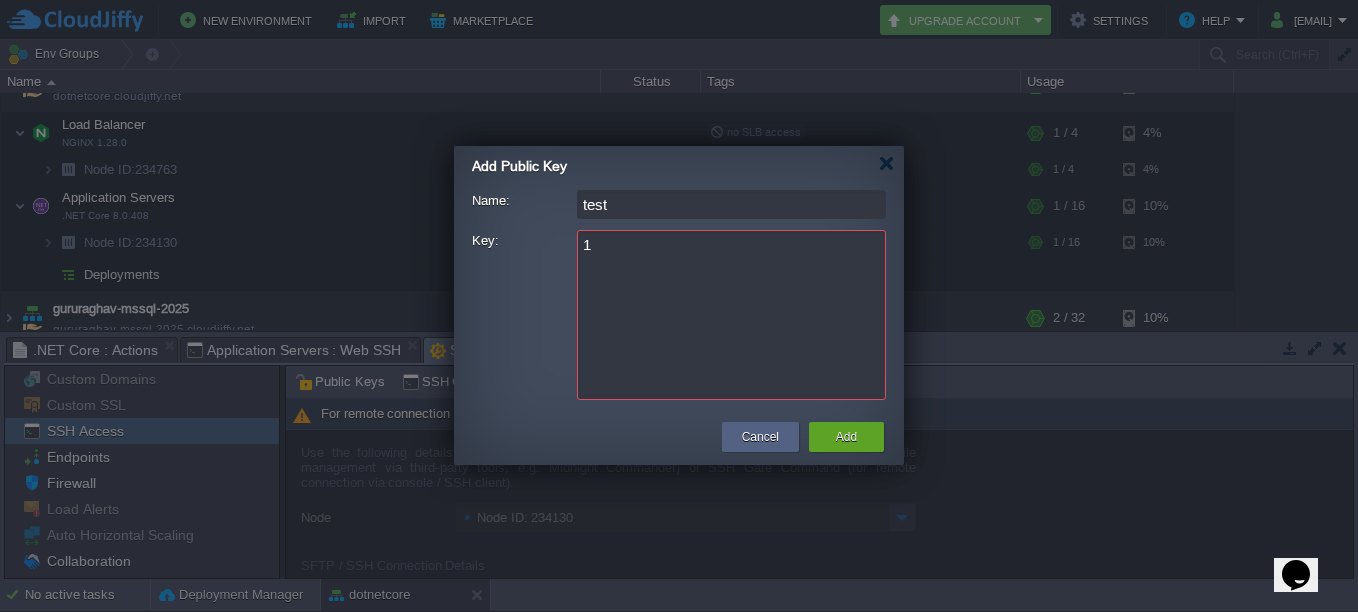 type on "1" 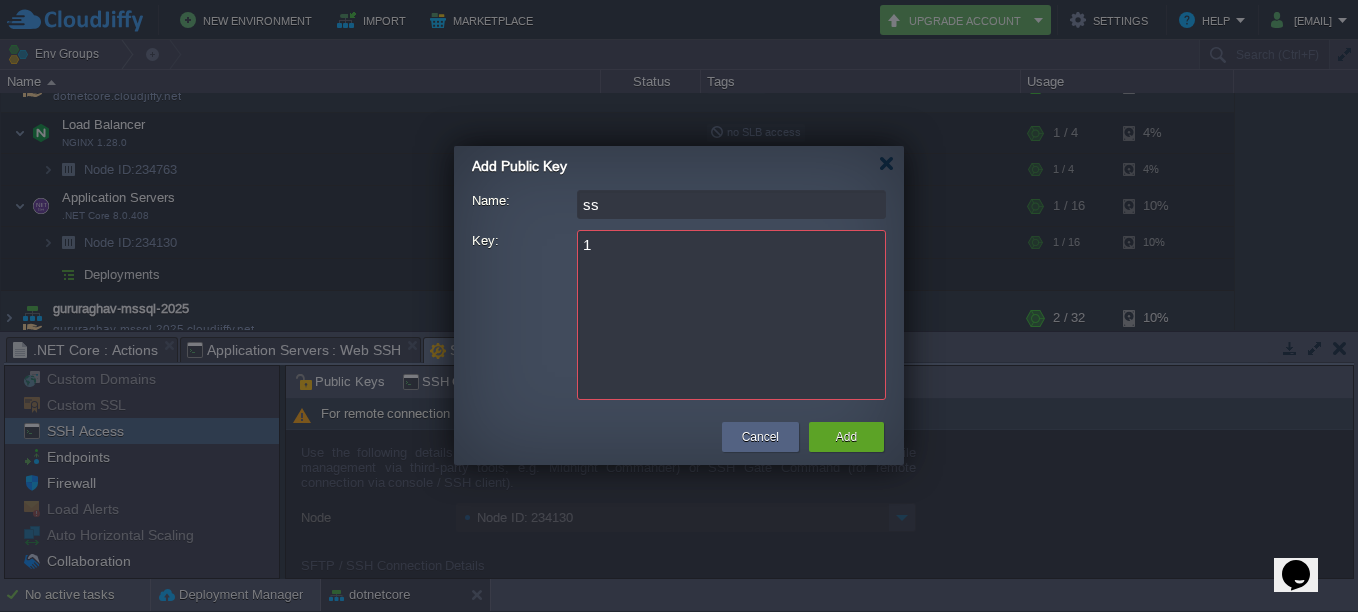 type on "ss" 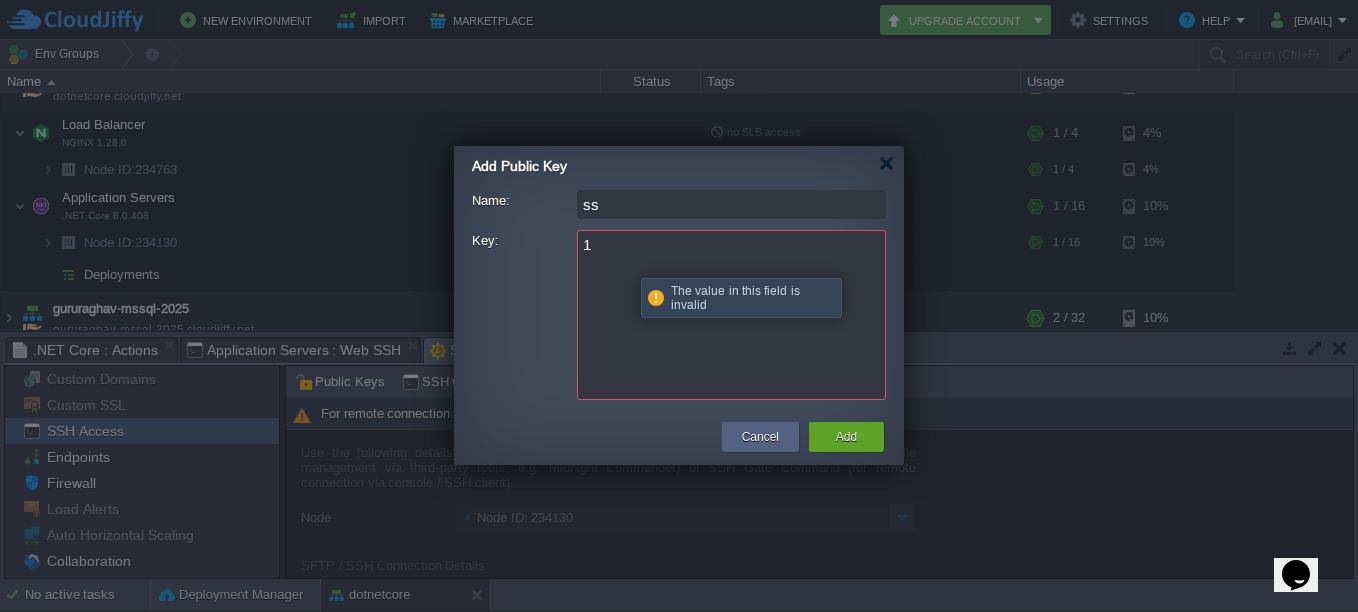 click on "1" at bounding box center [731, 315] 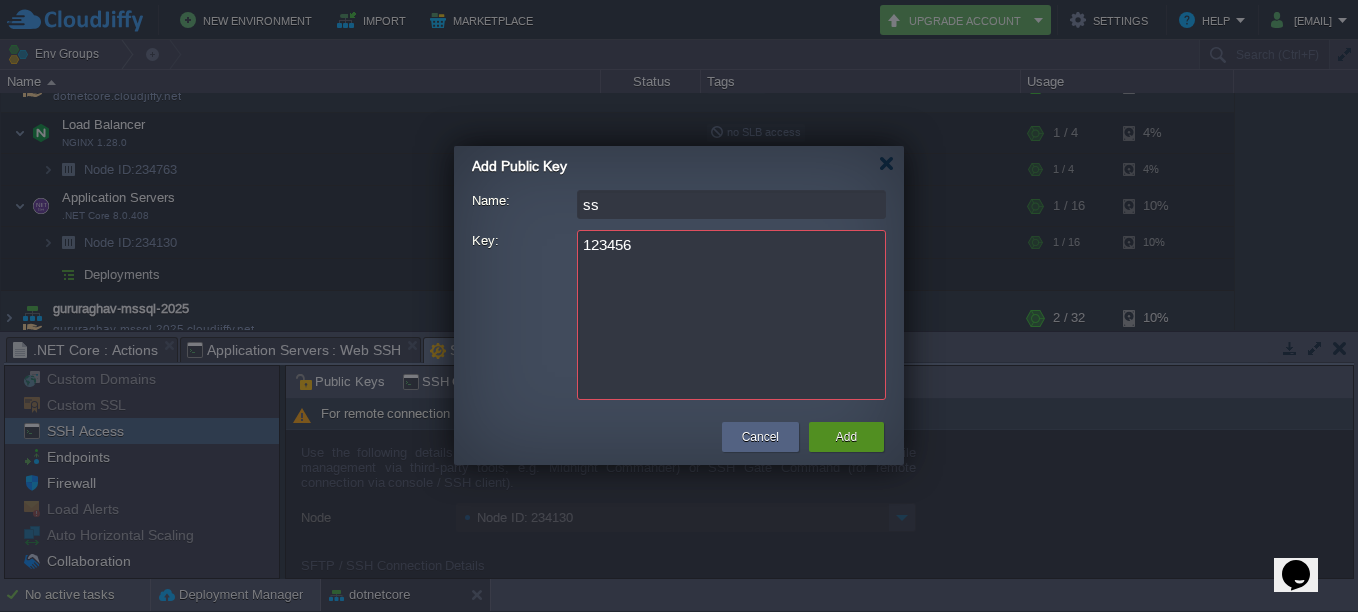 type on "123456" 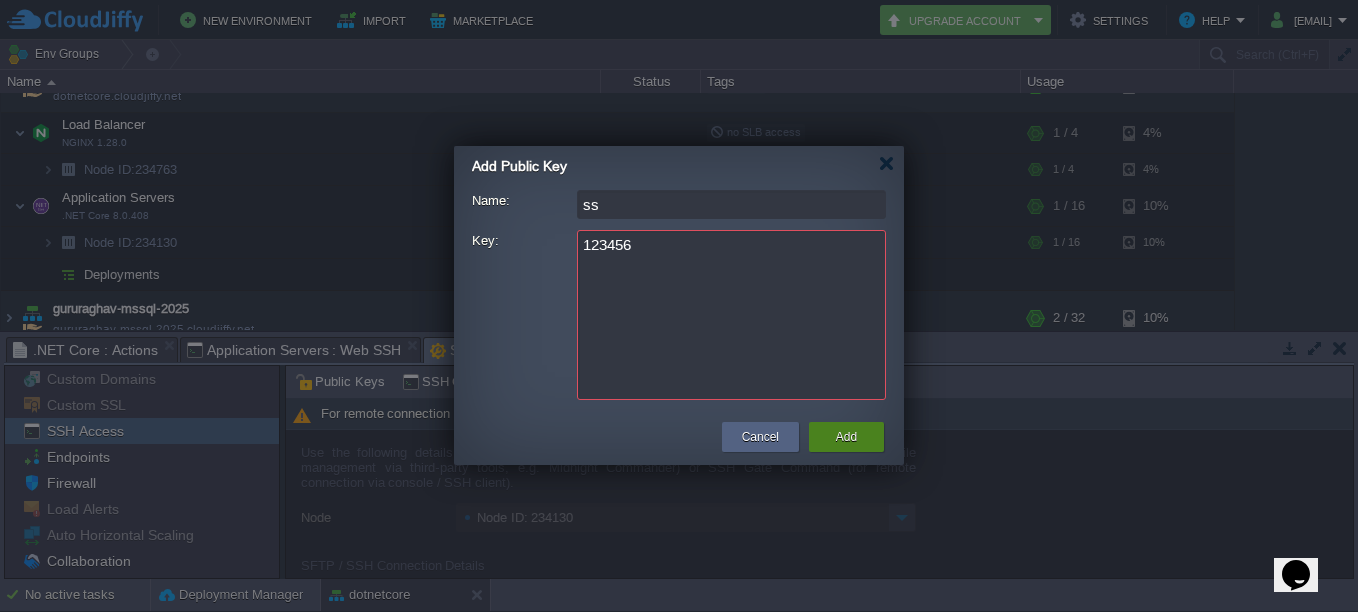 click on "Add" at bounding box center [846, 437] 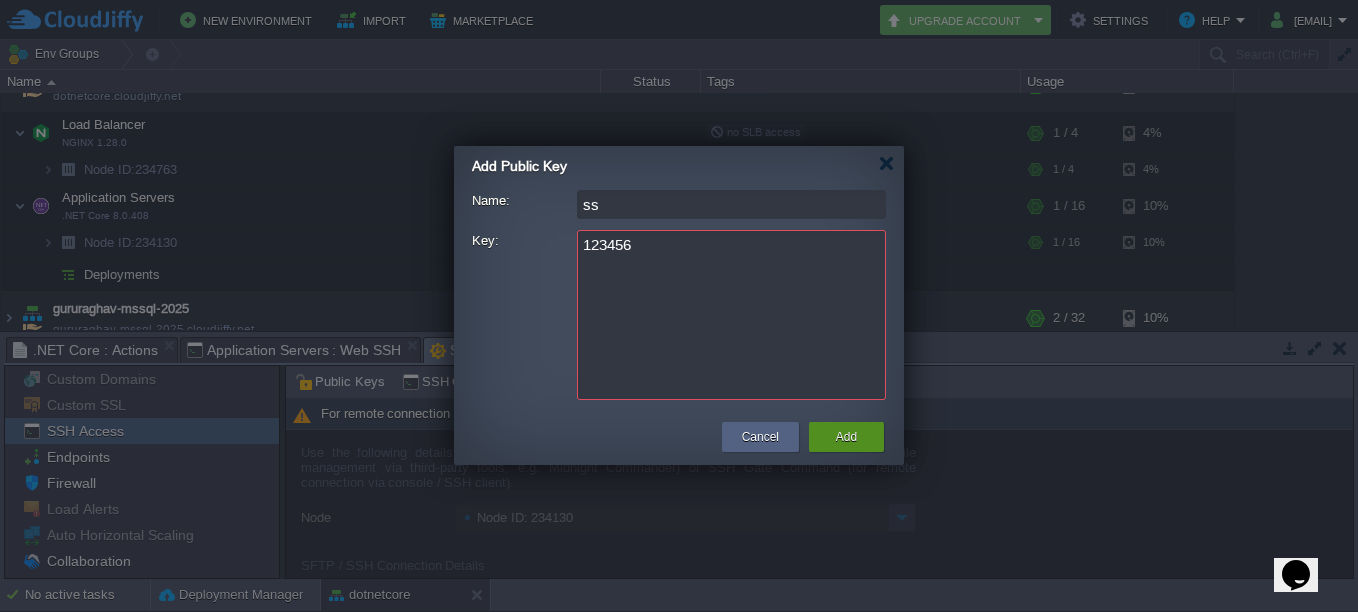 click on "Add" at bounding box center (846, 437) 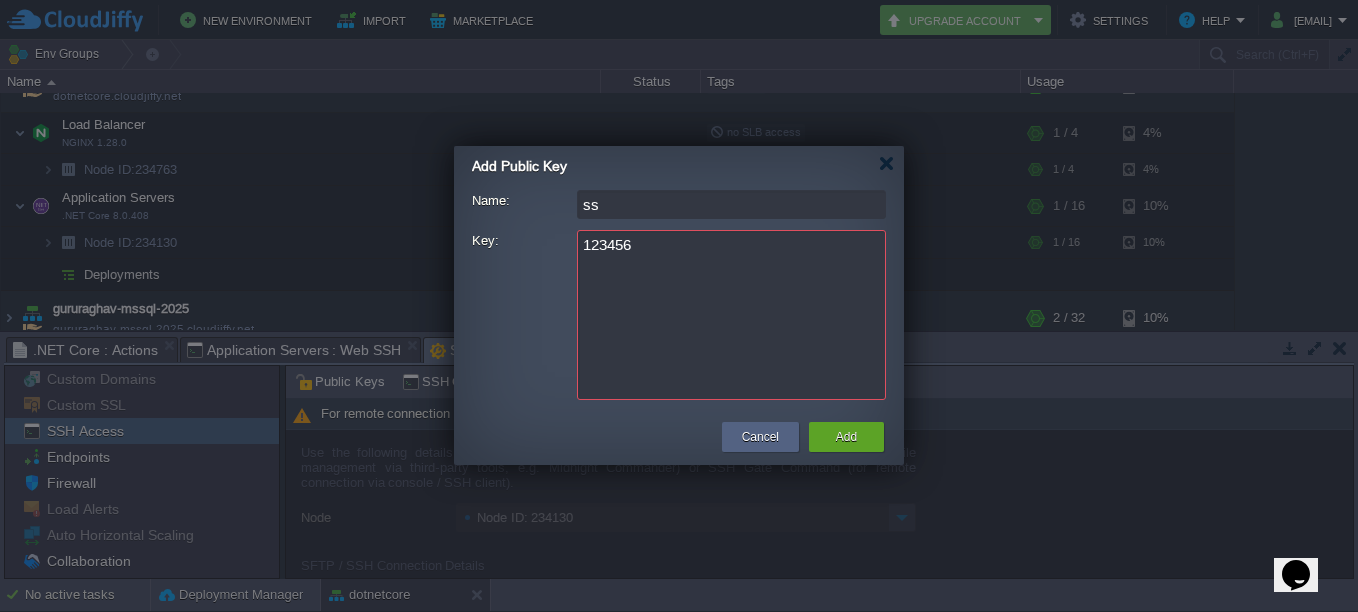 click on "123456" at bounding box center [731, 315] 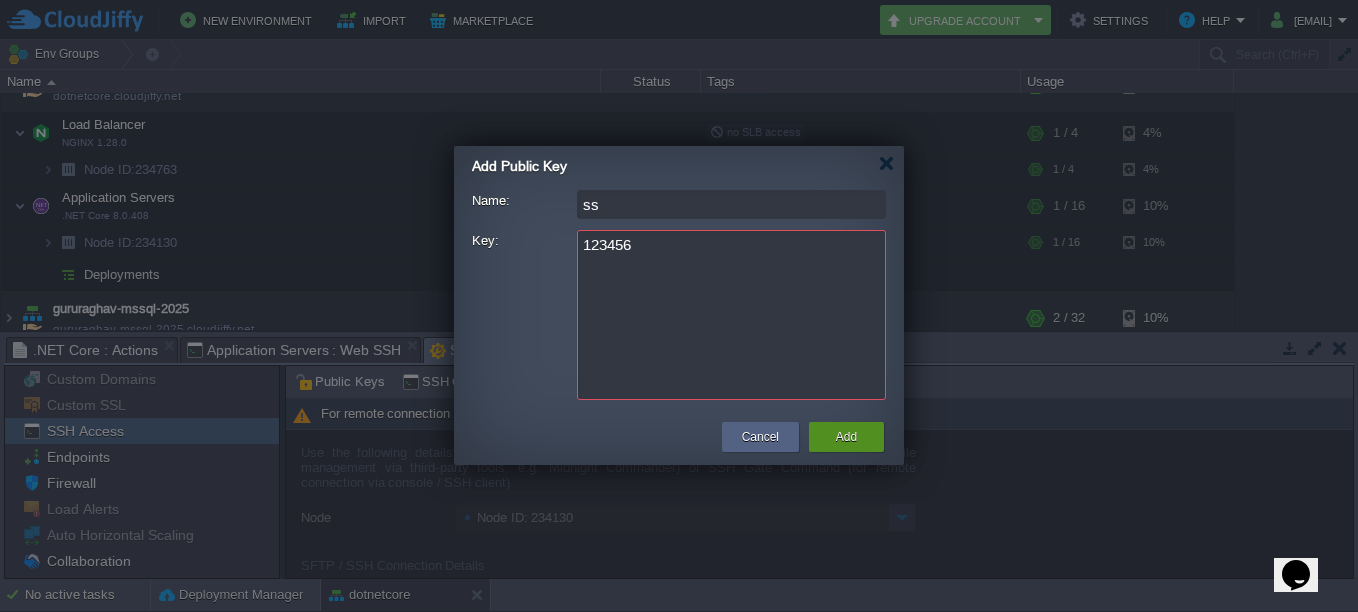 click on "Add" at bounding box center (846, 437) 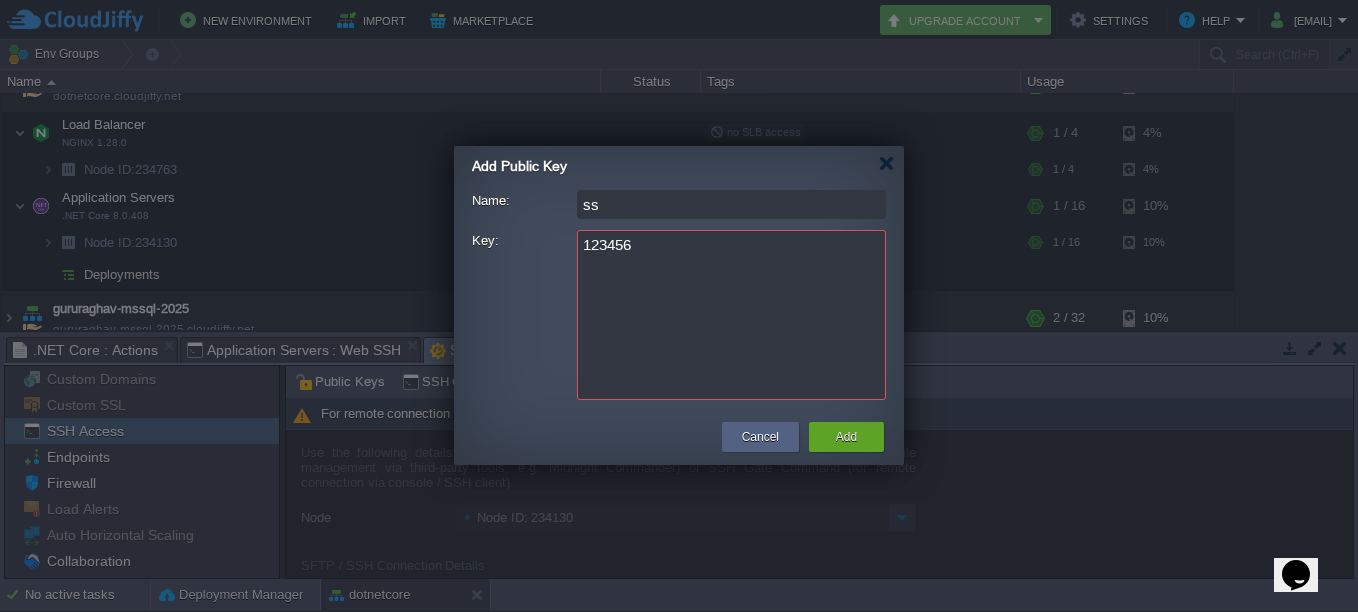 click on "ss" at bounding box center (731, 204) 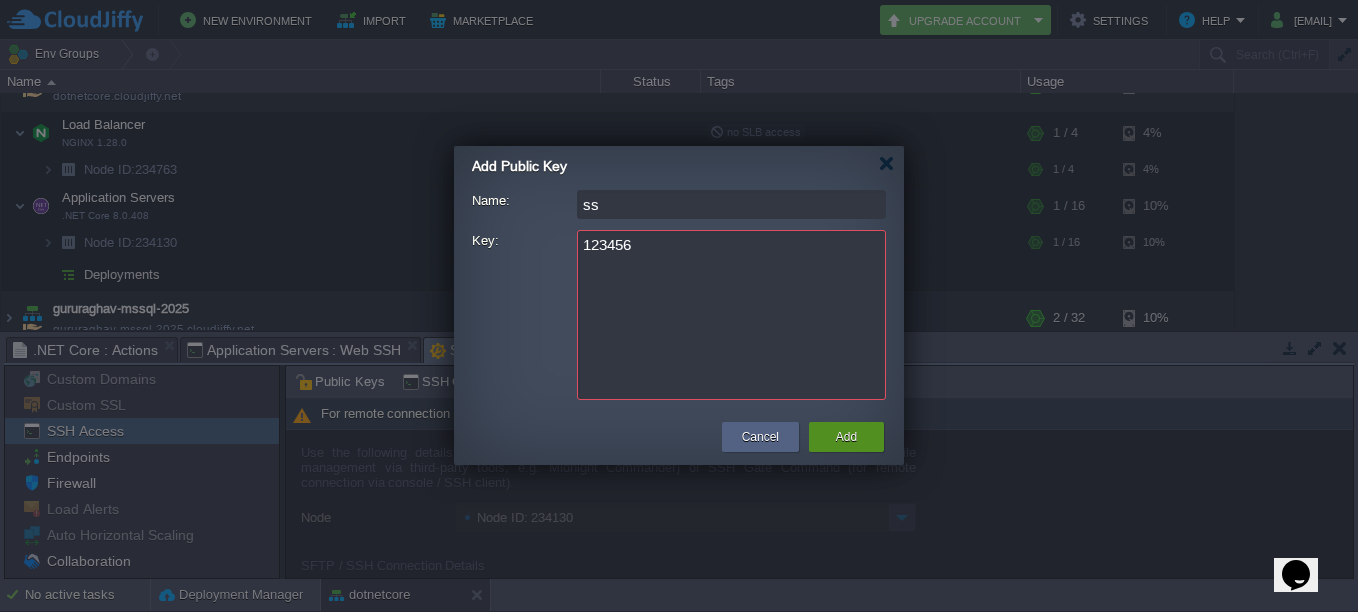 click on "Add" at bounding box center (846, 437) 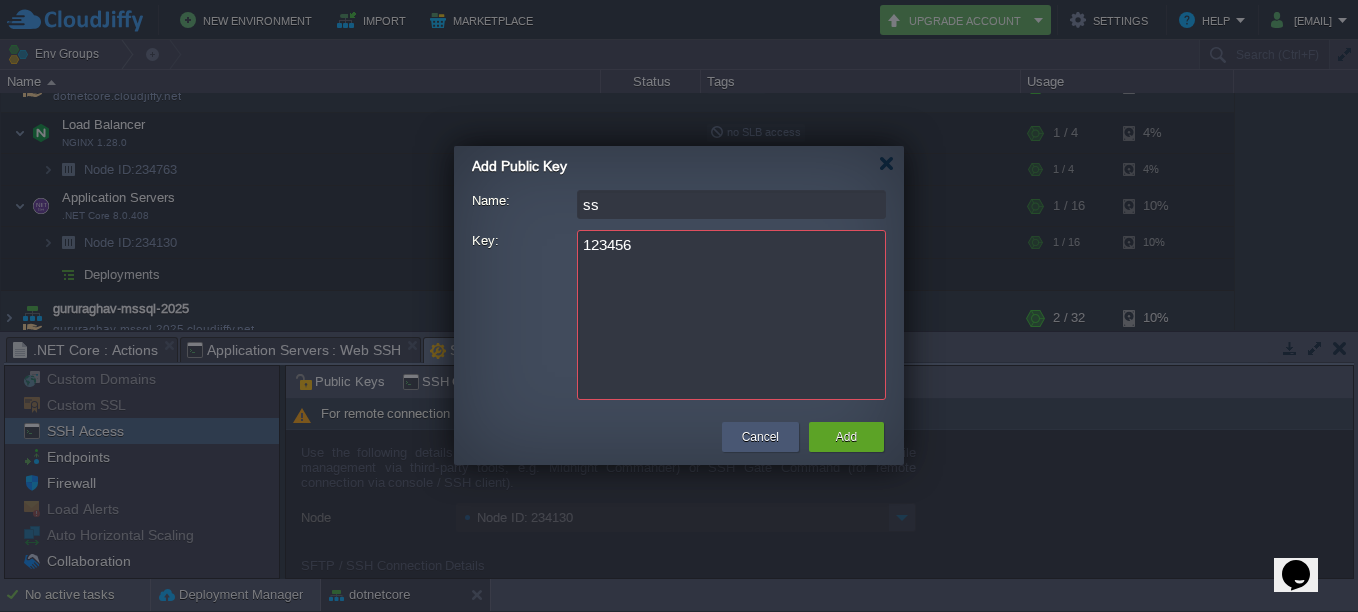click on "Cancel" at bounding box center [760, 437] 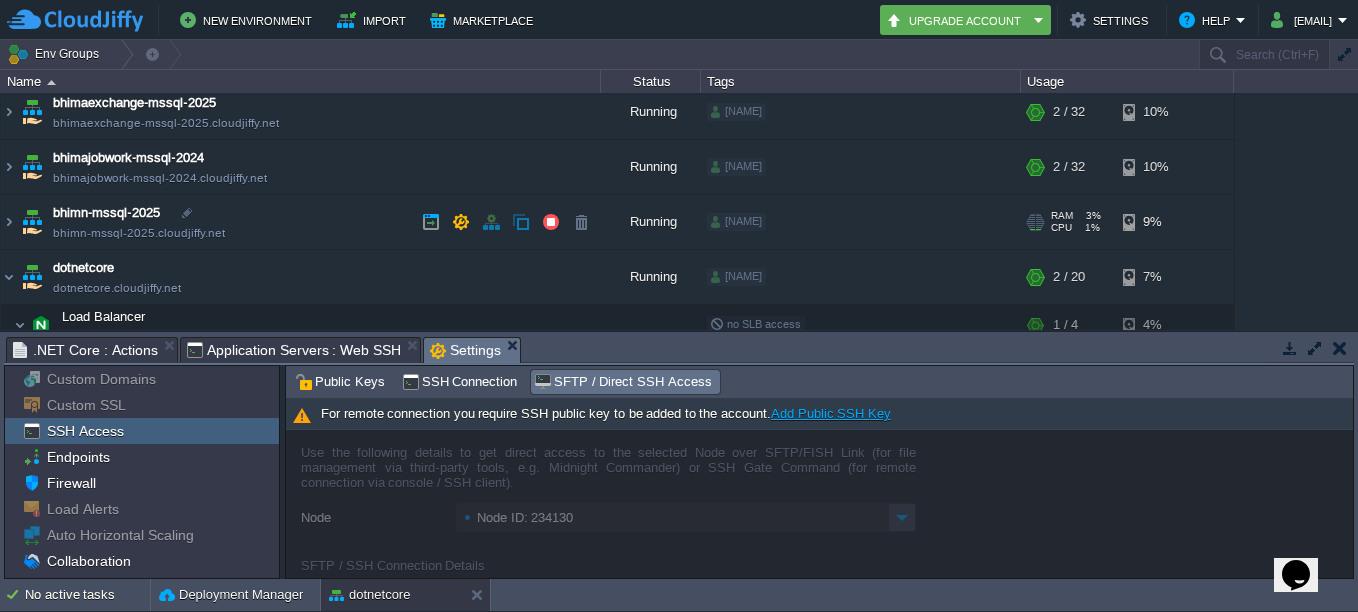 scroll, scrollTop: 0, scrollLeft: 0, axis: both 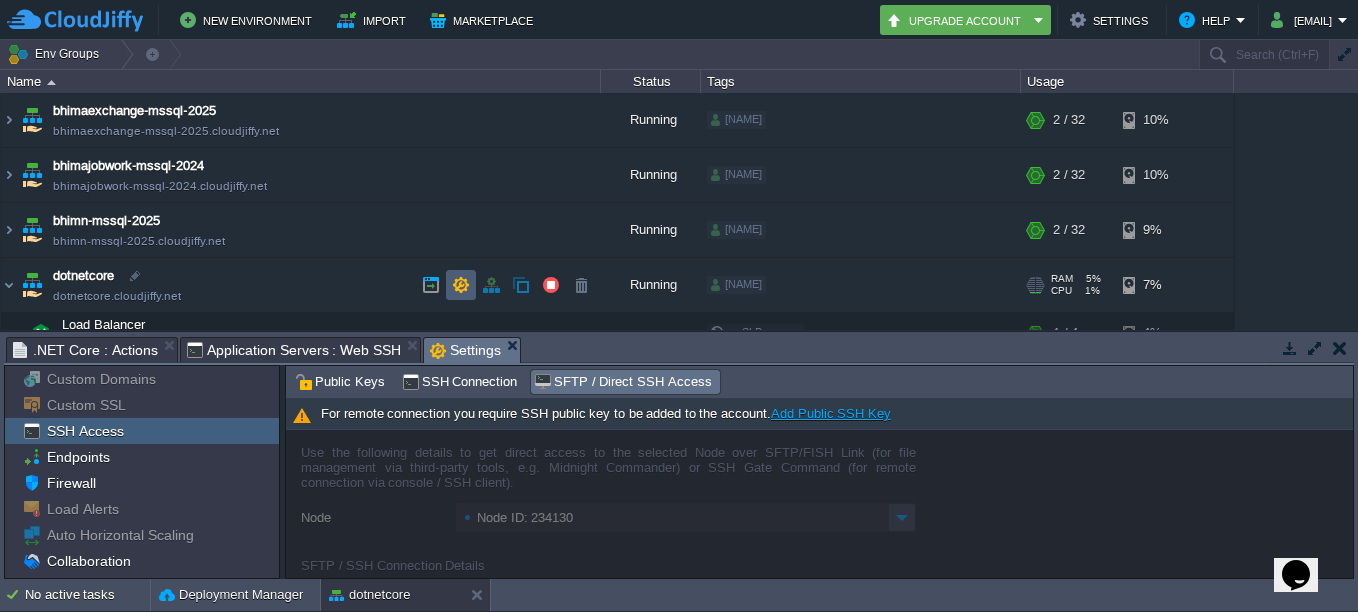 click at bounding box center [461, 285] 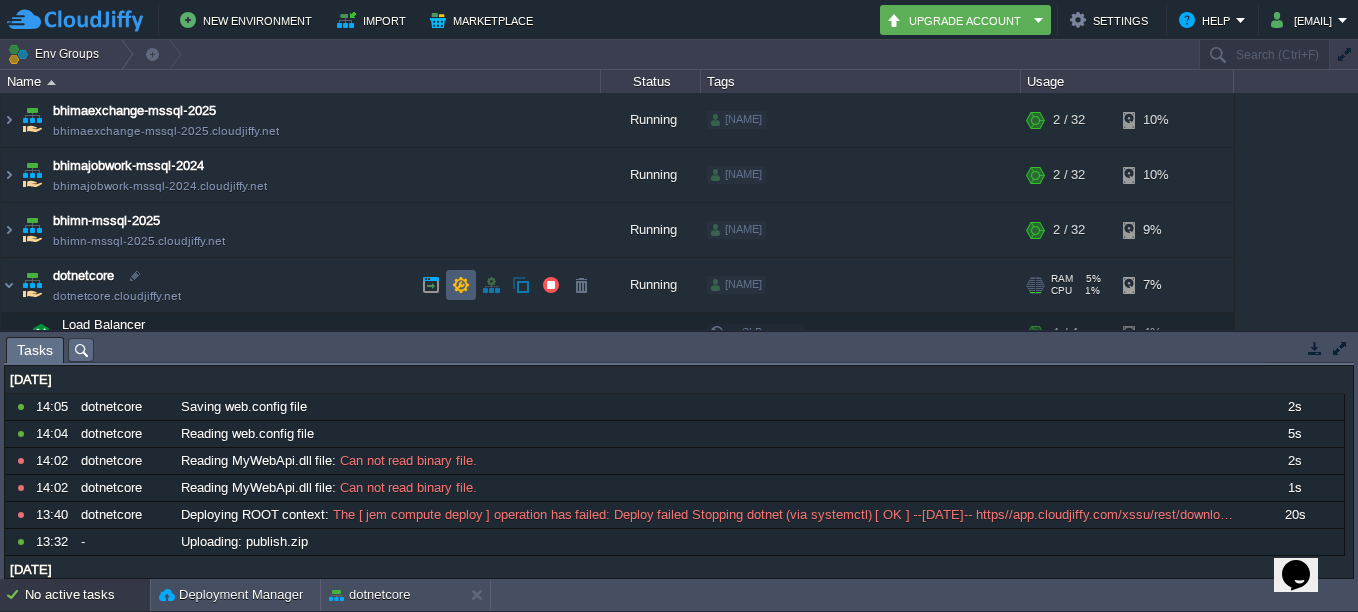 click at bounding box center [461, 285] 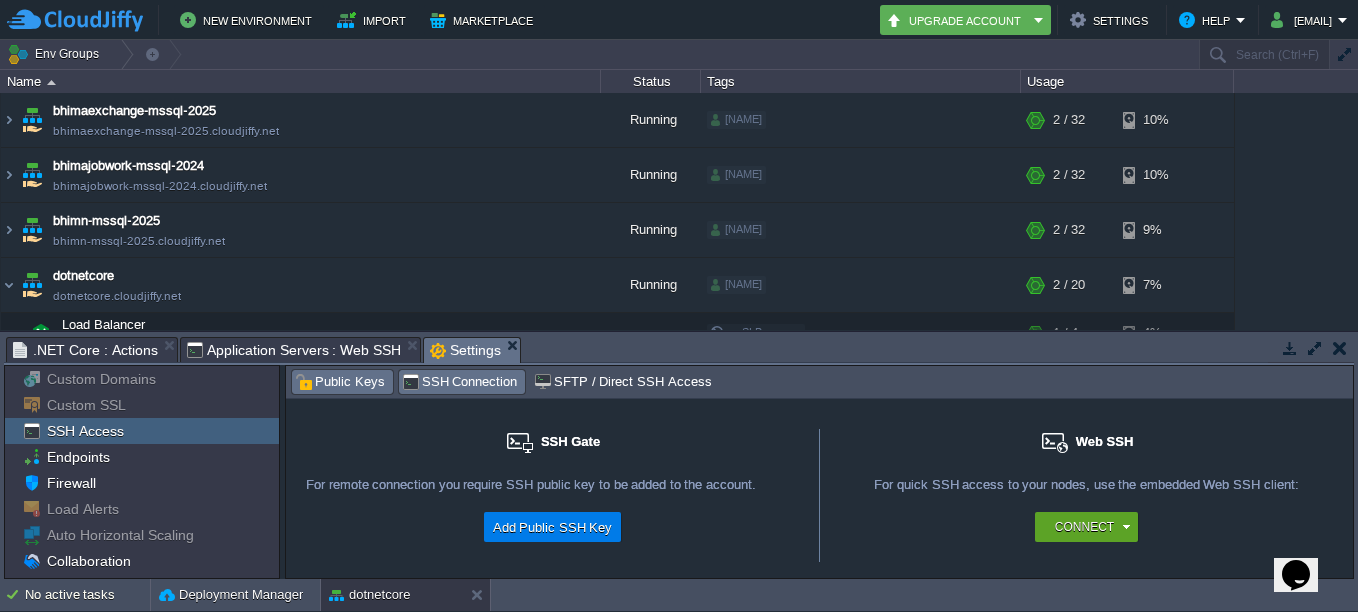 click on "Public Keys" at bounding box center [340, 382] 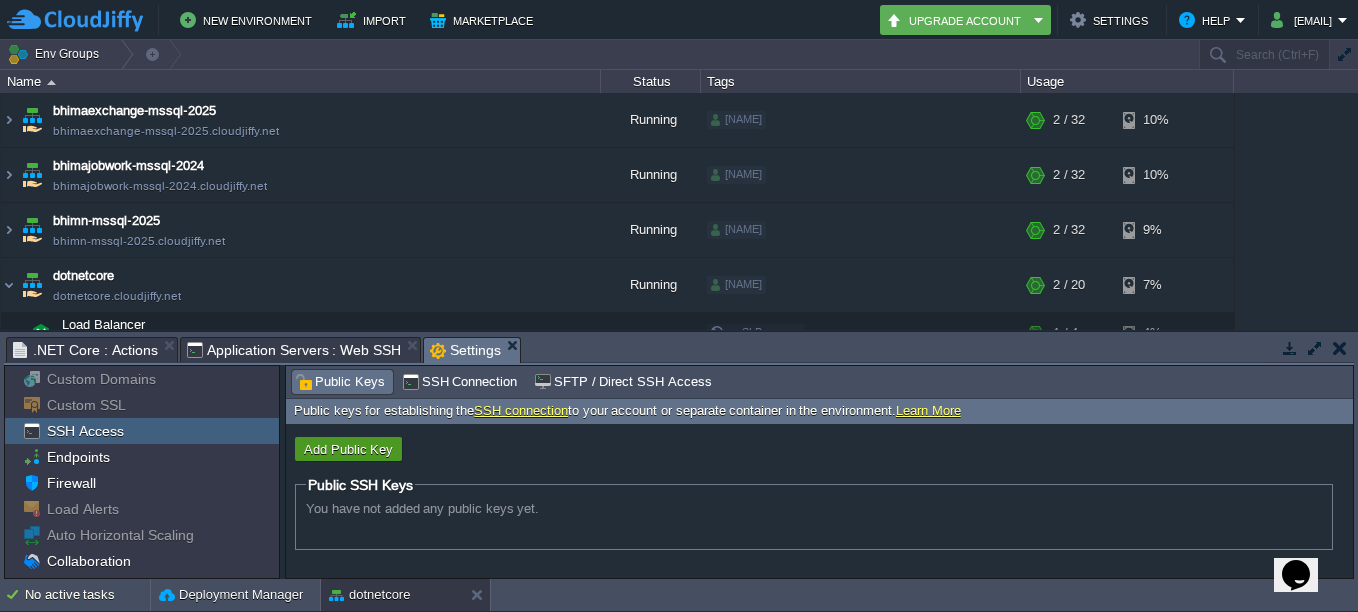 click on "Add Public Key" at bounding box center (348, 449) 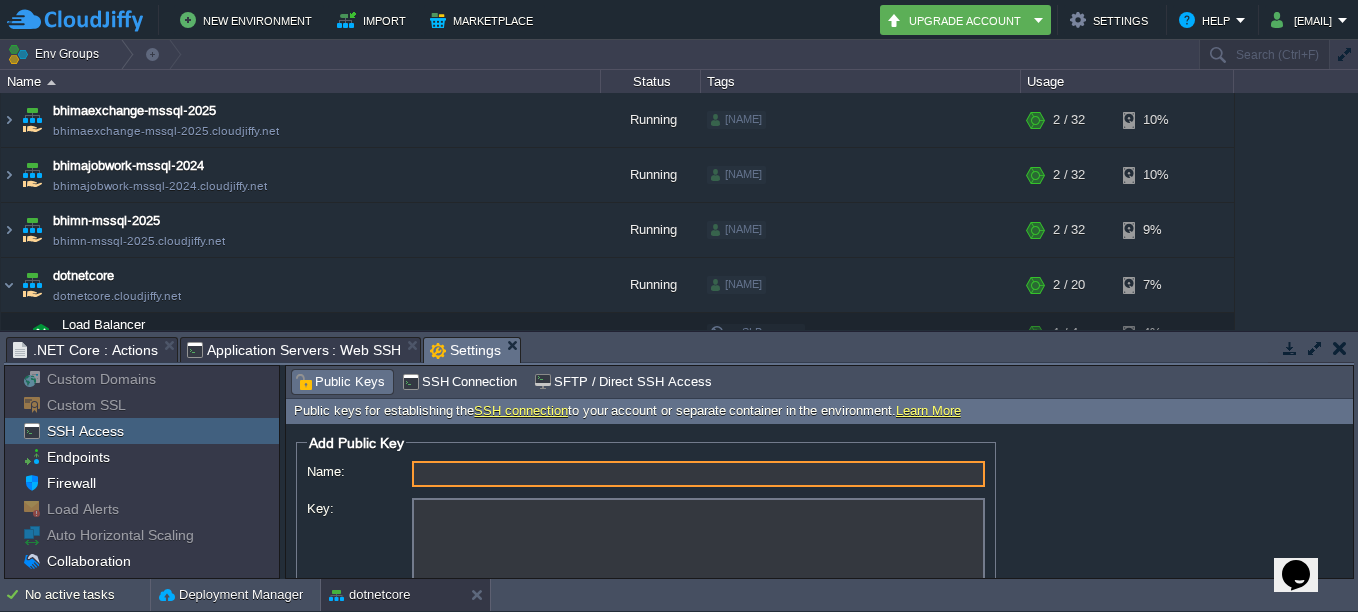click on "Key:" at bounding box center [698, 550] 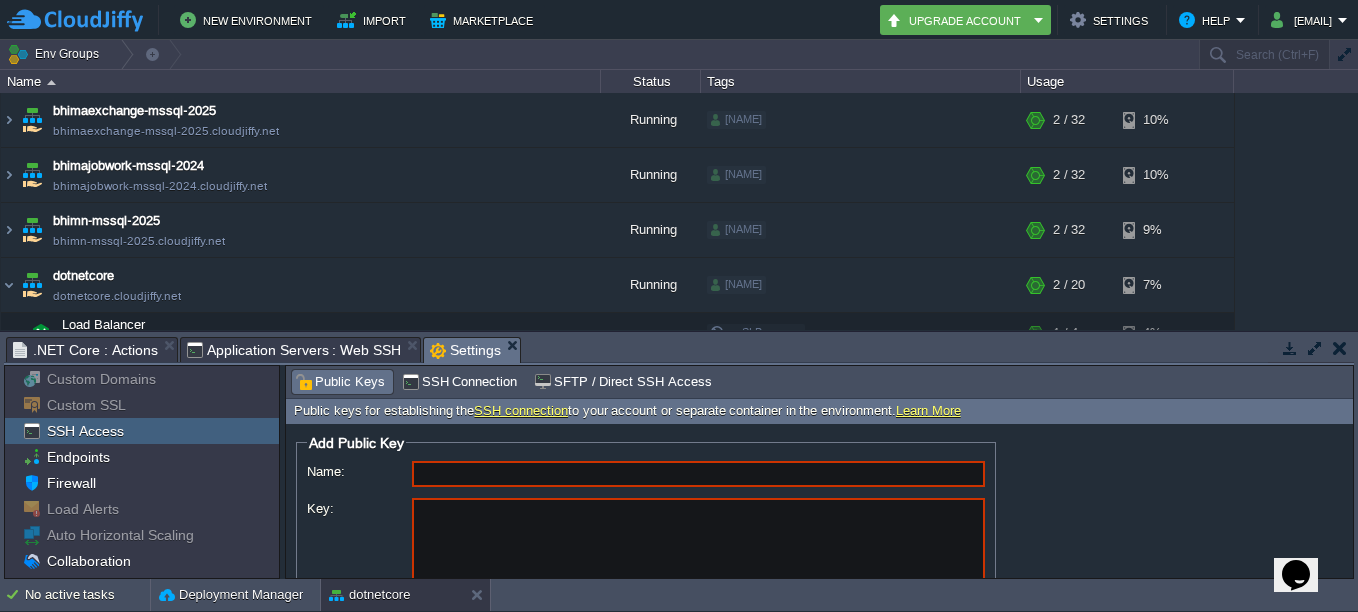 click on "Name:" at bounding box center (698, 474) 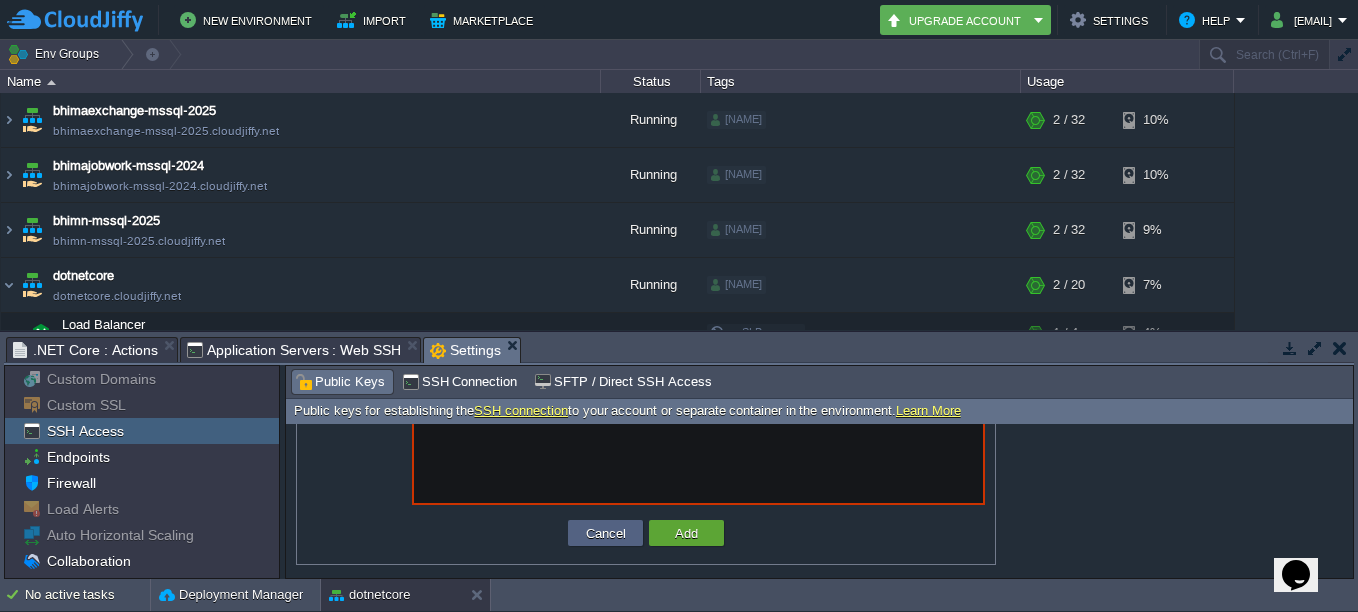 scroll, scrollTop: 0, scrollLeft: 0, axis: both 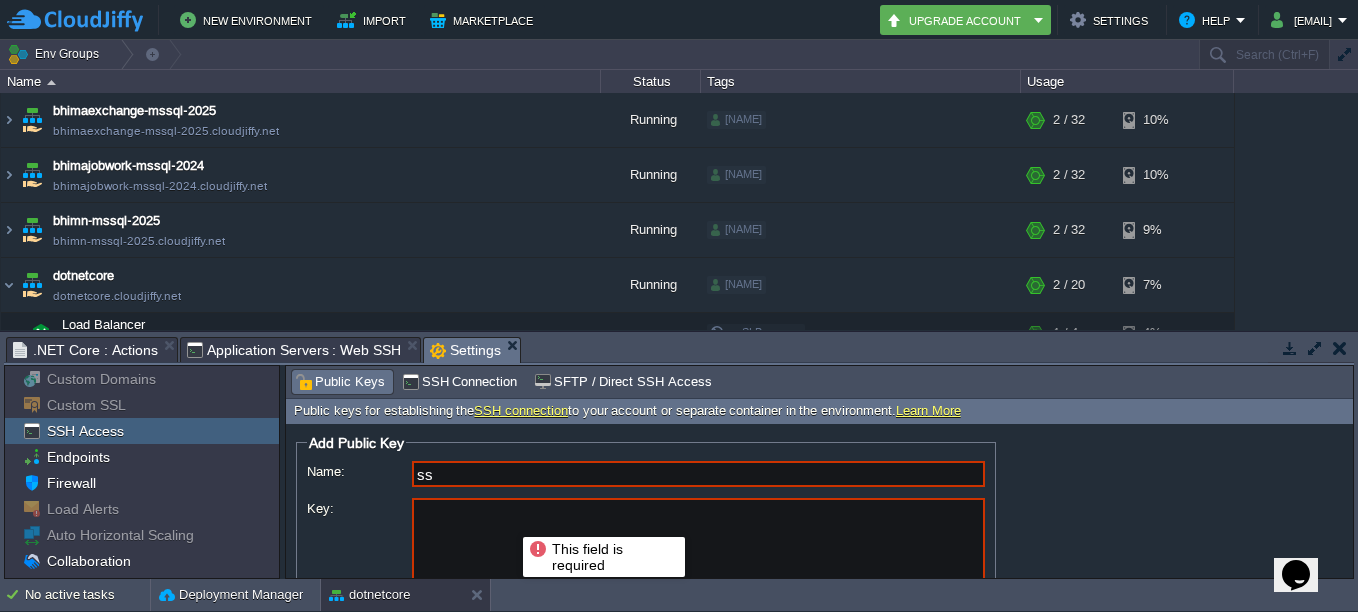 type on "ss" 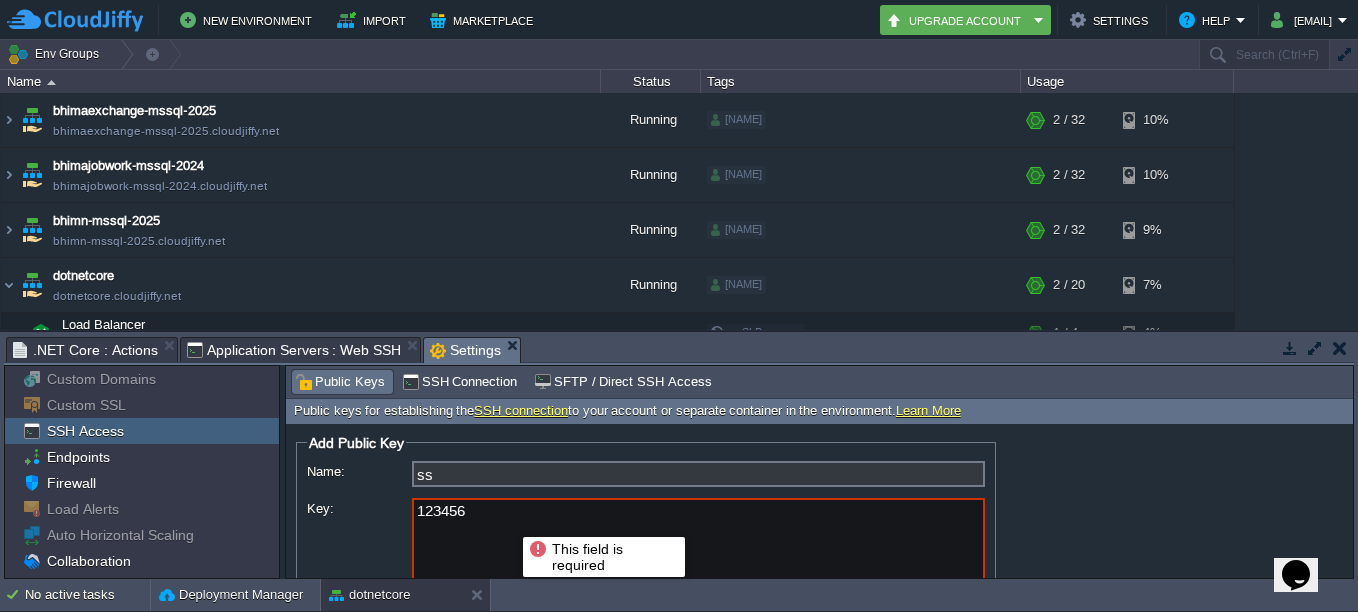 scroll, scrollTop: 99, scrollLeft: 0, axis: vertical 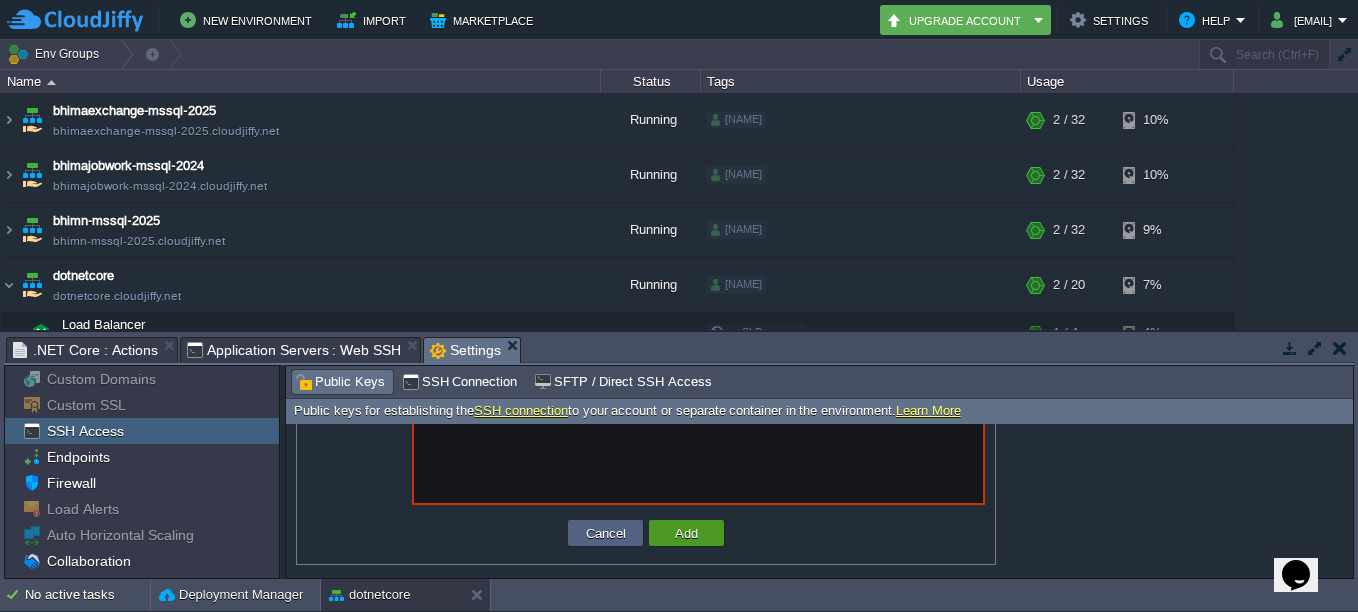 type on "123456" 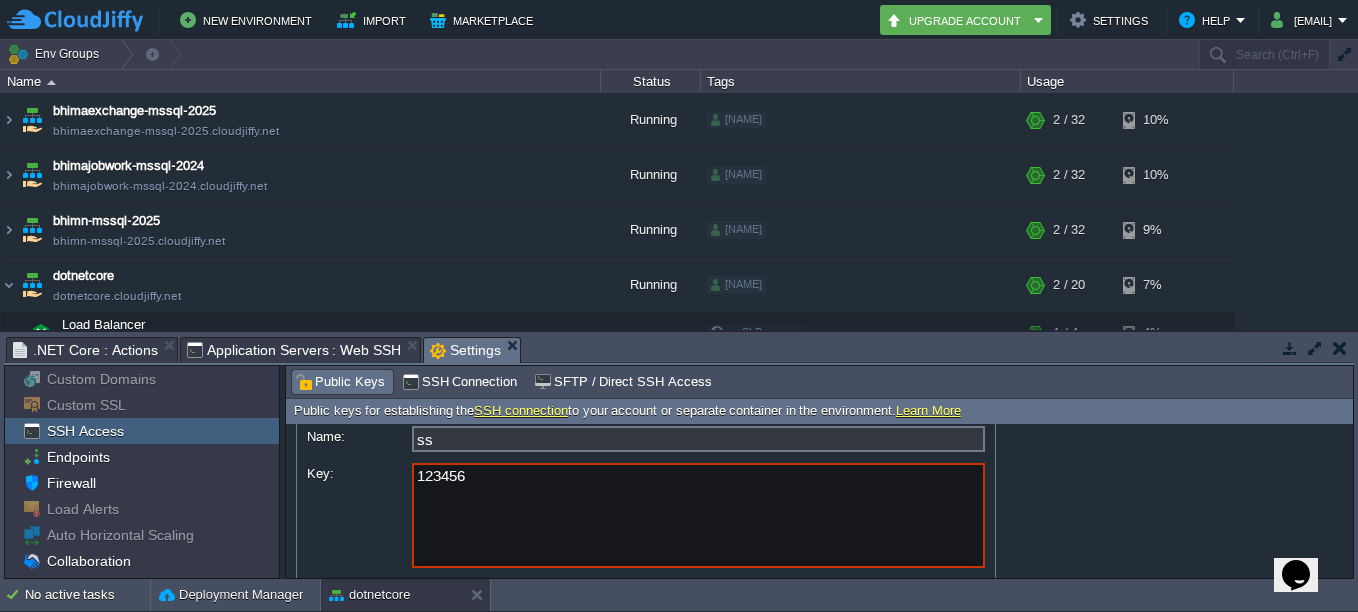 scroll, scrollTop: 0, scrollLeft: 0, axis: both 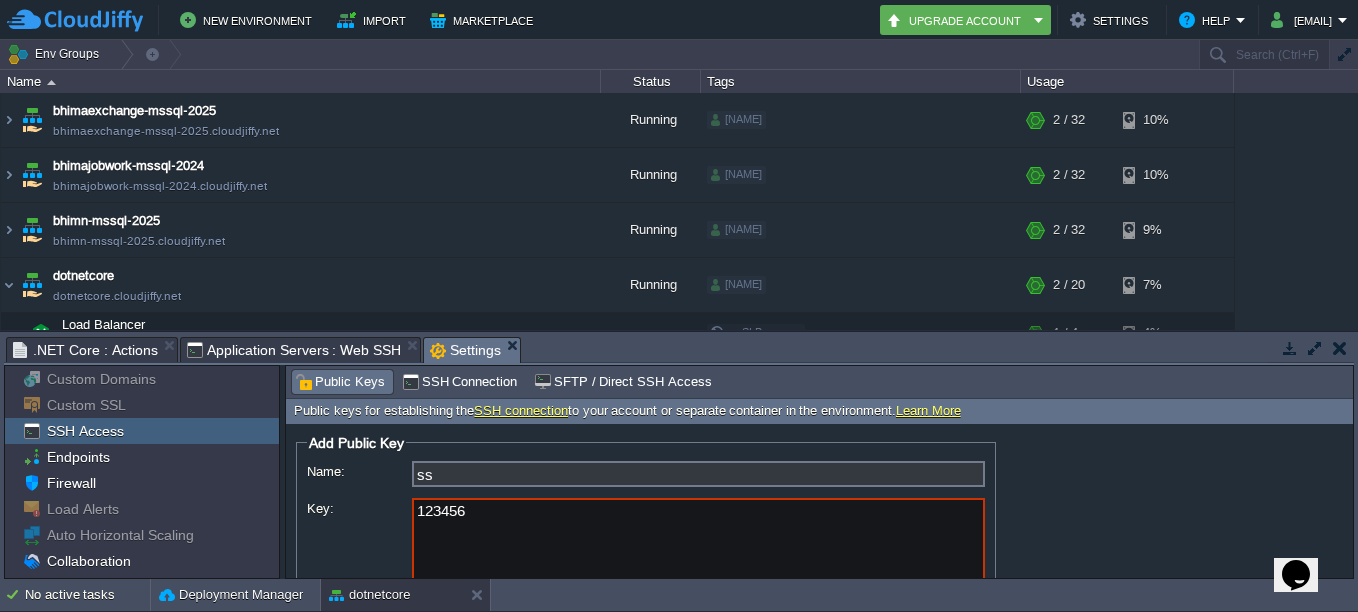 click on "123456" at bounding box center [698, 550] 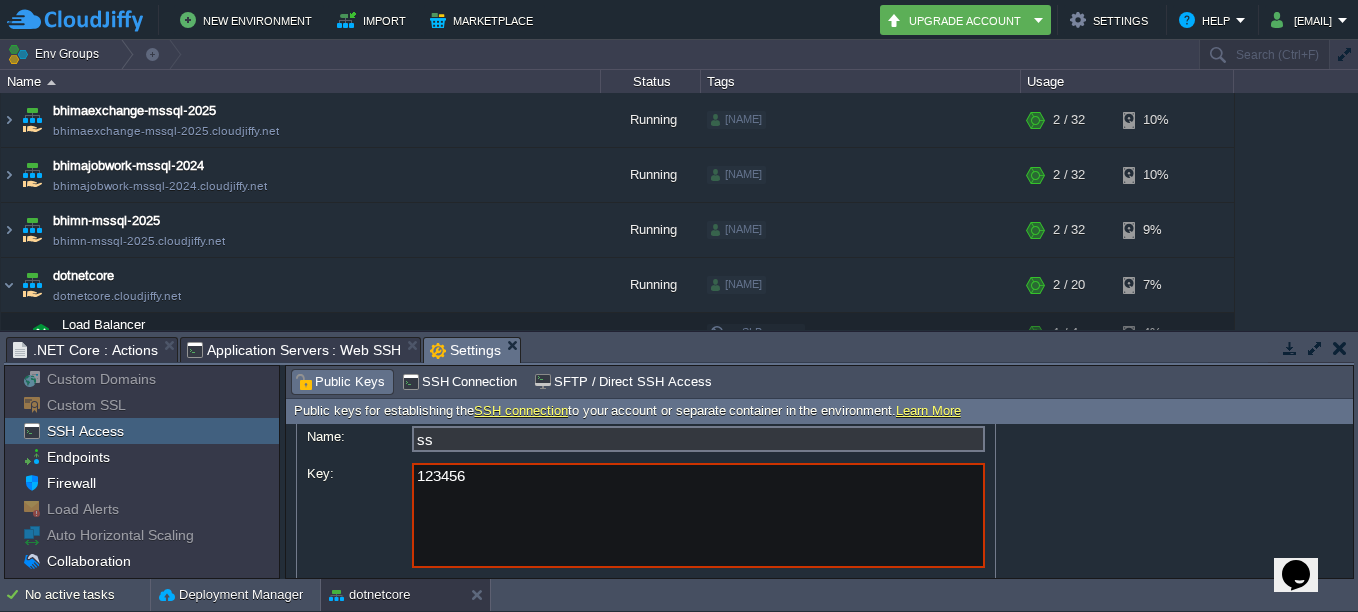 scroll, scrollTop: 0, scrollLeft: 0, axis: both 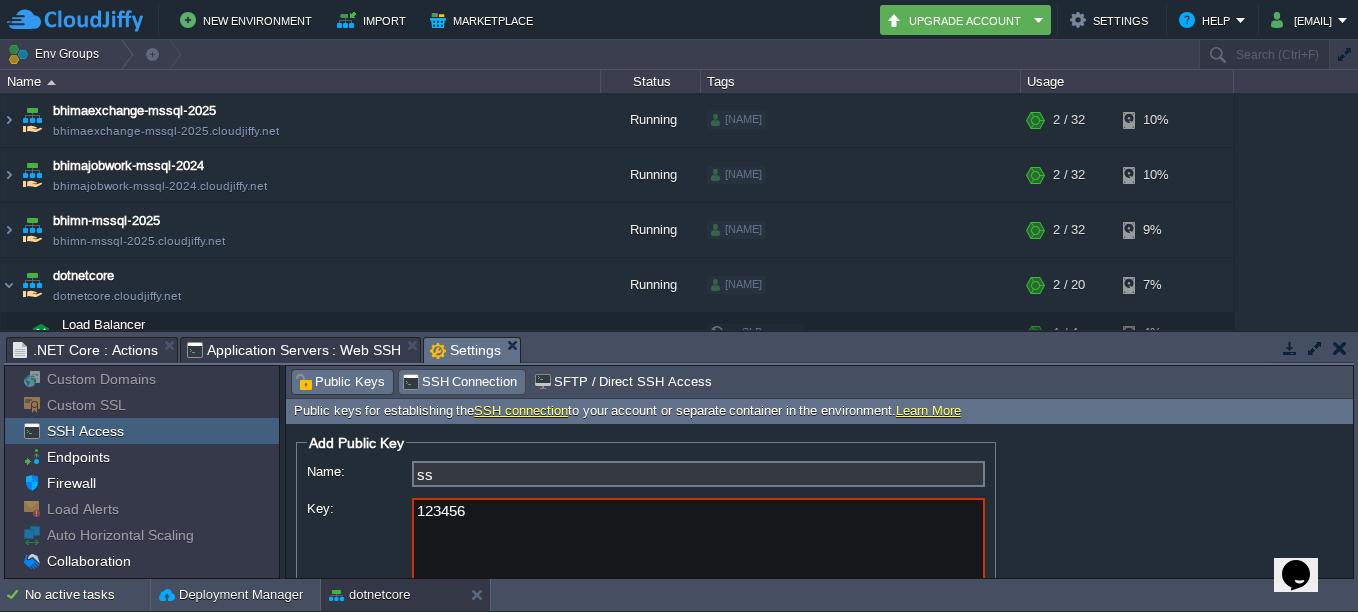 click on "SSH Connection" at bounding box center [460, 382] 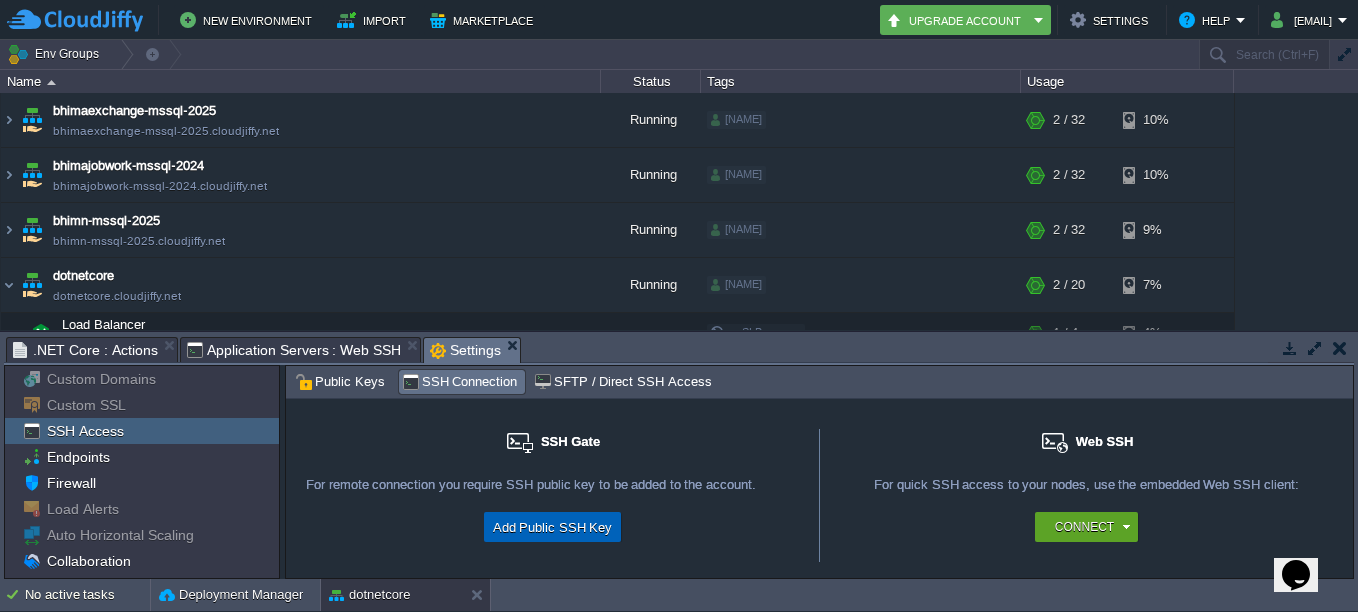 click on "Add Public SSH Key" at bounding box center (553, 527) 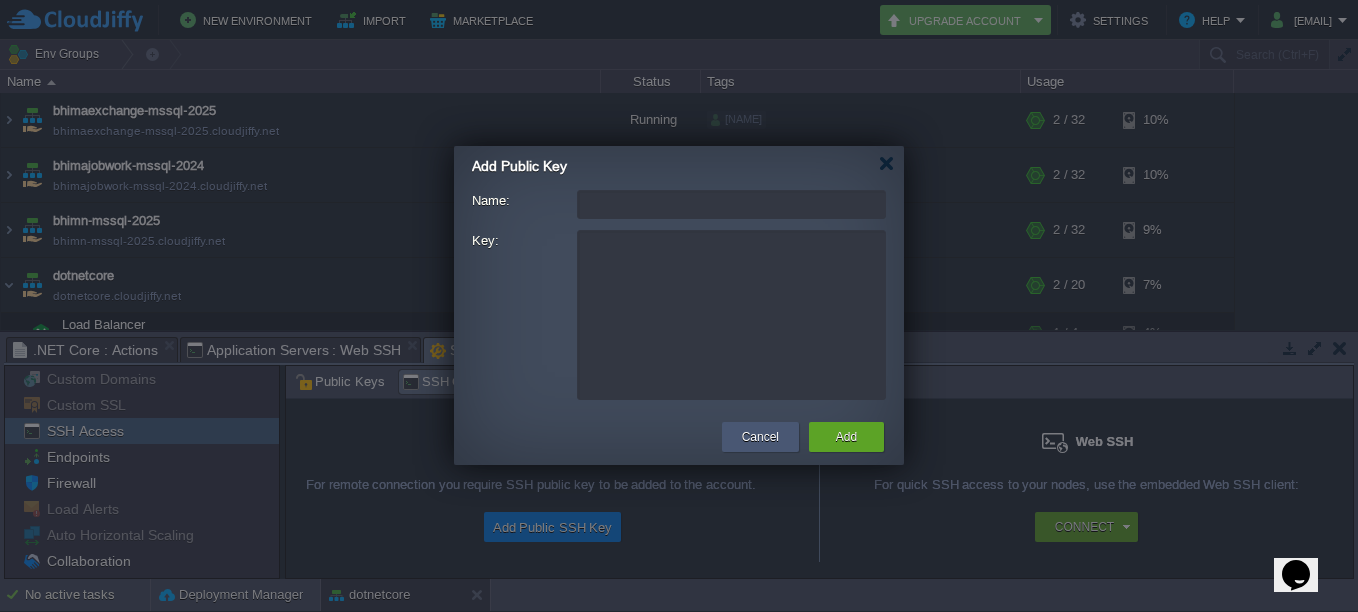 click on "Cancel" at bounding box center (760, 437) 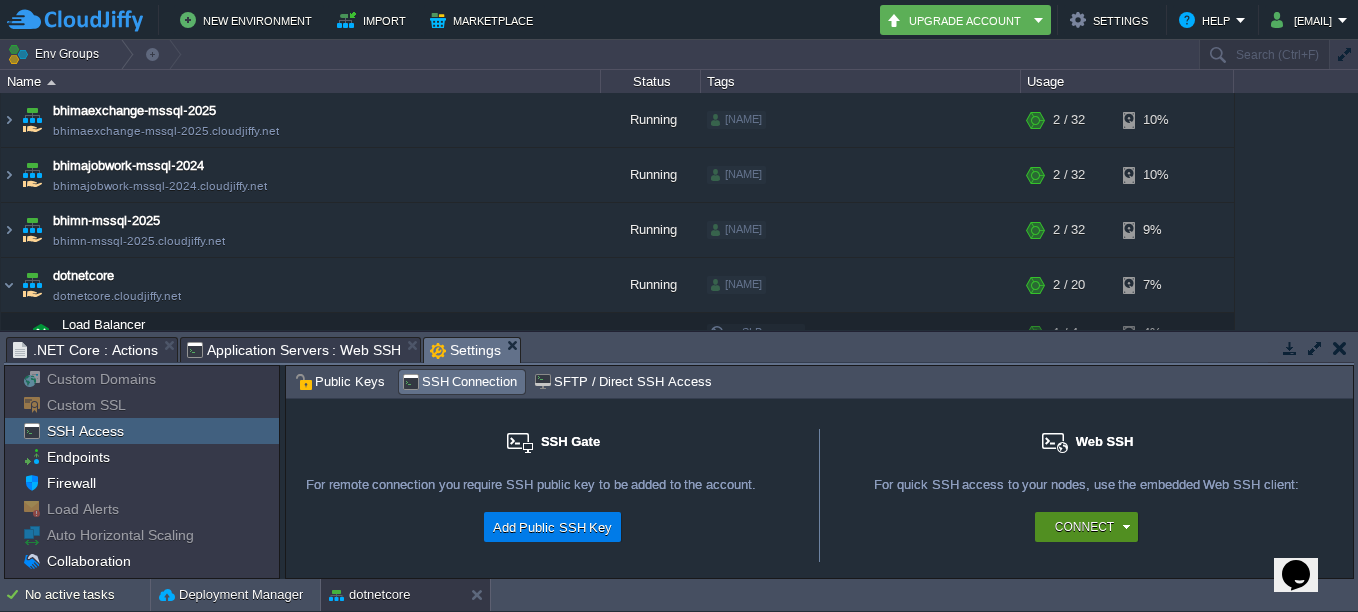 click on "Connect" at bounding box center (1090, 527) 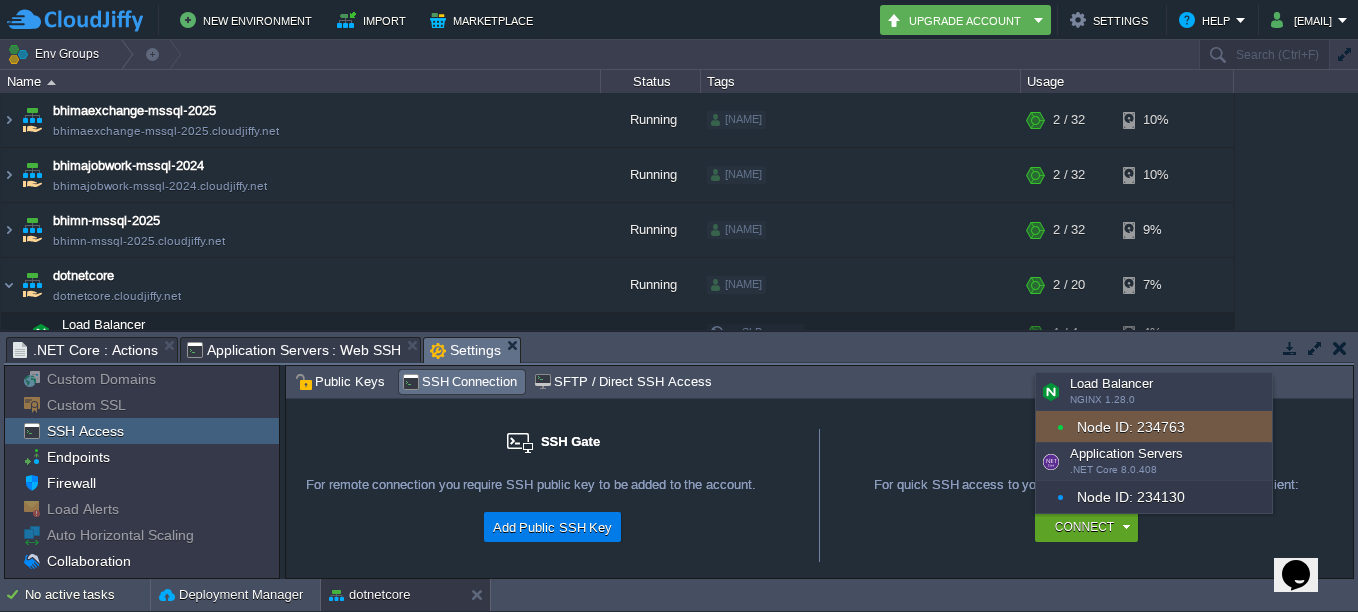 click on "Node ID: 234763" at bounding box center [1154, 427] 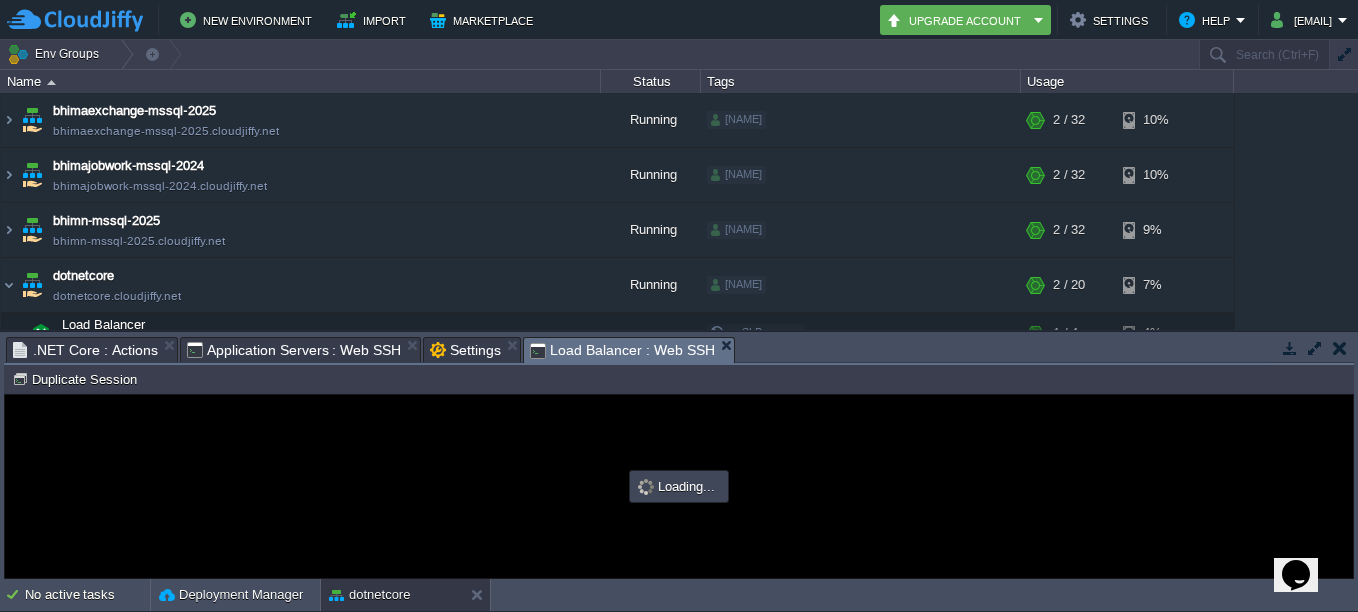 scroll, scrollTop: 0, scrollLeft: 0, axis: both 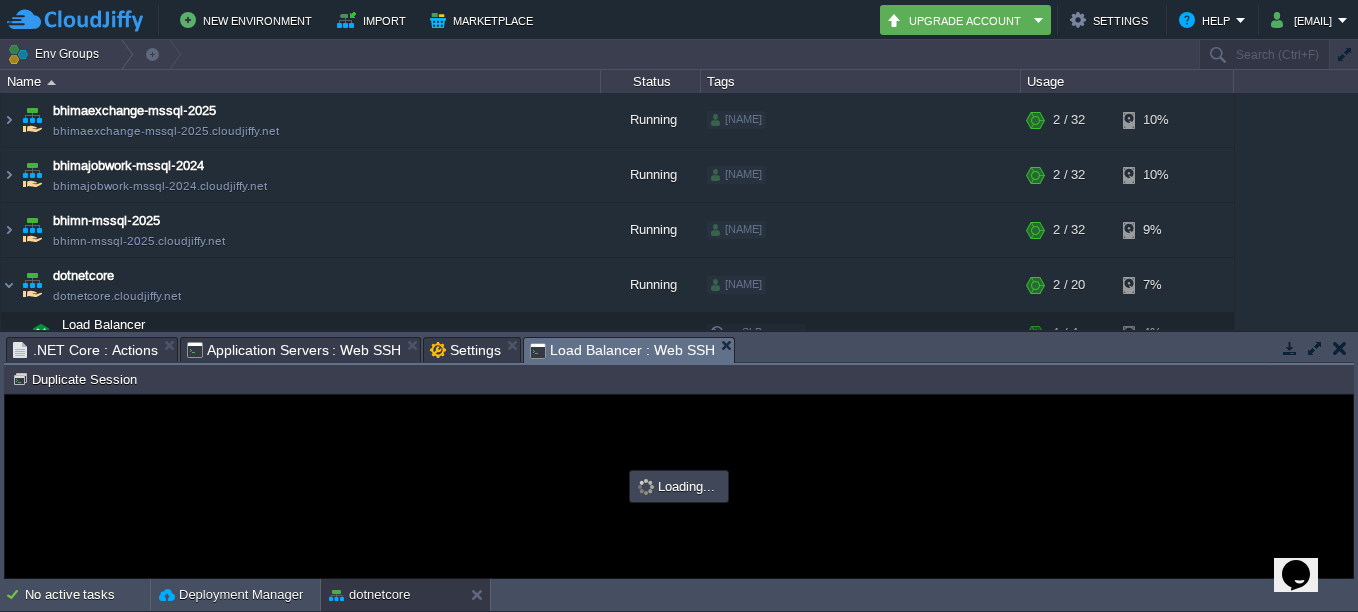 type on "#000000" 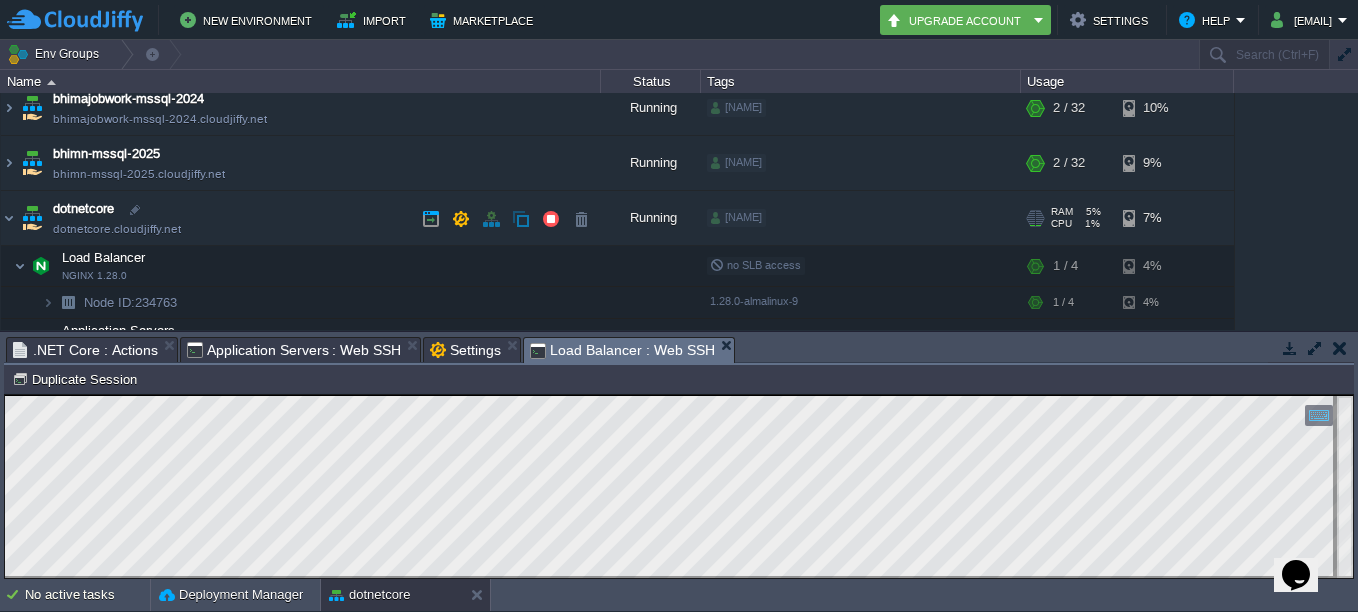 scroll, scrollTop: 100, scrollLeft: 0, axis: vertical 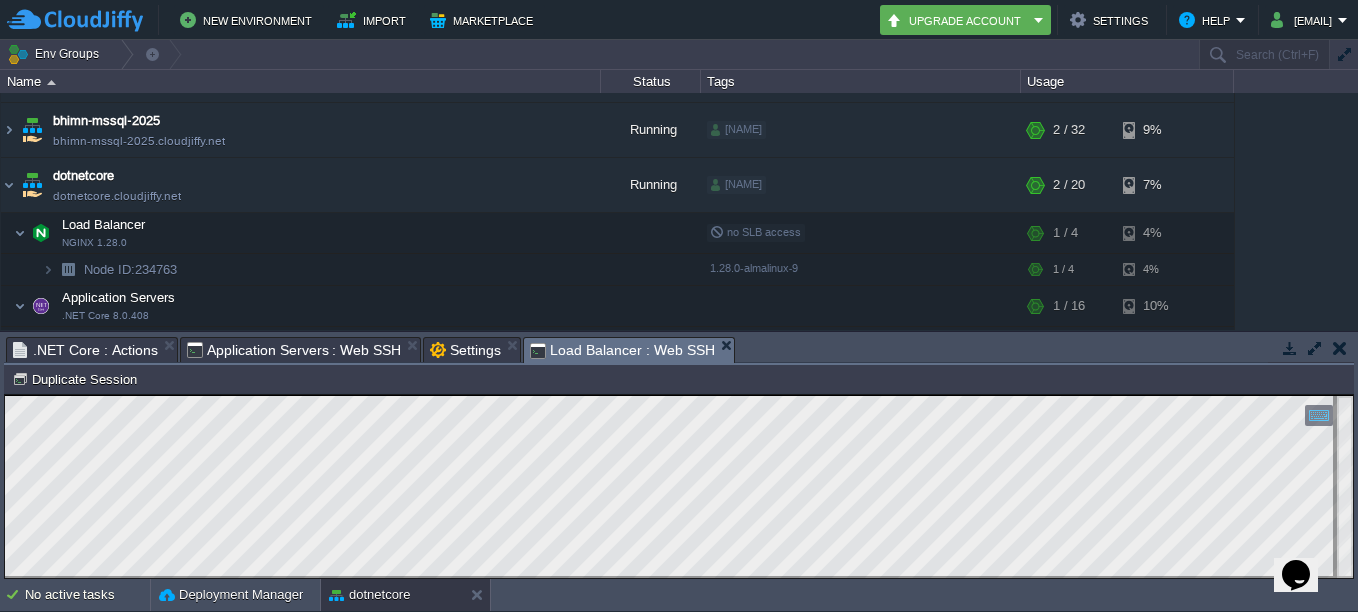 click on "Load Balancer : Web SSH" at bounding box center [622, 350] 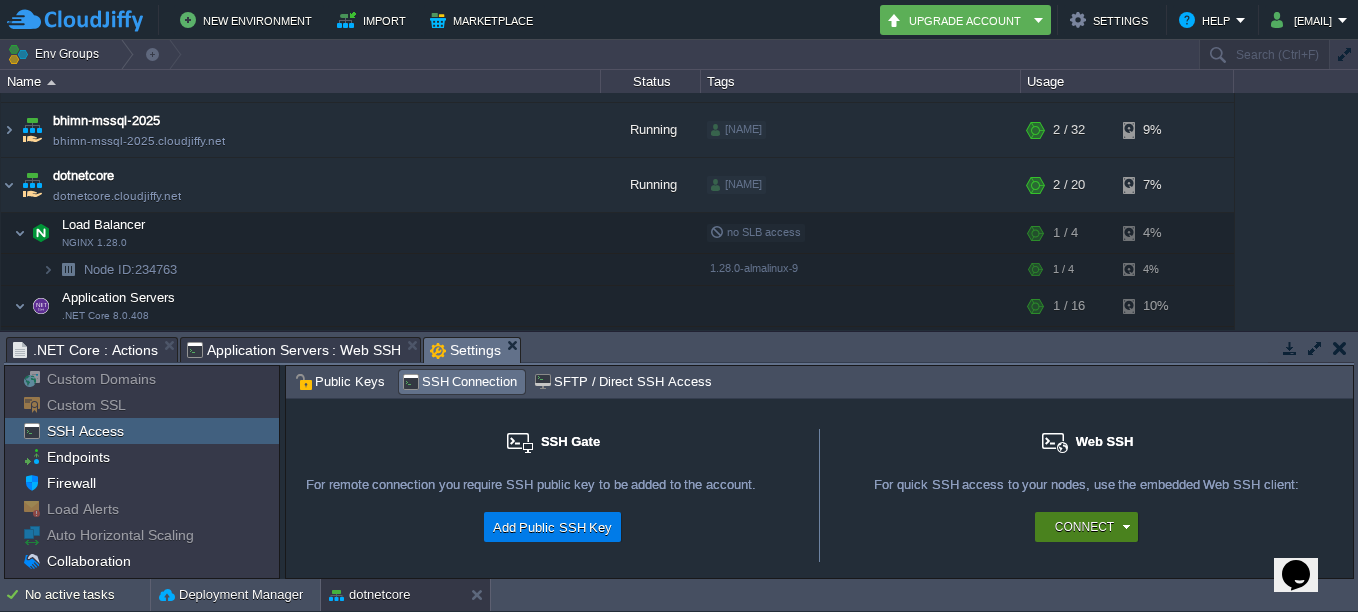 click on "Connect" at bounding box center [1090, 527] 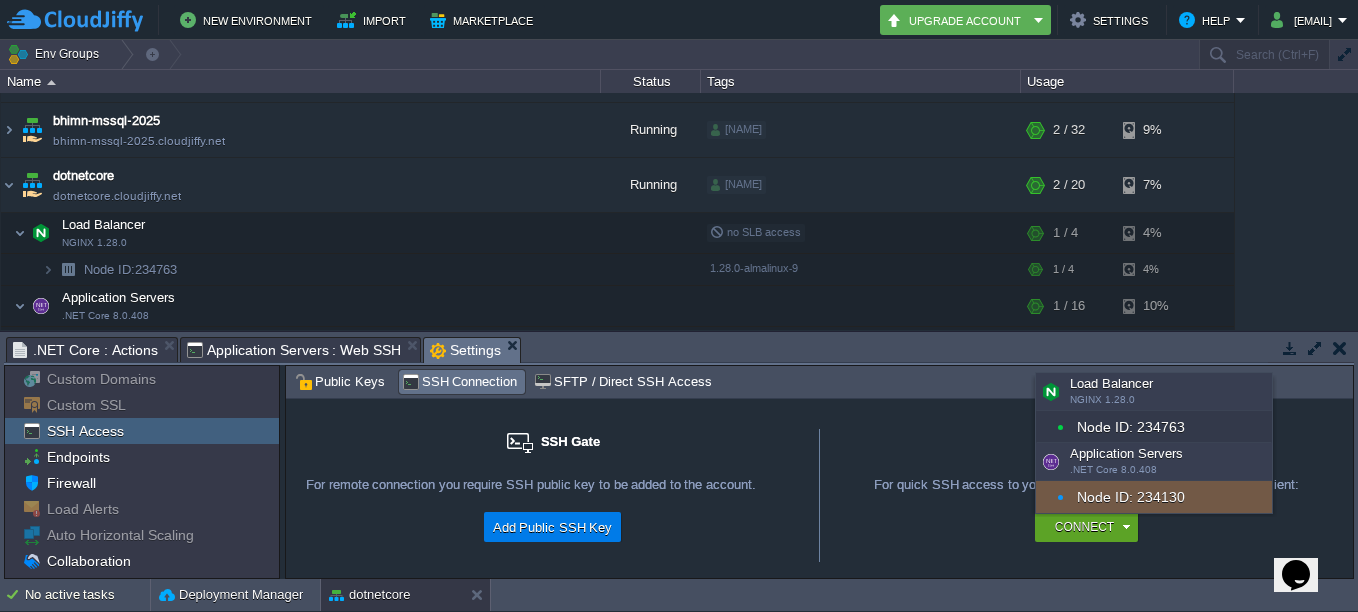 click on "Node ID: 234130" at bounding box center [1154, 497] 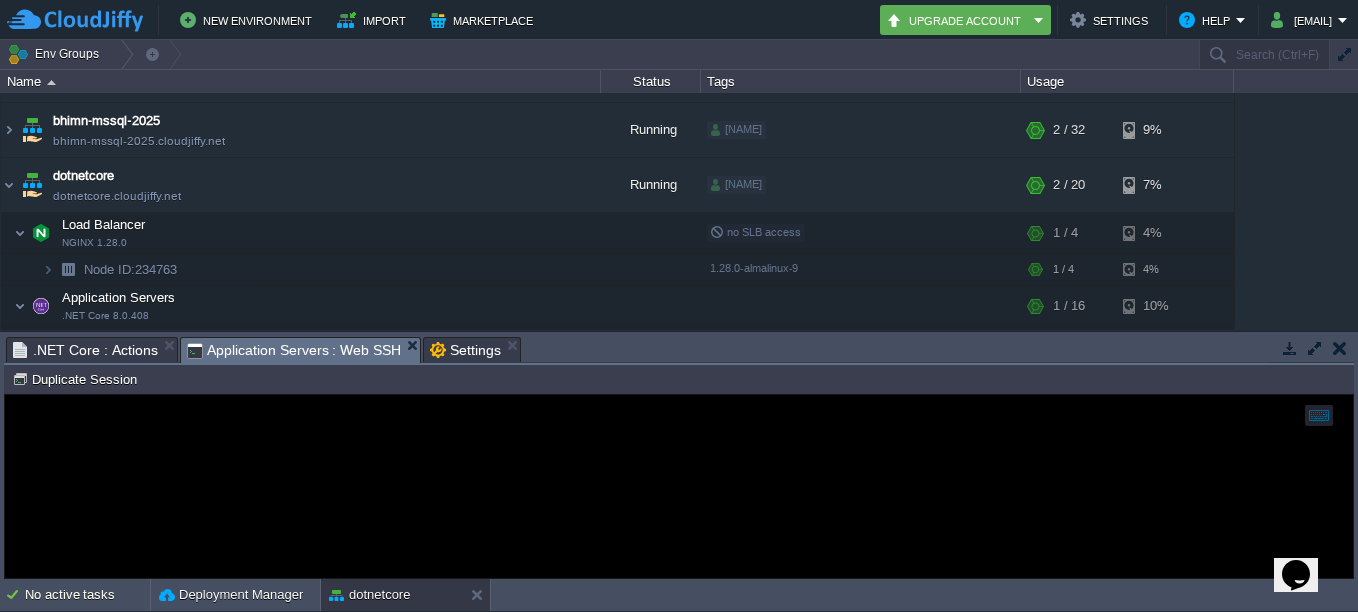 click at bounding box center (679, 486) 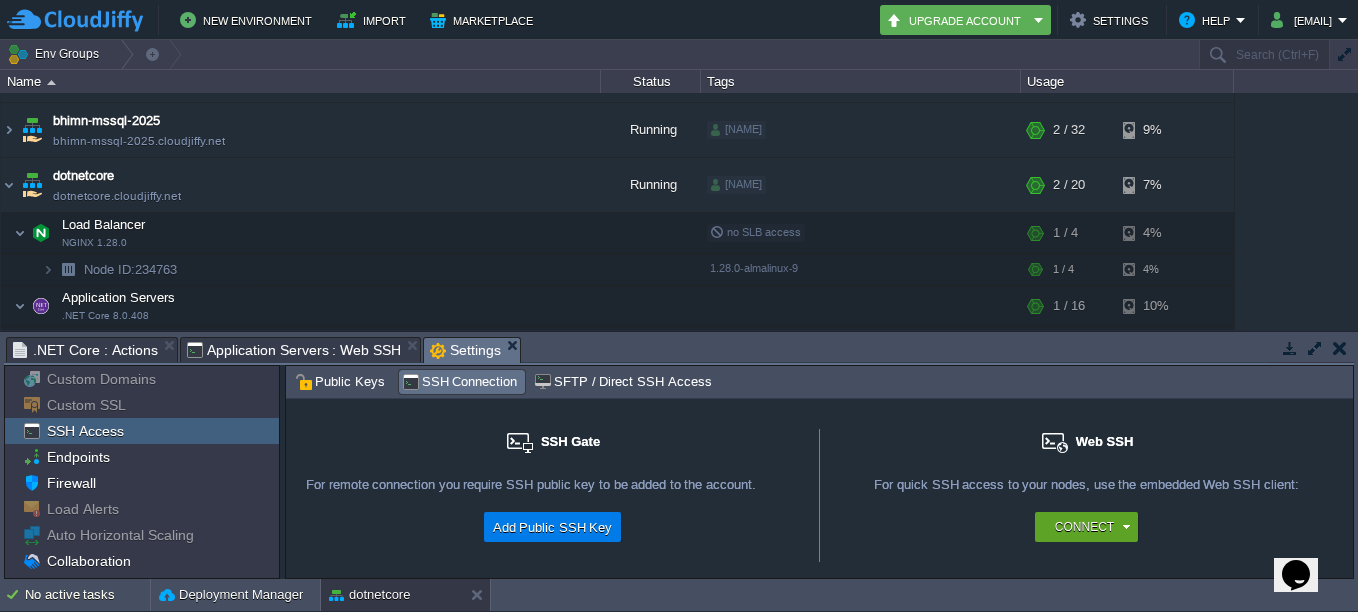 click at bounding box center [1340, 348] 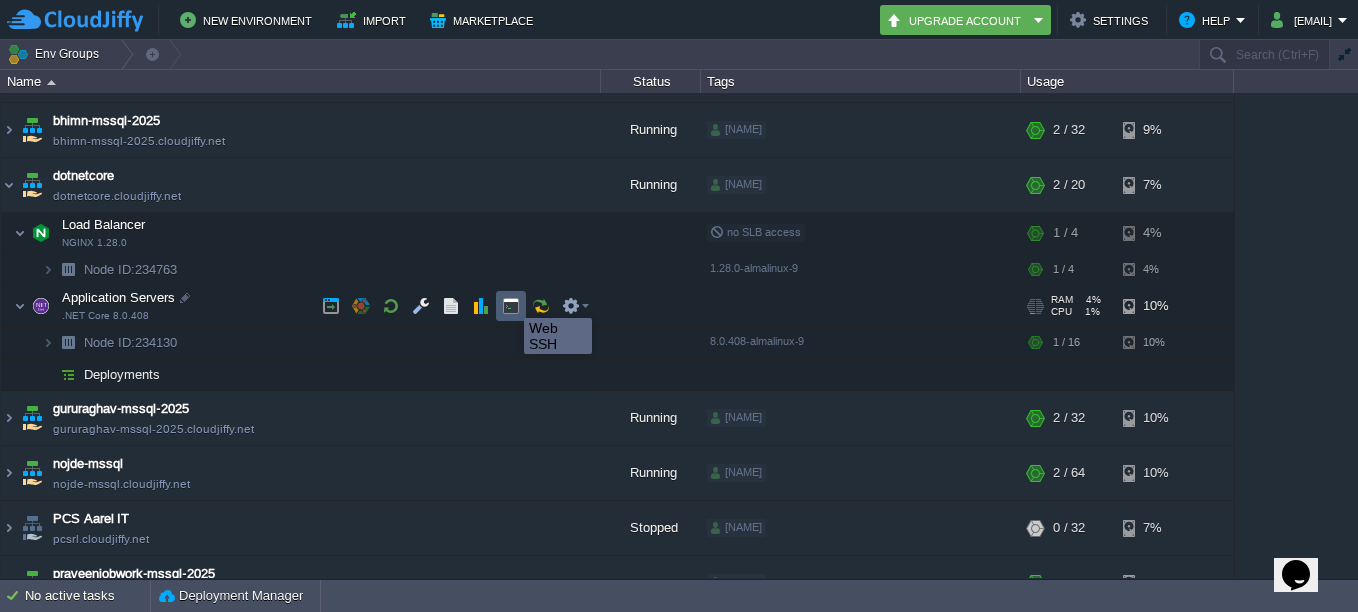 click at bounding box center [511, 306] 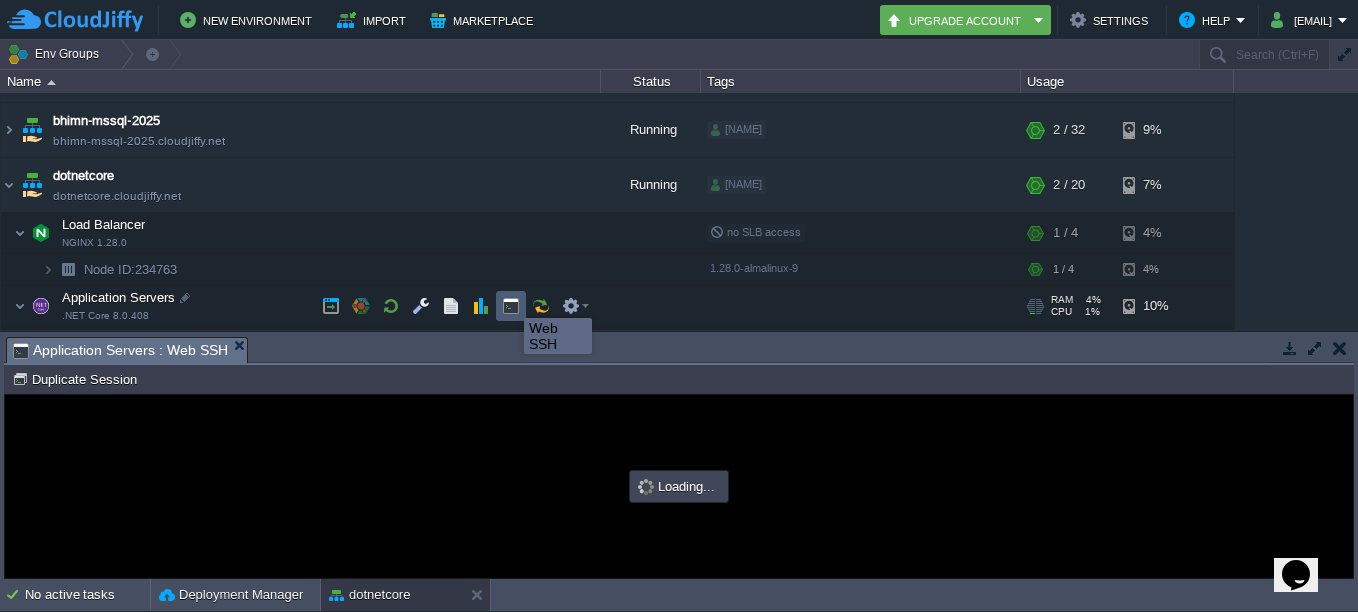 scroll, scrollTop: 0, scrollLeft: 0, axis: both 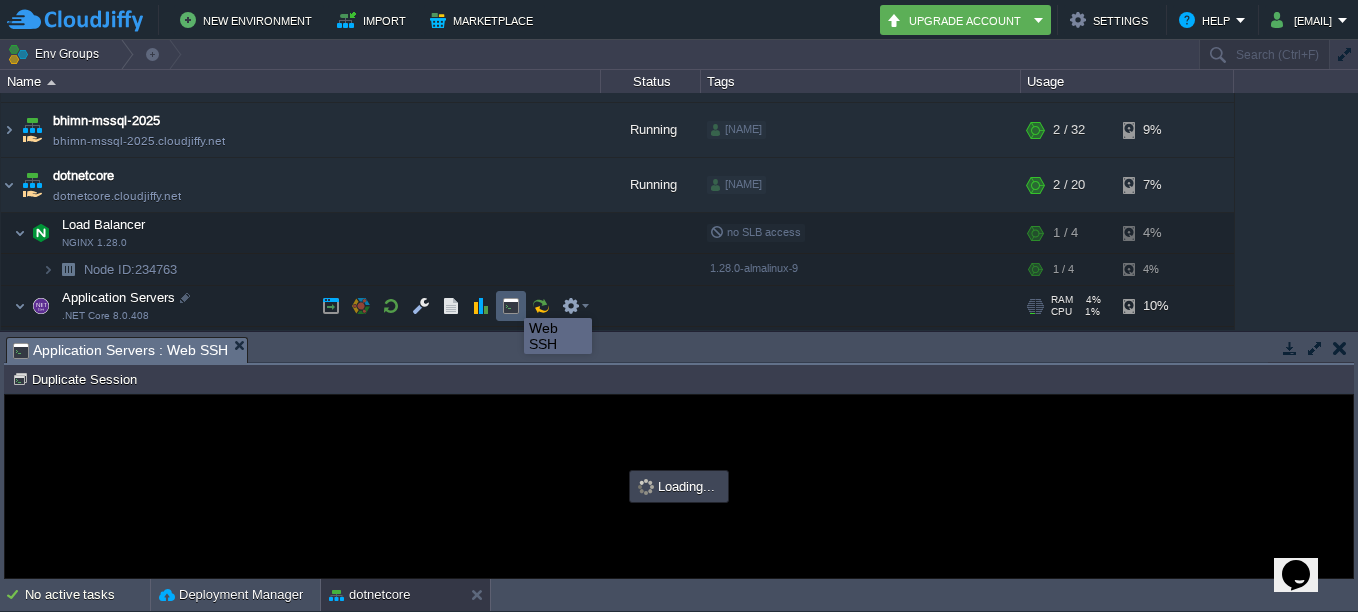 type on "#000000" 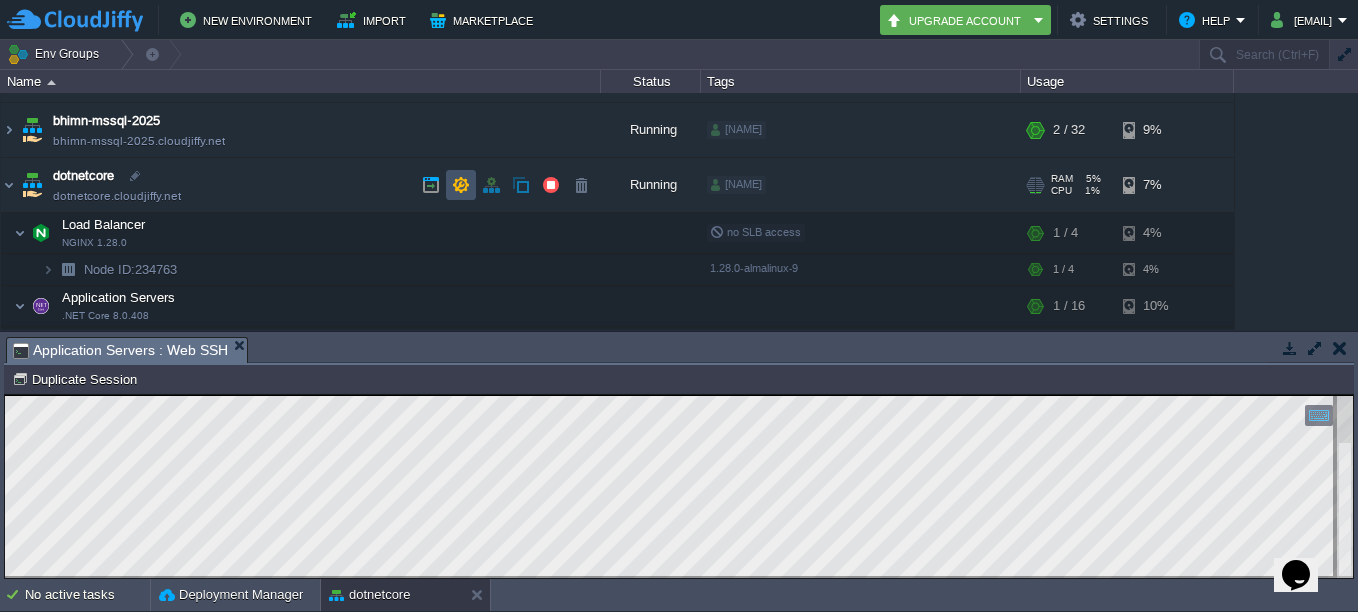 click at bounding box center [461, 185] 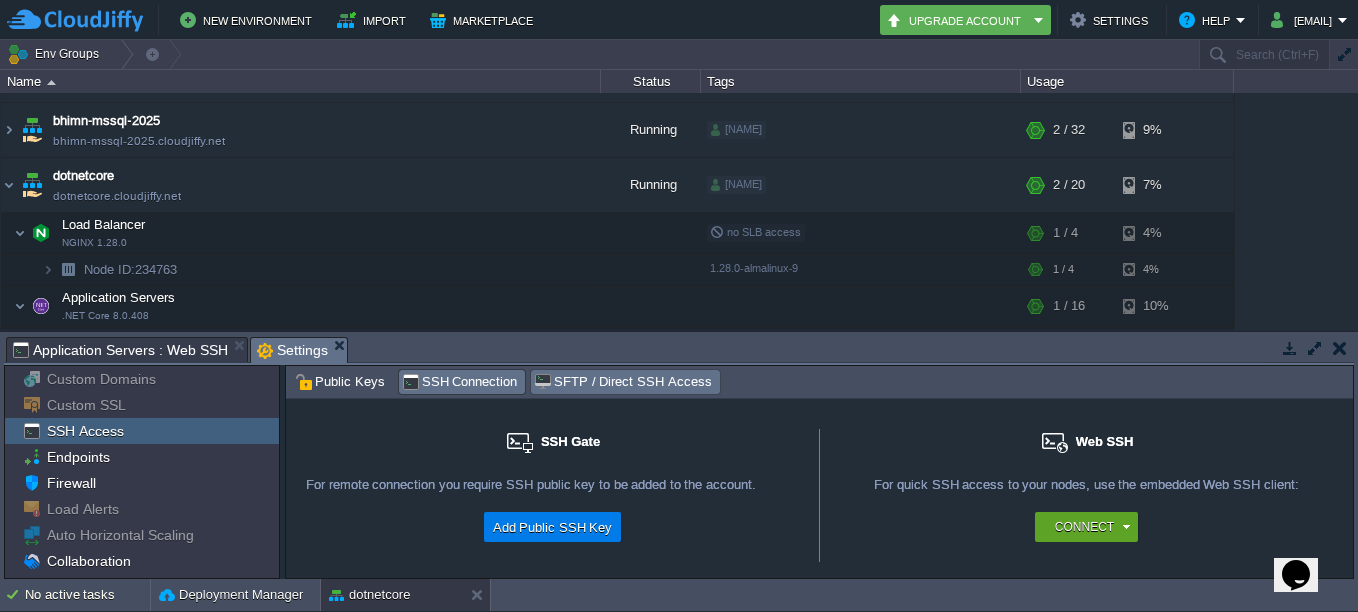 click on "SFTP / Direct SSH Access" at bounding box center [622, 382] 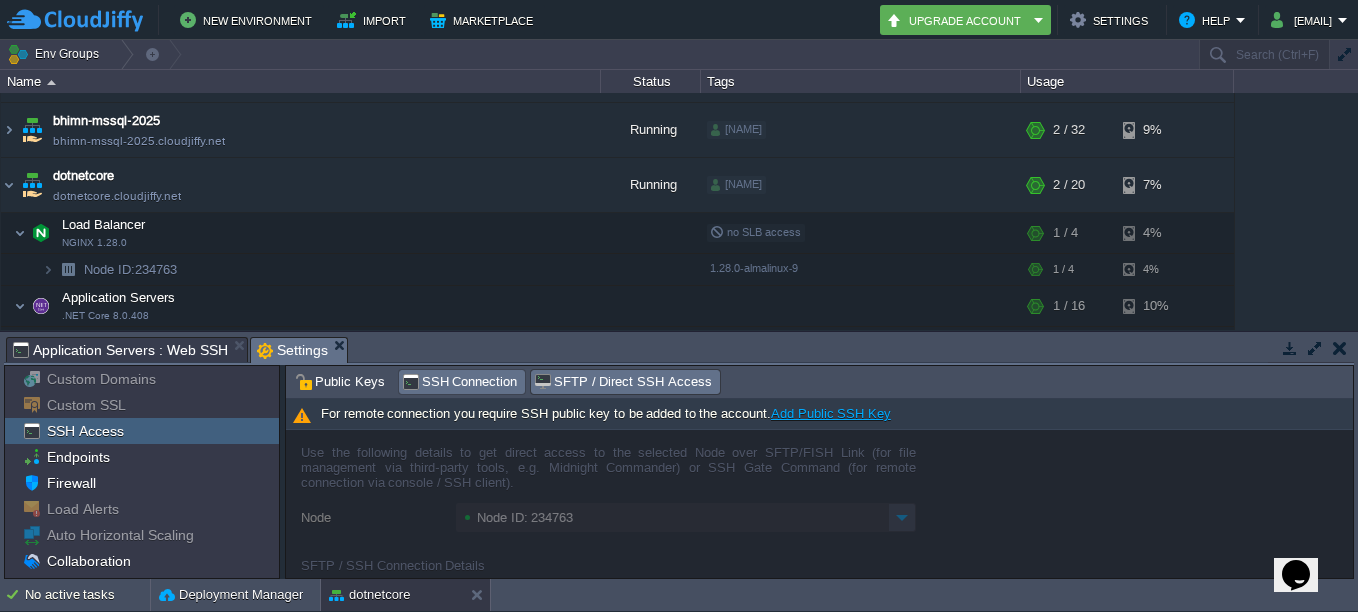 click on "SSH Connection" at bounding box center (460, 382) 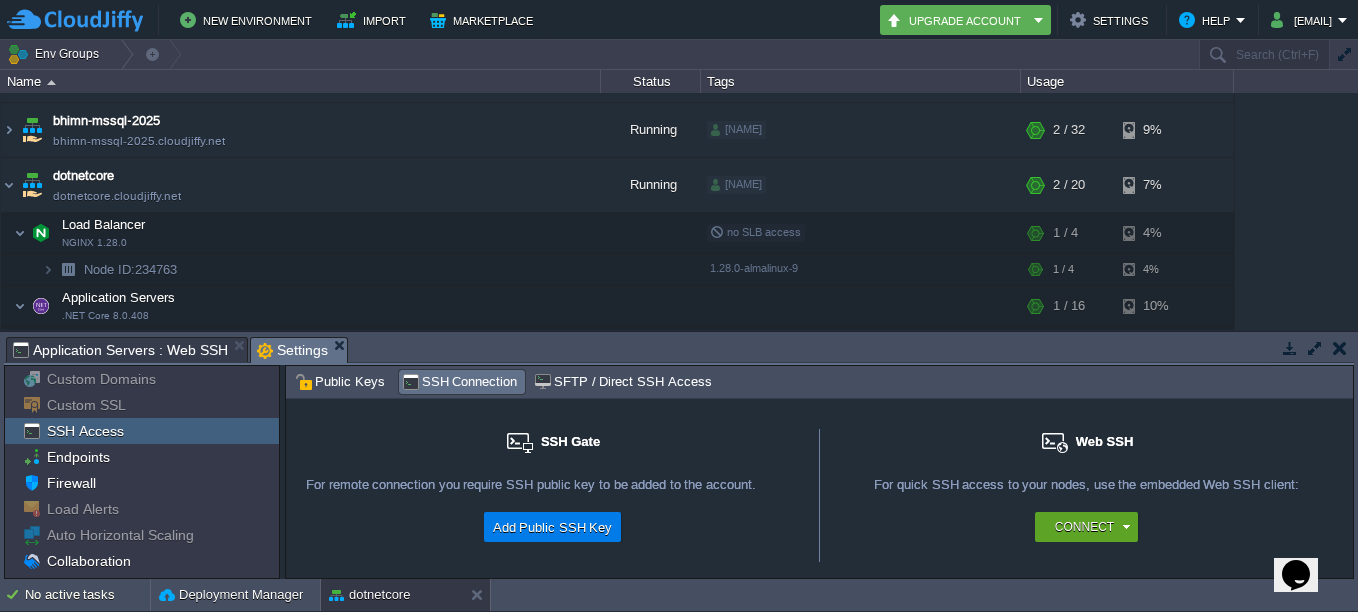 click on "SSH Access" at bounding box center [85, 431] 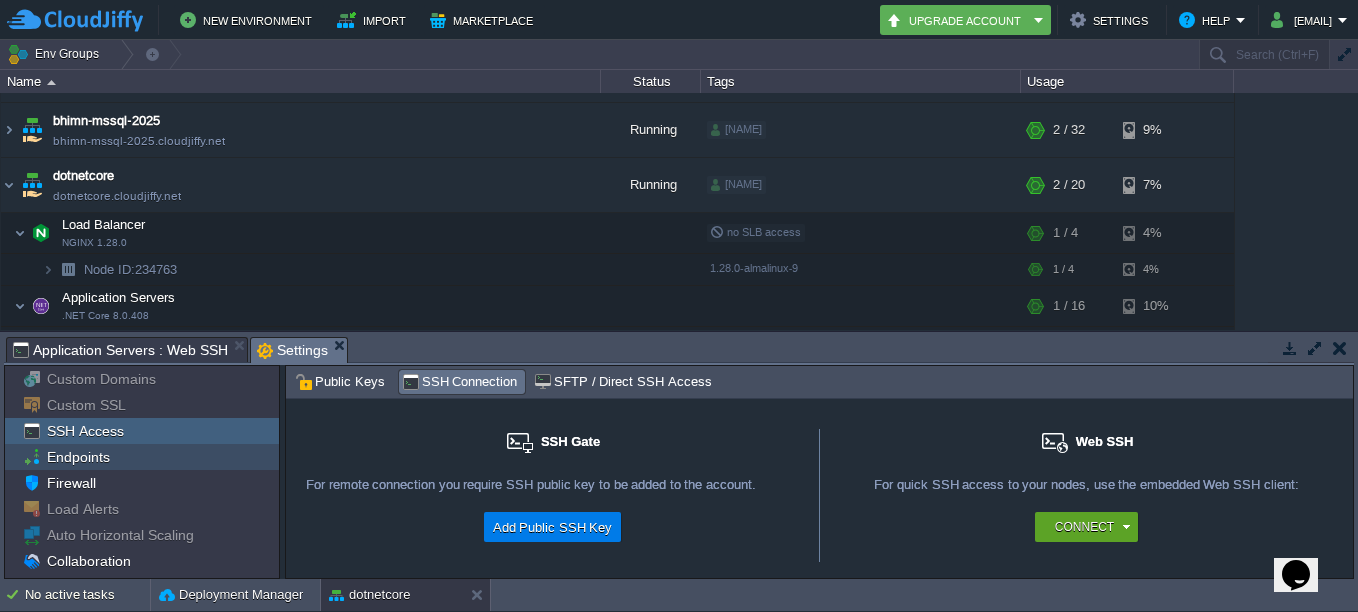 click on "Endpoints" at bounding box center [78, 457] 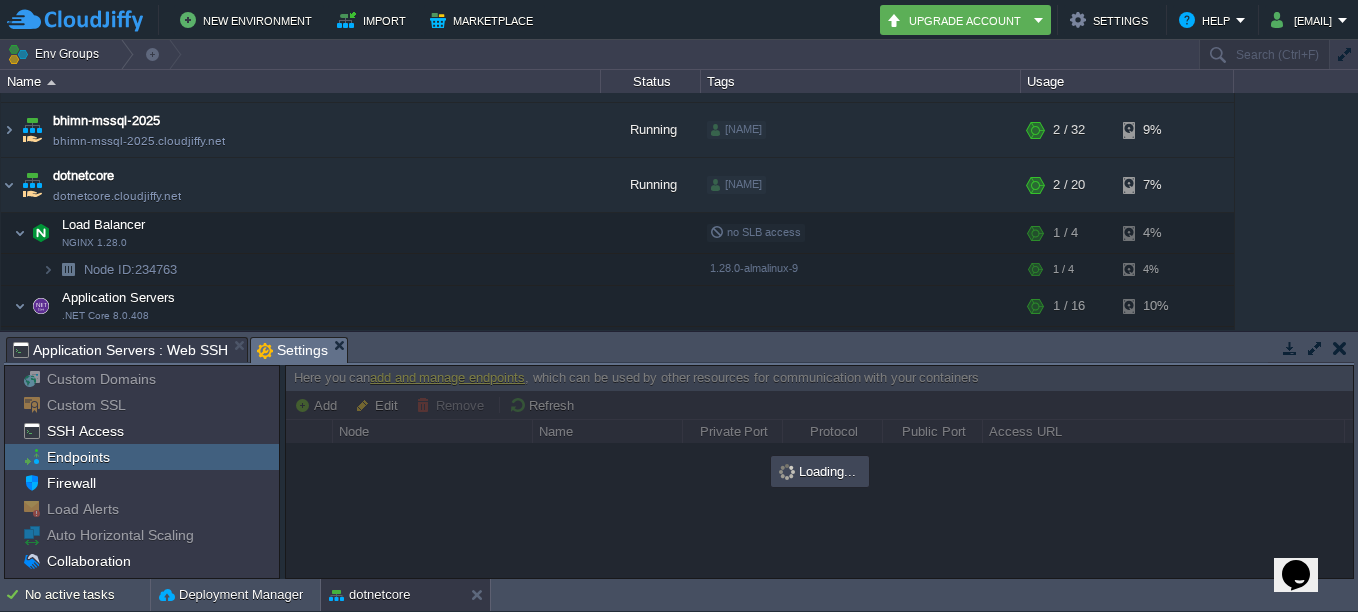 click on "Endpoints" at bounding box center [78, 457] 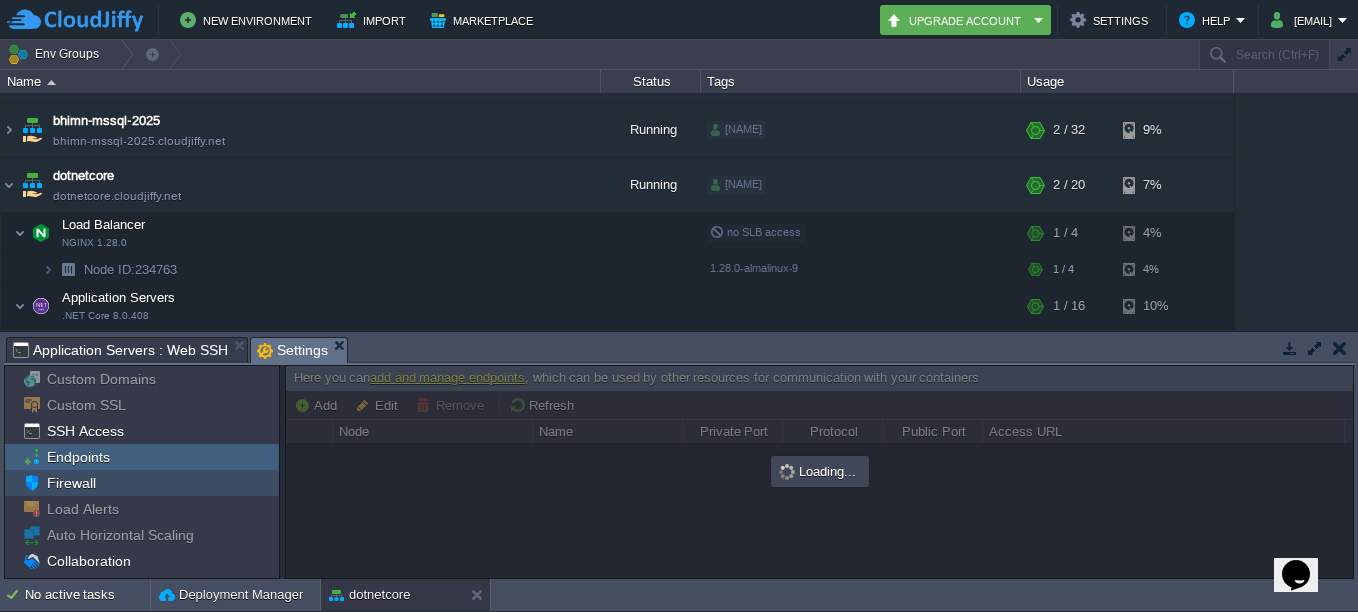 click on "Firewall" at bounding box center (71, 483) 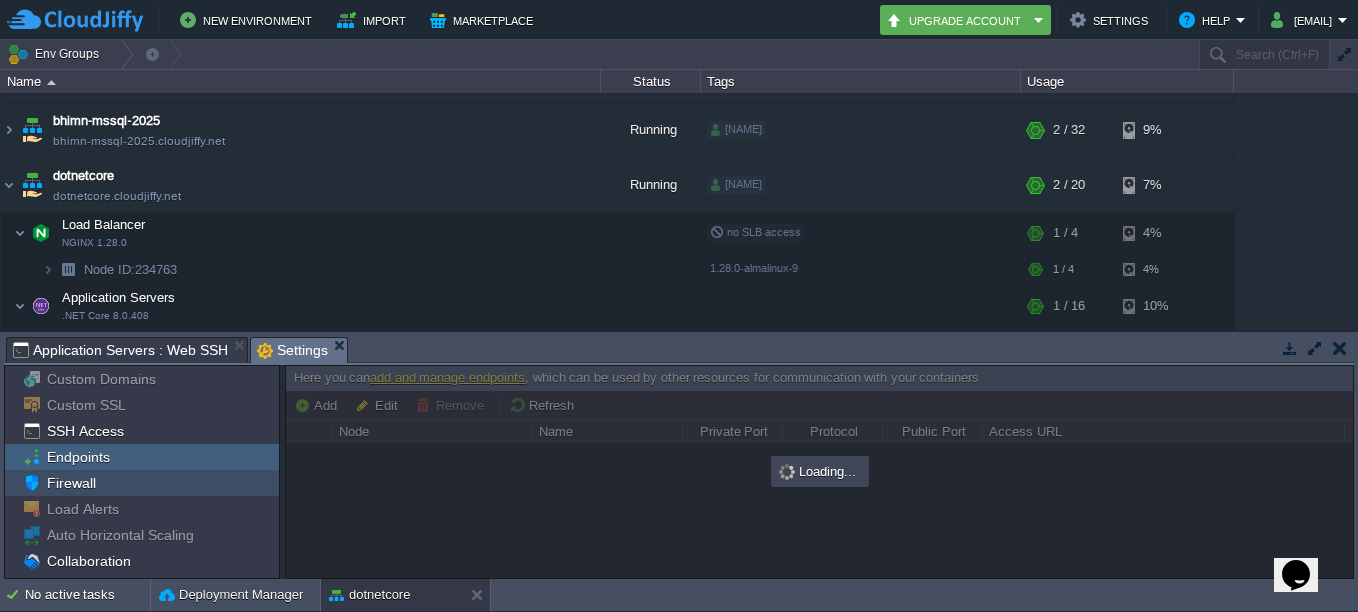 click on "Firewall" at bounding box center [71, 483] 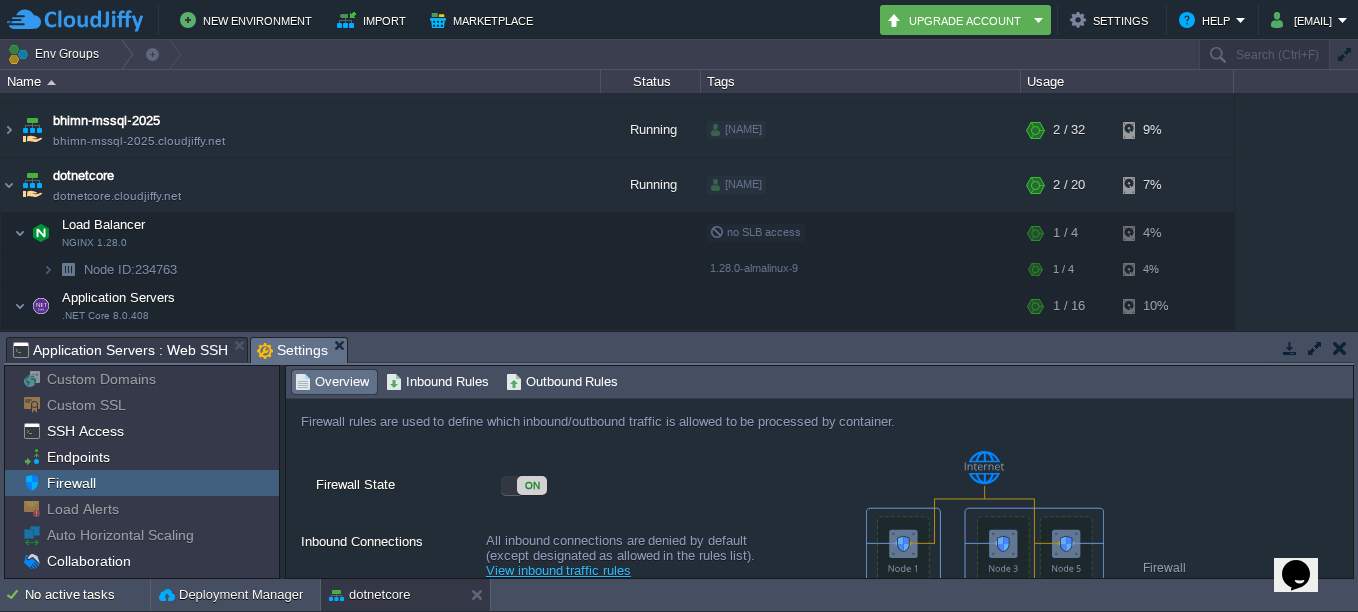 click on "ON" at bounding box center [524, 485] 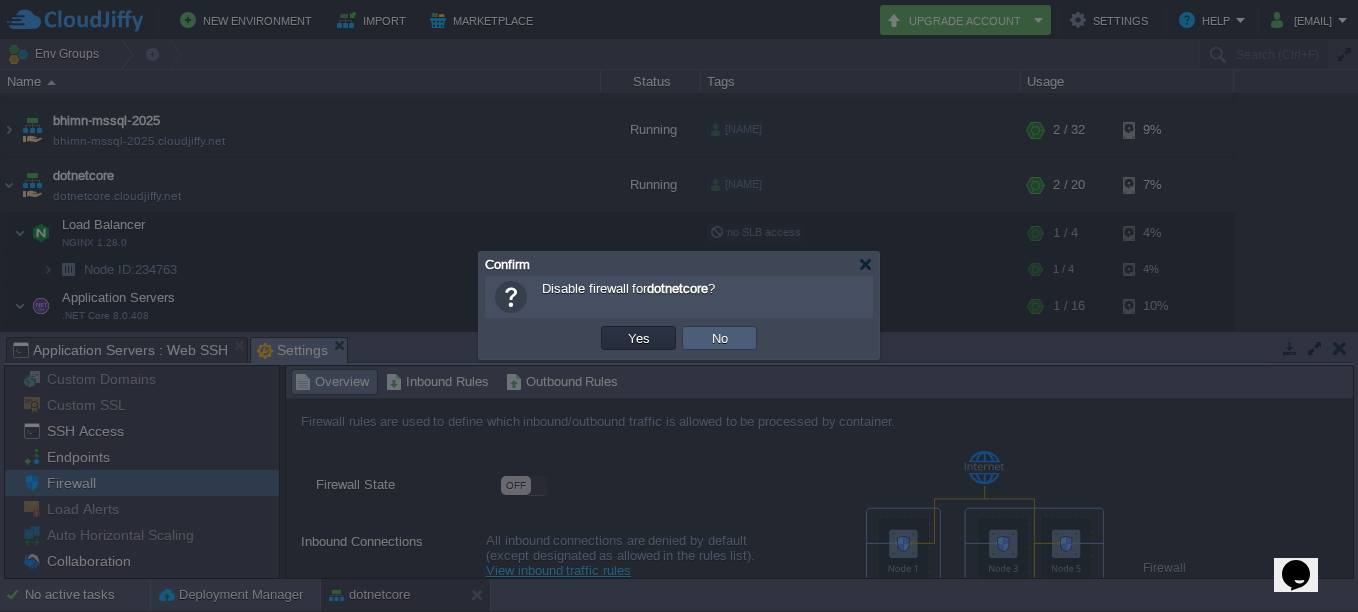 click on "No" at bounding box center (720, 338) 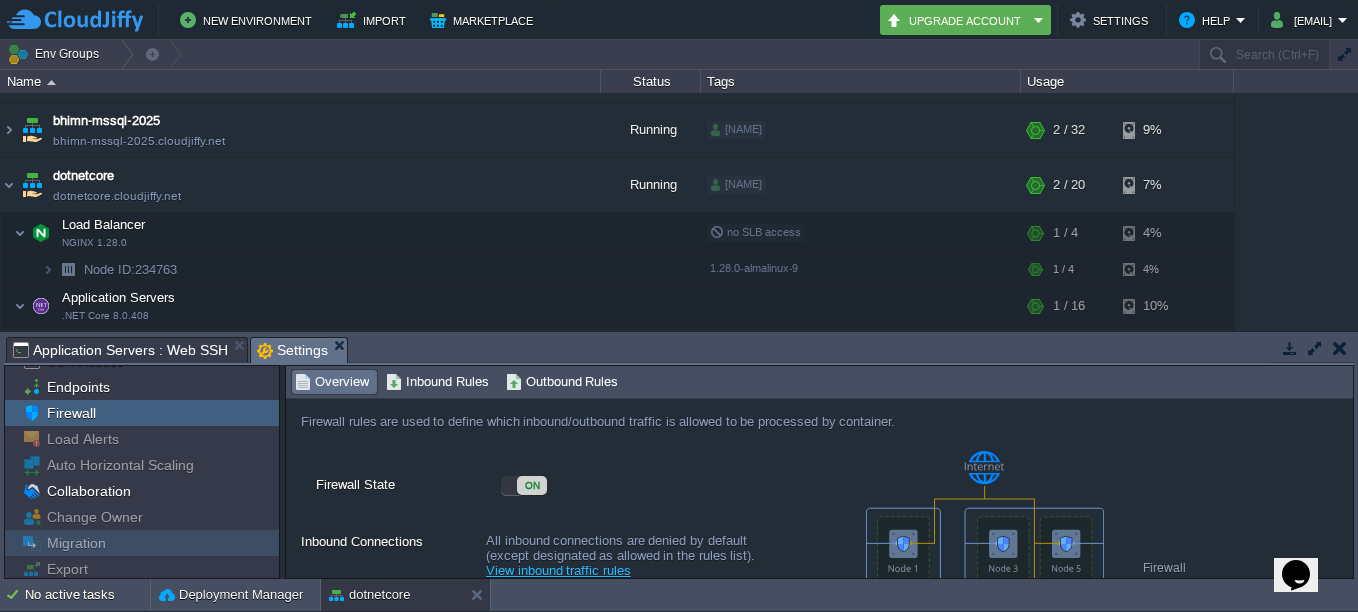 scroll, scrollTop: 100, scrollLeft: 0, axis: vertical 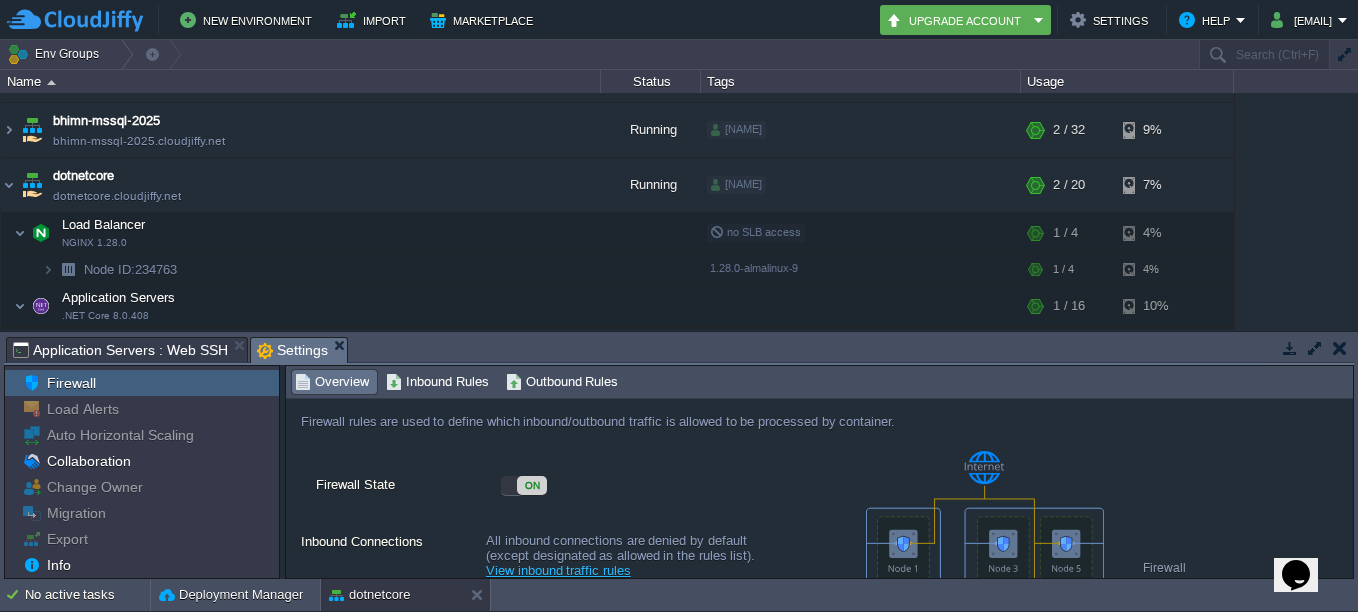 click at bounding box center [1091, 558] 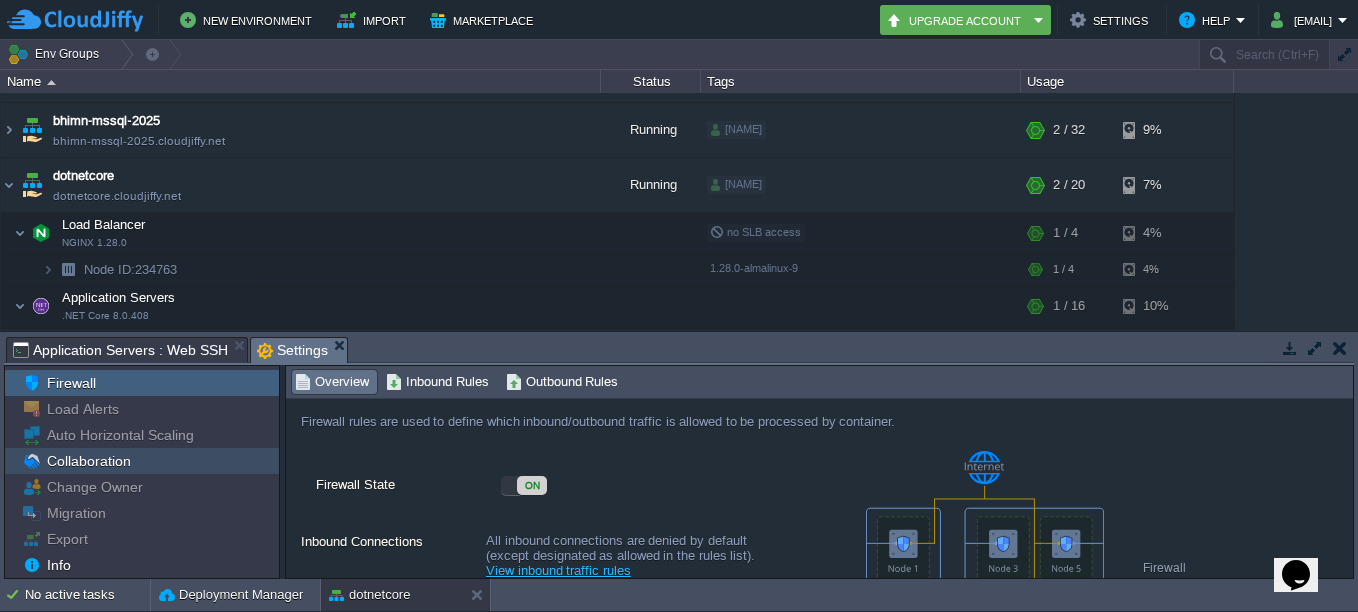 click on "Collaboration" at bounding box center [88, 461] 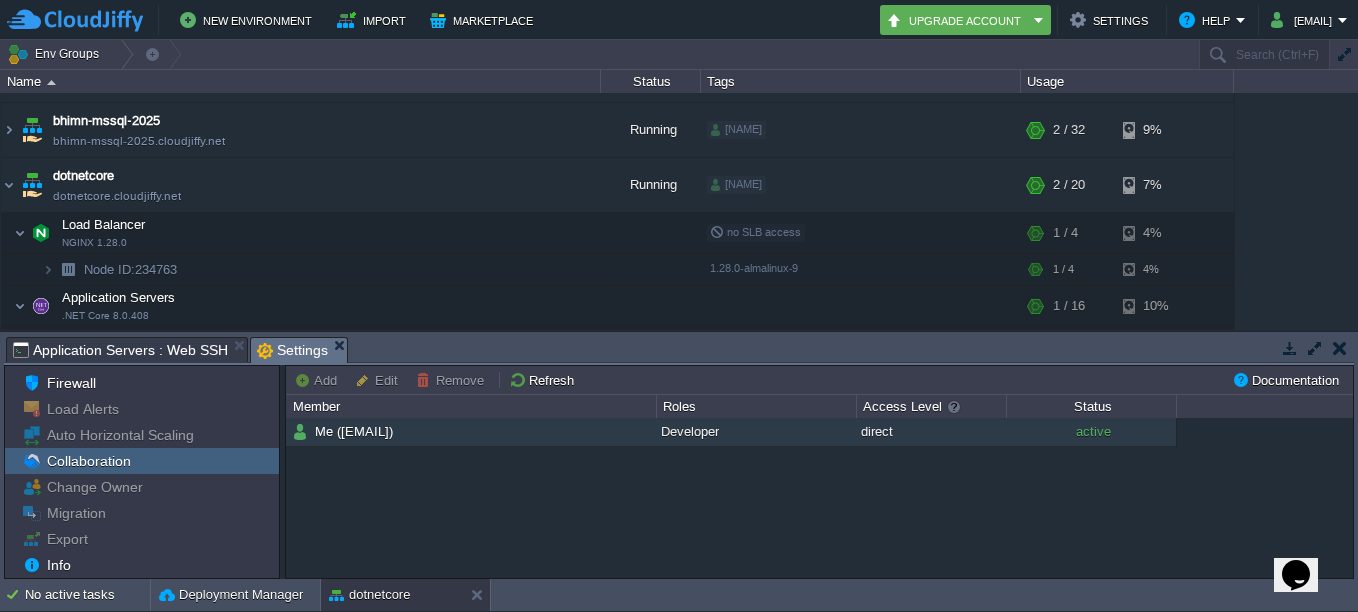 click on "Me ([EMAIL])" at bounding box center (354, 431) 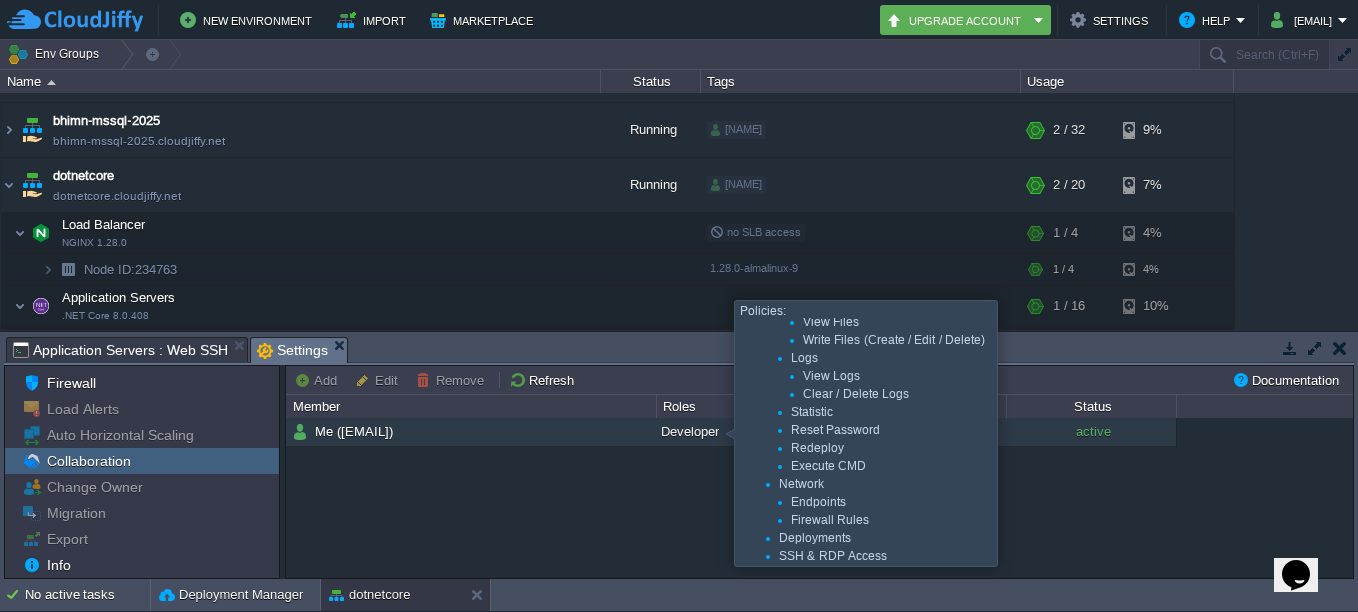 scroll, scrollTop: 133, scrollLeft: 0, axis: vertical 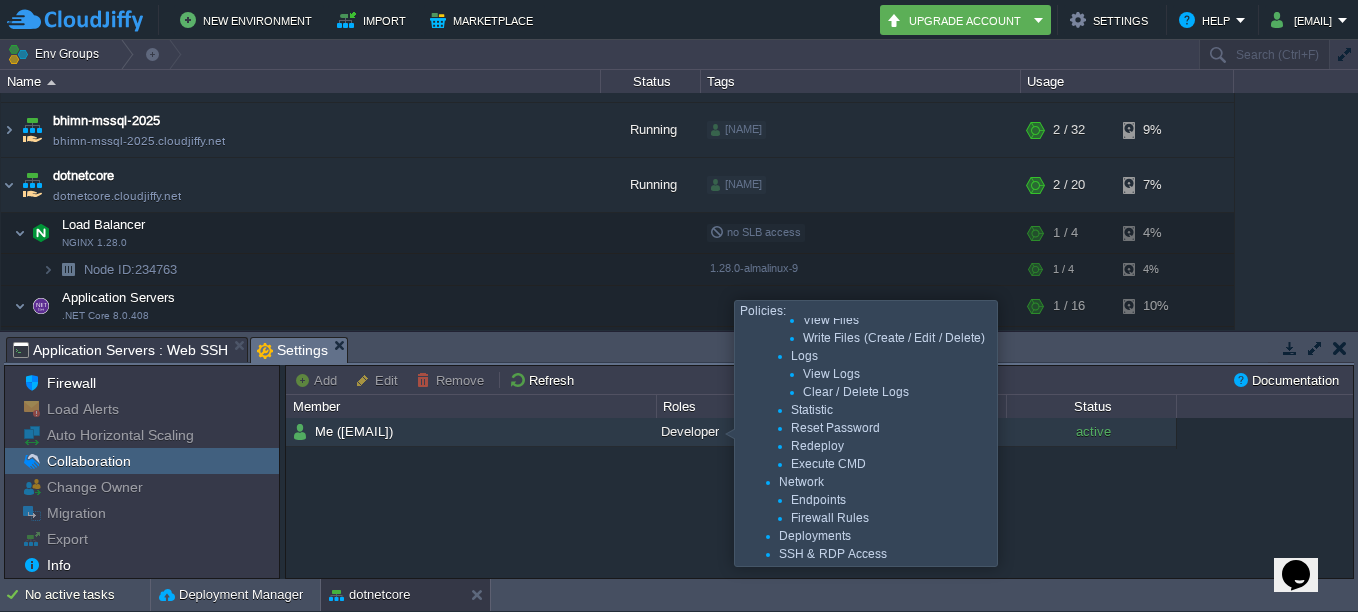 click on "Deployments" at bounding box center [878, 536] 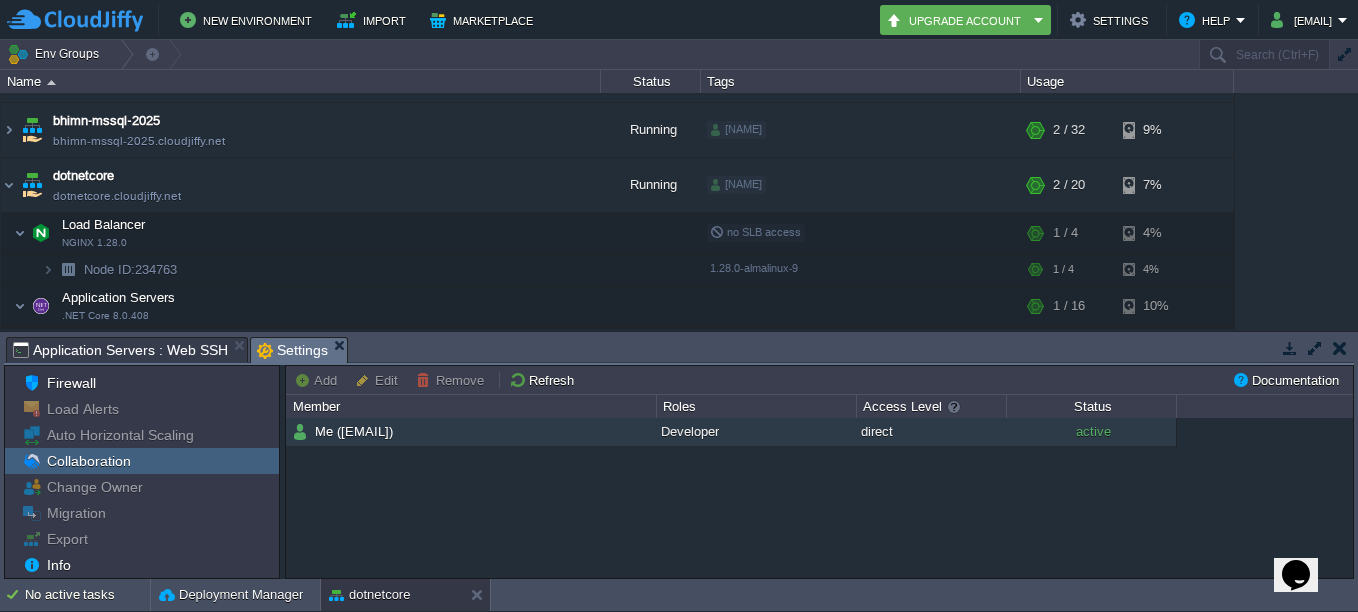 click on "Me ([EMAIL])" at bounding box center [354, 431] 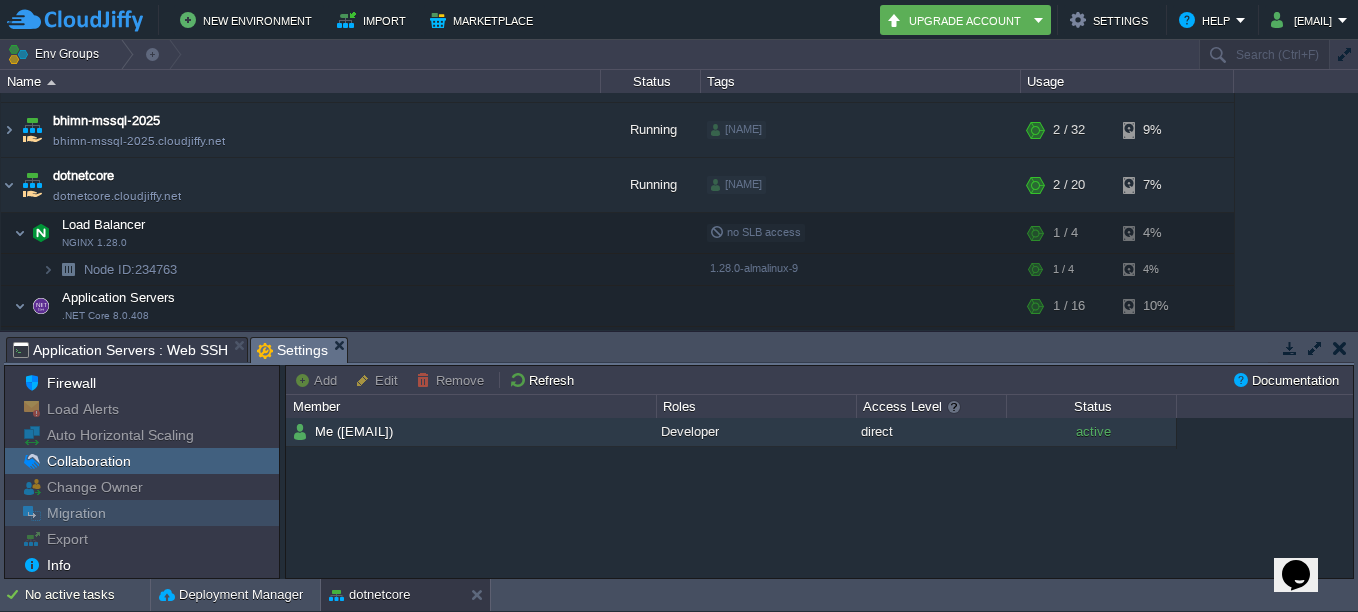 scroll, scrollTop: 101, scrollLeft: 0, axis: vertical 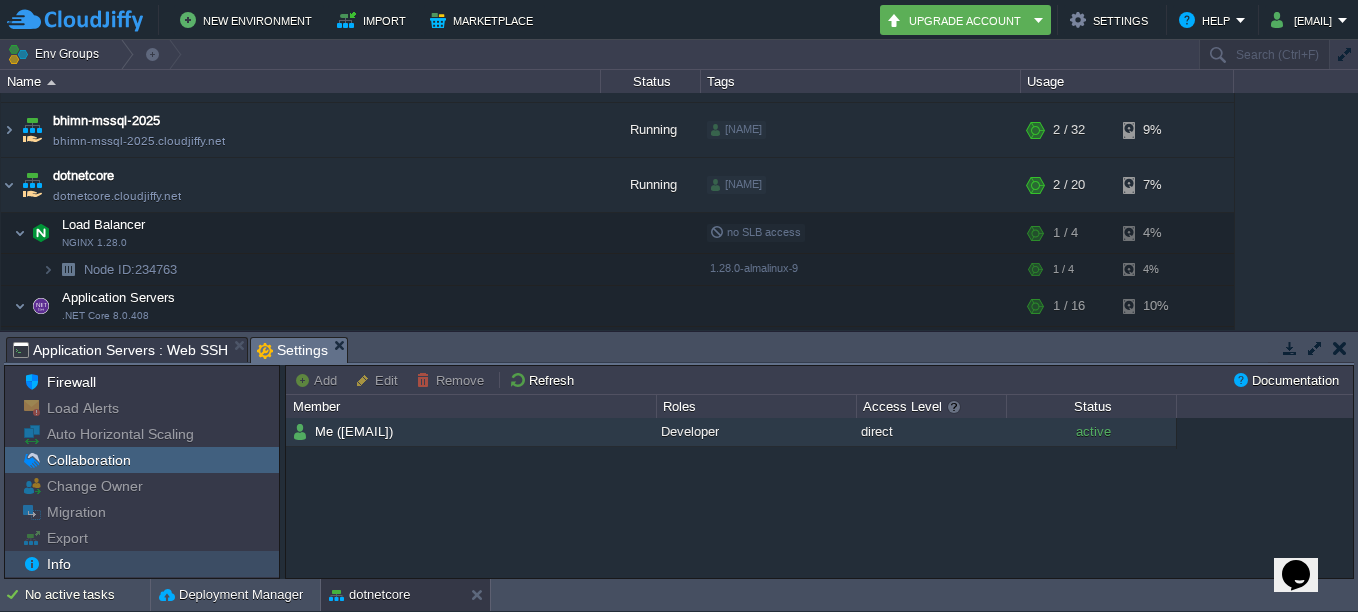 click on "Info" at bounding box center [58, 564] 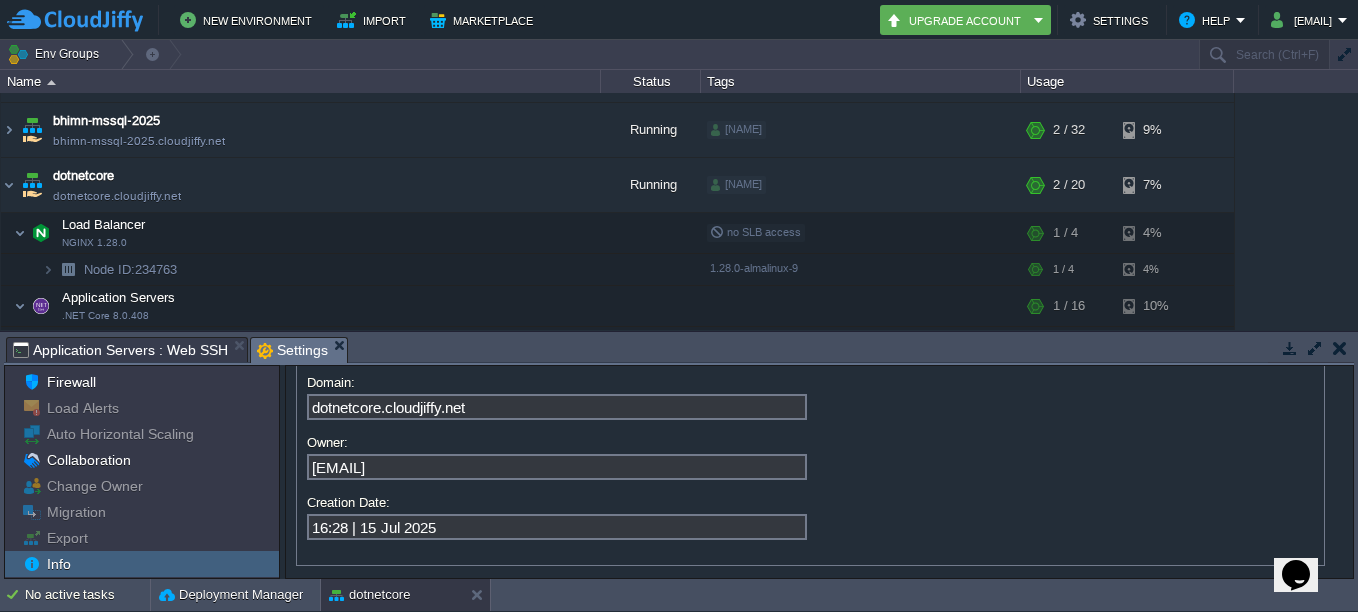 scroll, scrollTop: 40, scrollLeft: 0, axis: vertical 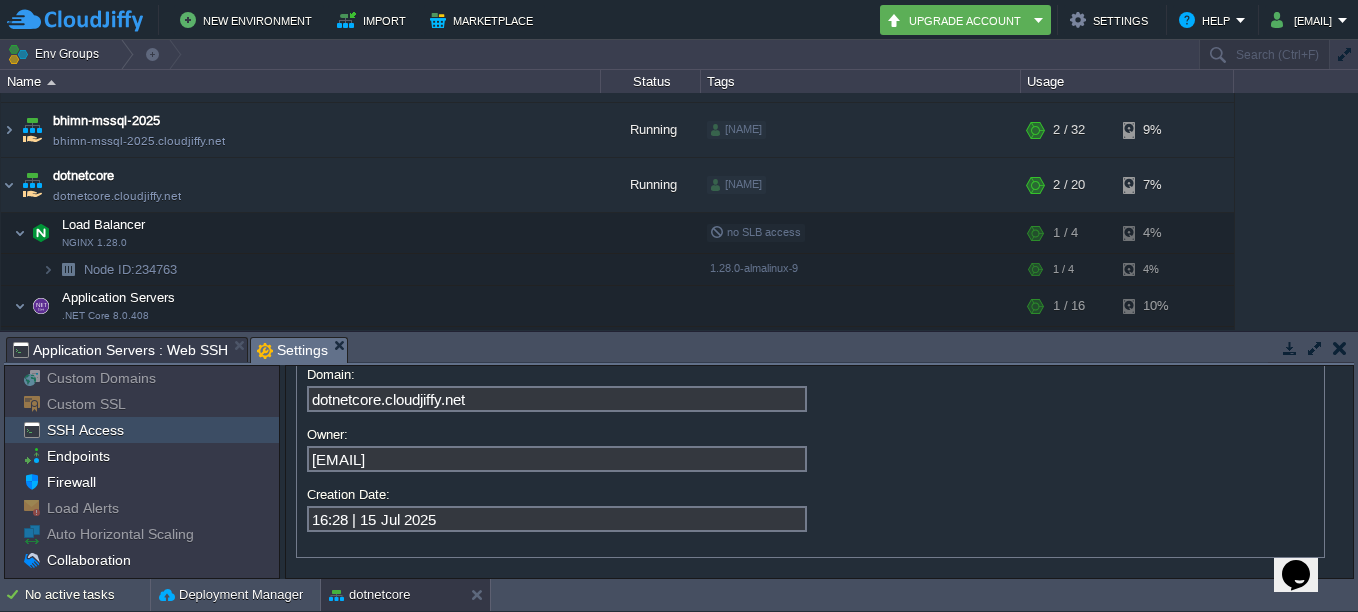 click on "SSH Access" at bounding box center (85, 430) 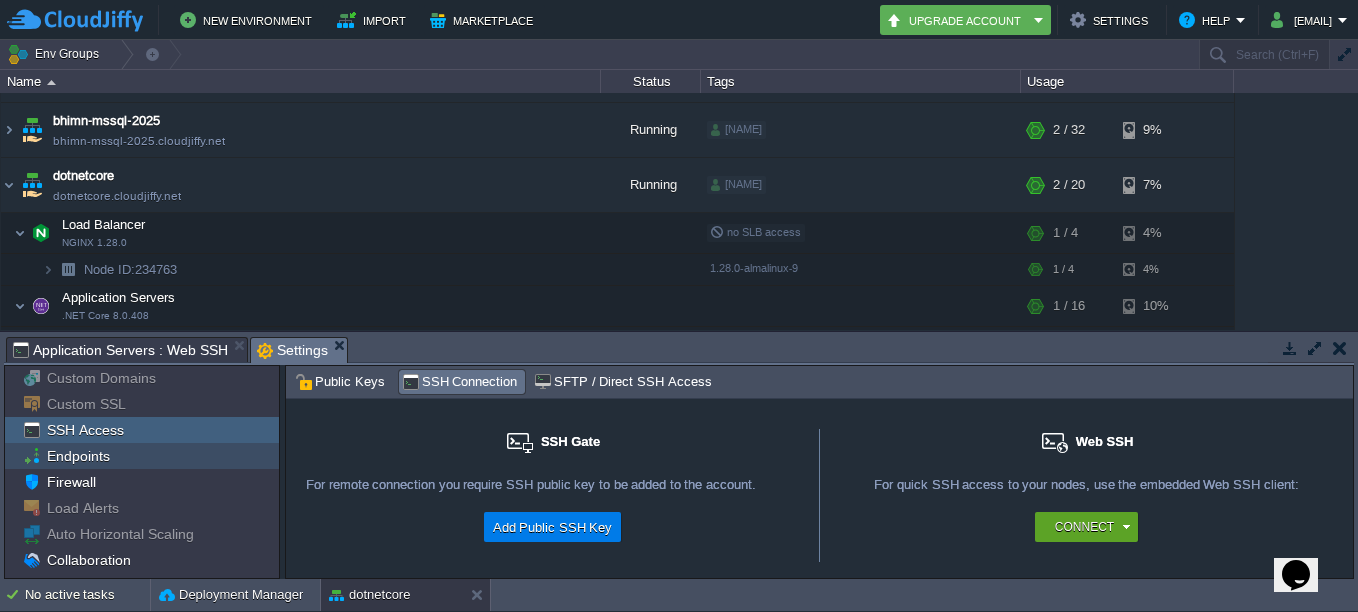 click on "Endpoints" at bounding box center [78, 456] 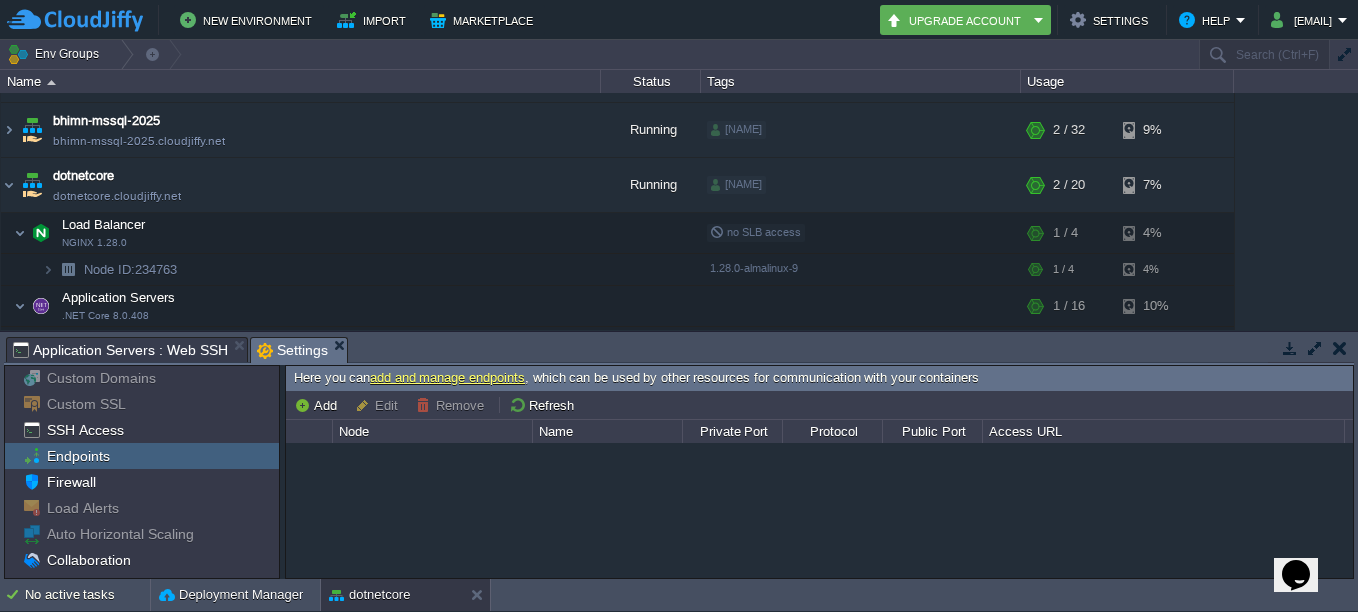 scroll, scrollTop: 0, scrollLeft: 0, axis: both 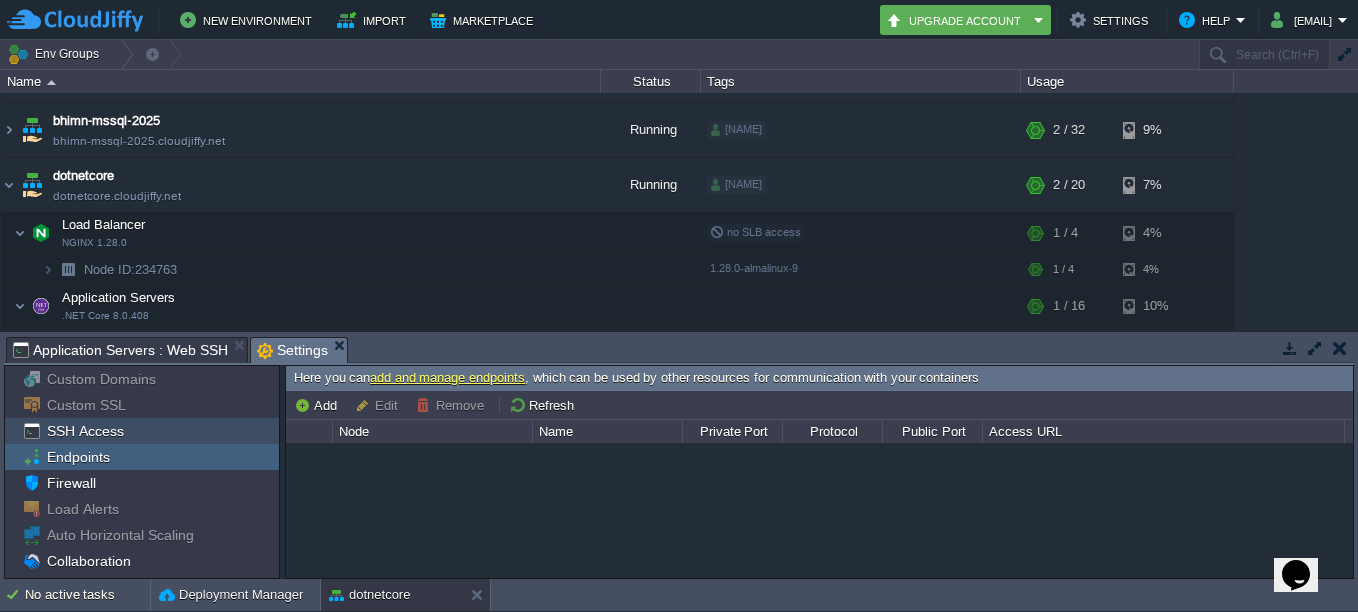 click on "SSH Access" at bounding box center (85, 431) 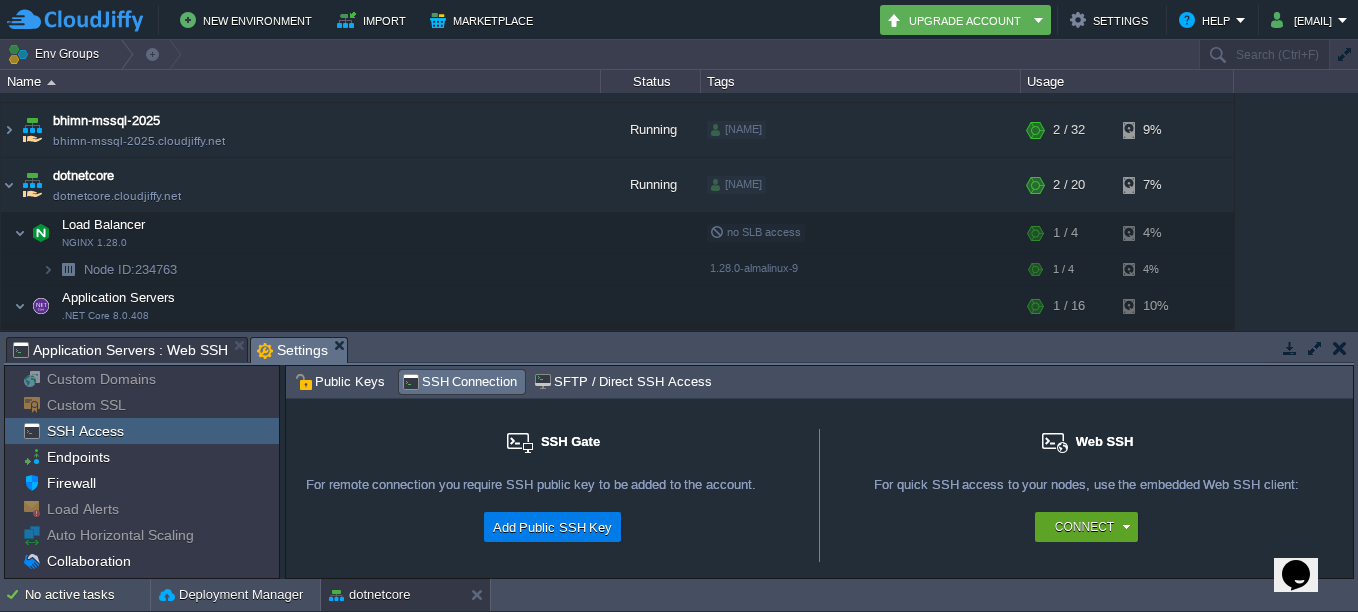 click on "SSH Gate" at bounding box center [552, 453] 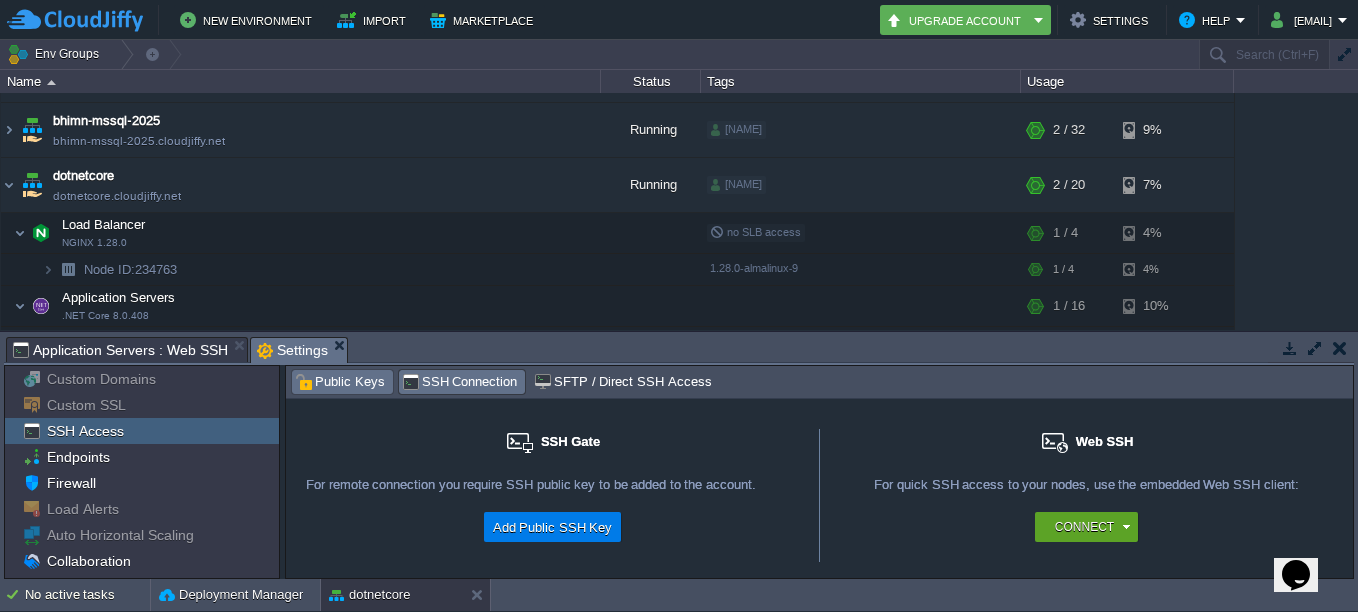 click on "Public Keys" at bounding box center [340, 382] 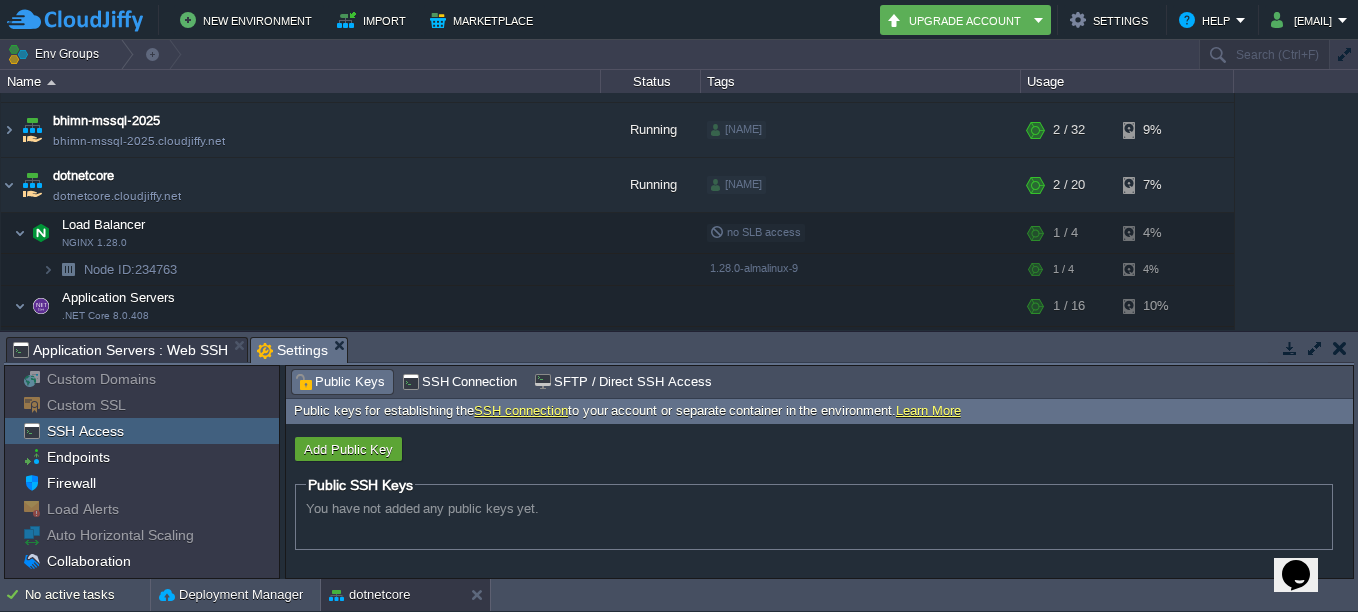 click on "You have not added any public keys yet." at bounding box center (422, 508) 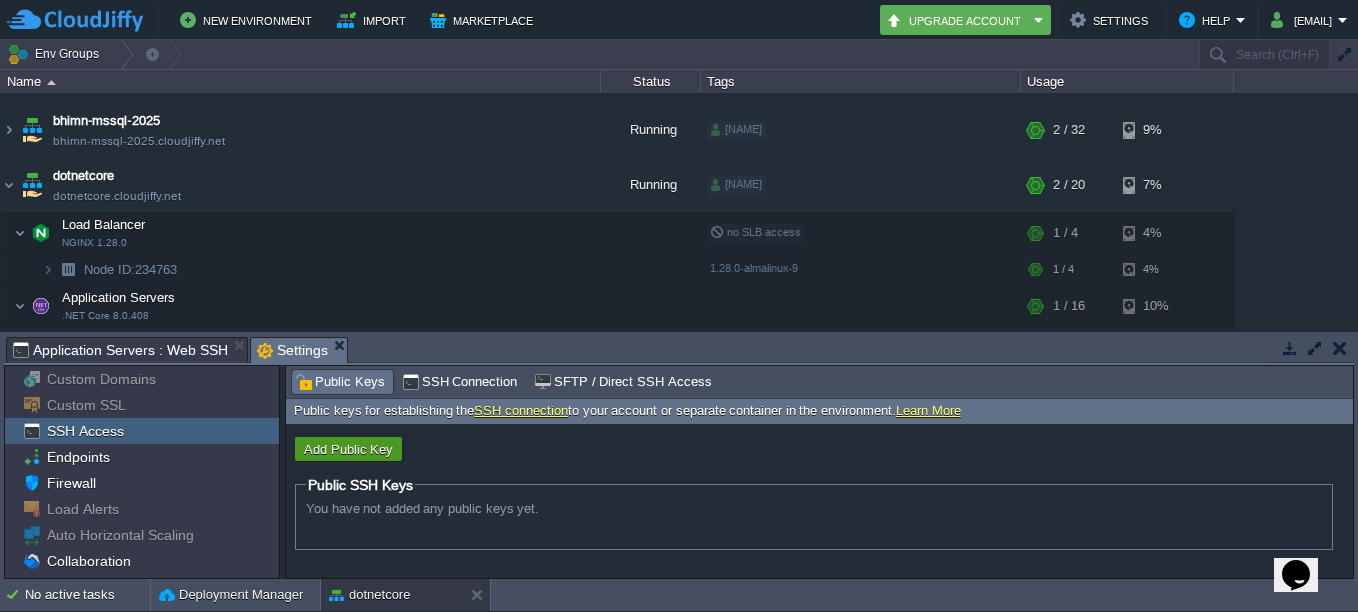 click on "Add Public Key" at bounding box center [348, 449] 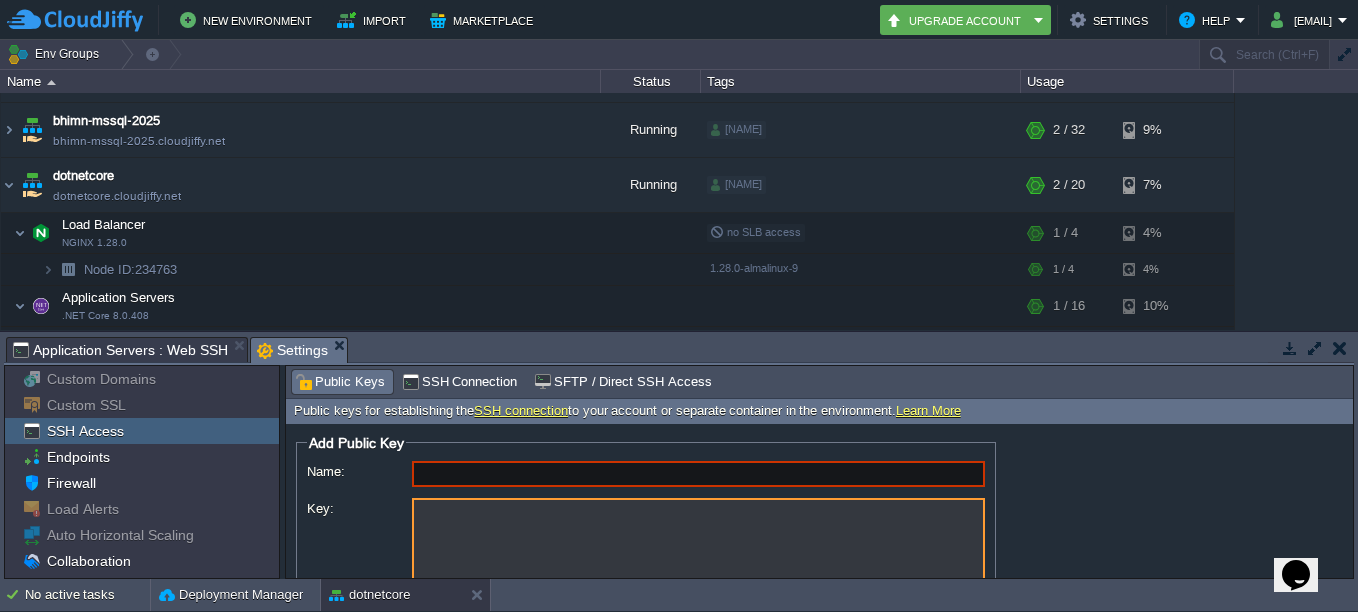 click on "Key:" at bounding box center (698, 550) 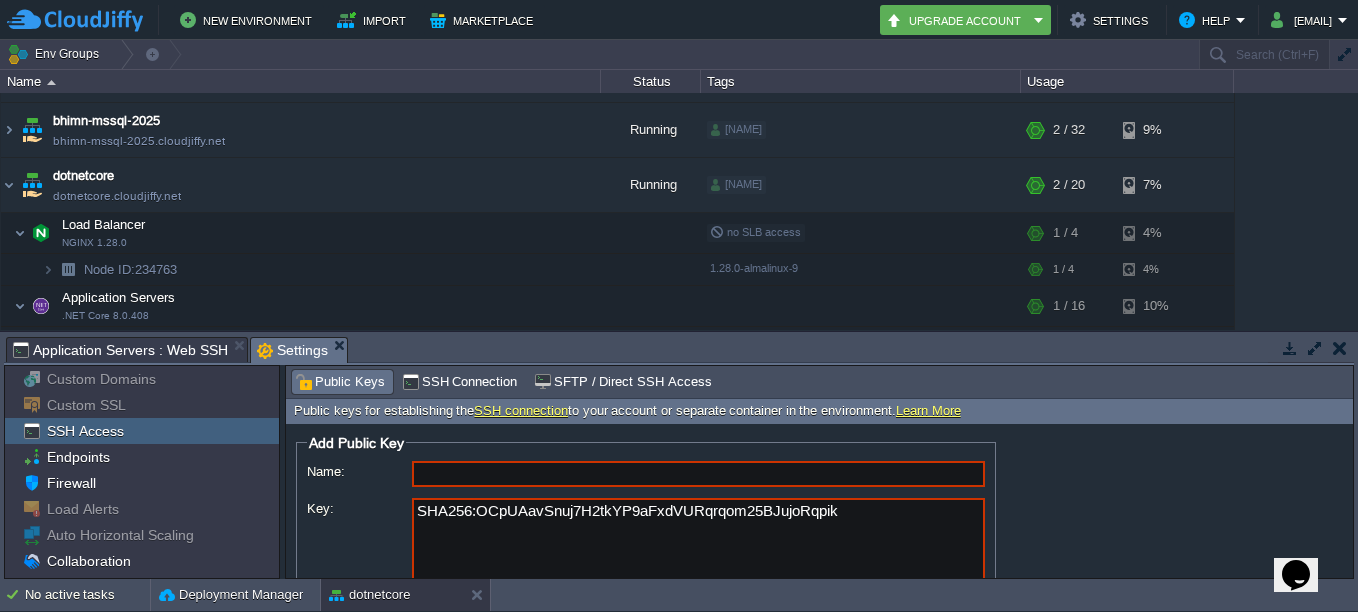 type on "SHA256:OCpUAavSnuj7H2tkYP9aFxdVURqrqom25BJujoRqpik" 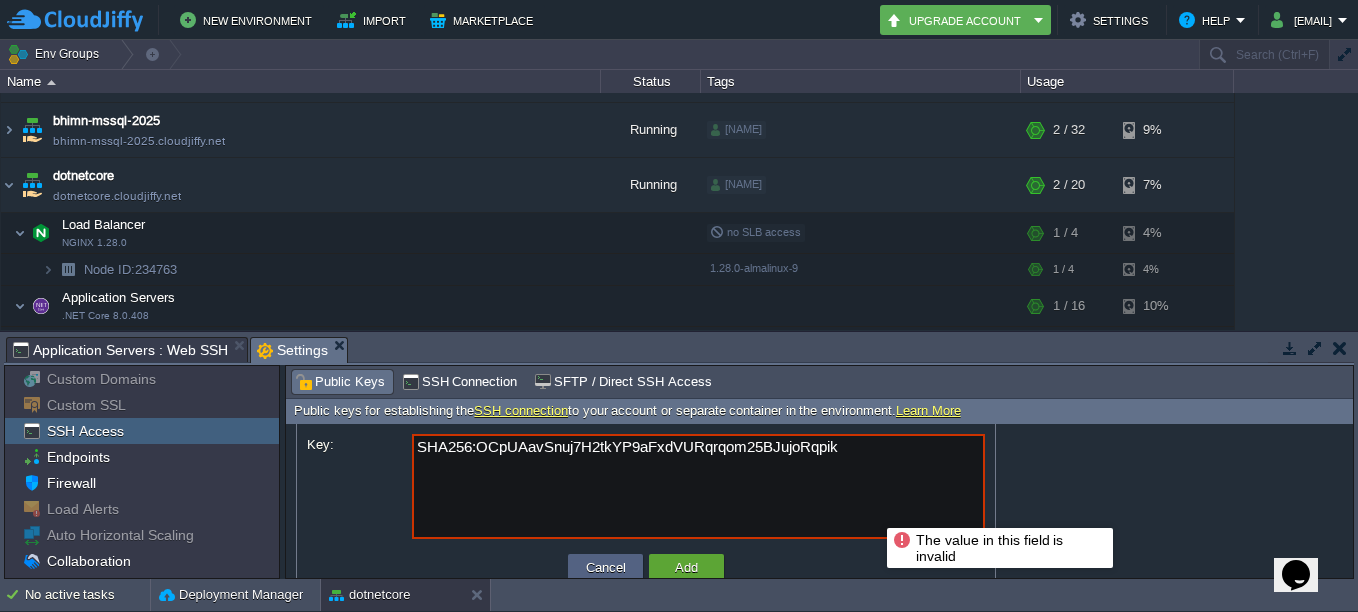 scroll, scrollTop: 99, scrollLeft: 0, axis: vertical 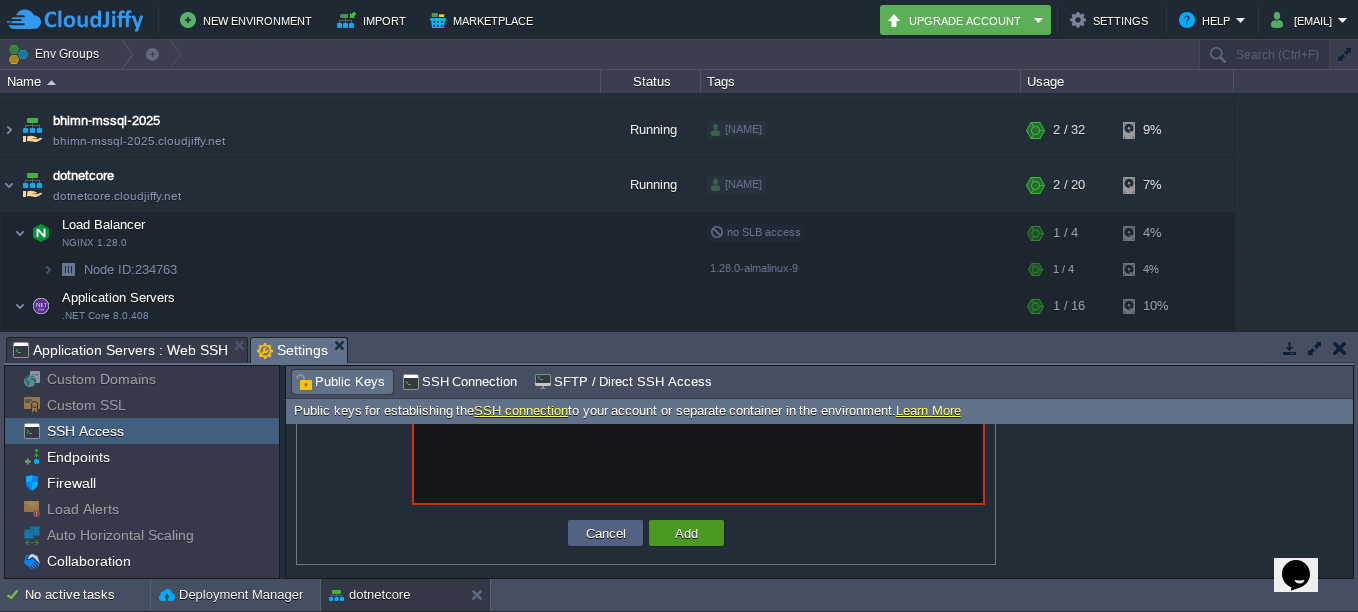 type on "test" 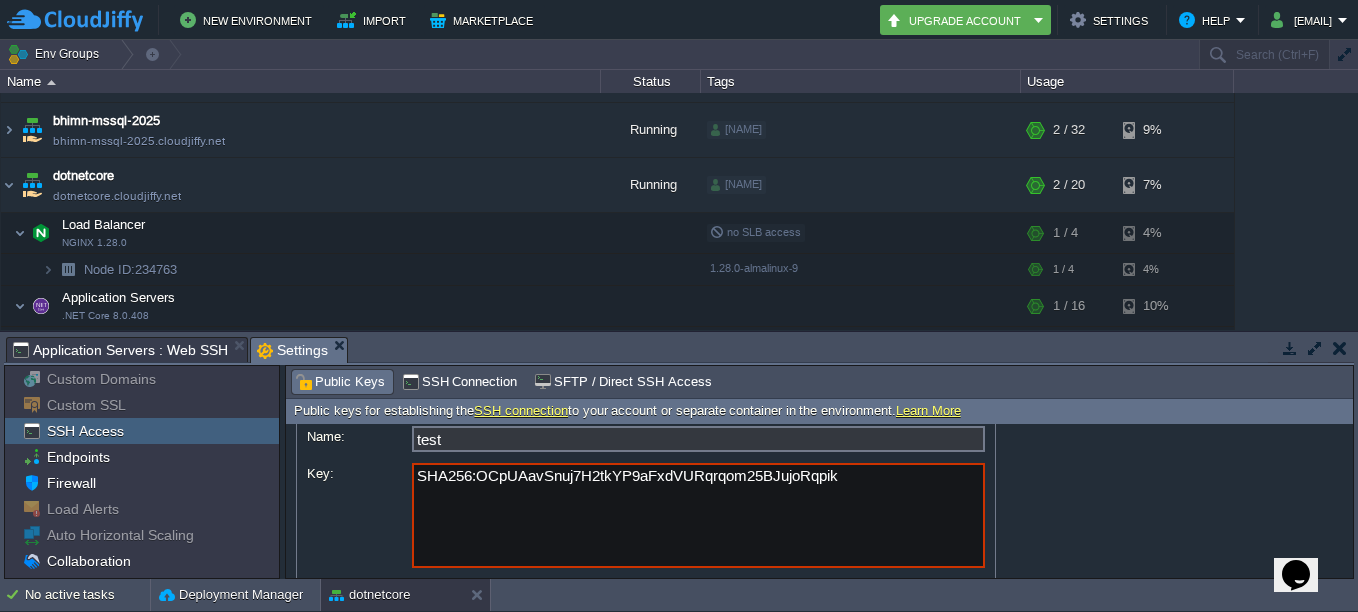 scroll, scrollTop: 0, scrollLeft: 0, axis: both 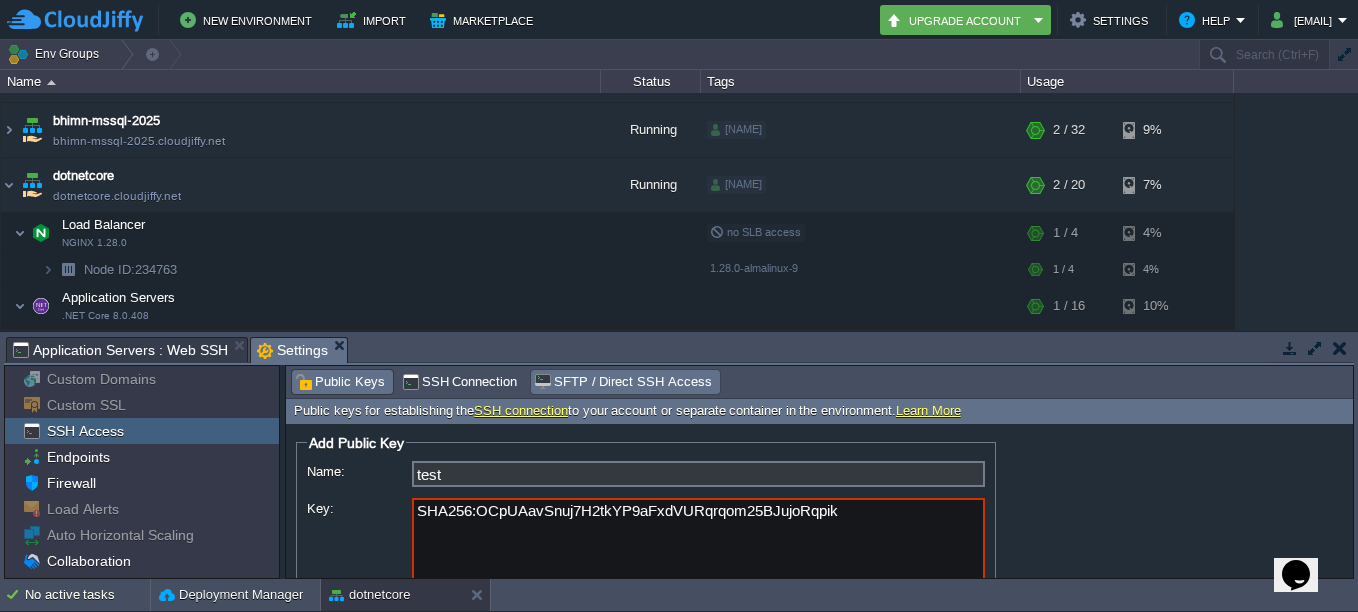 click on "SFTP / Direct SSH Access" at bounding box center [622, 382] 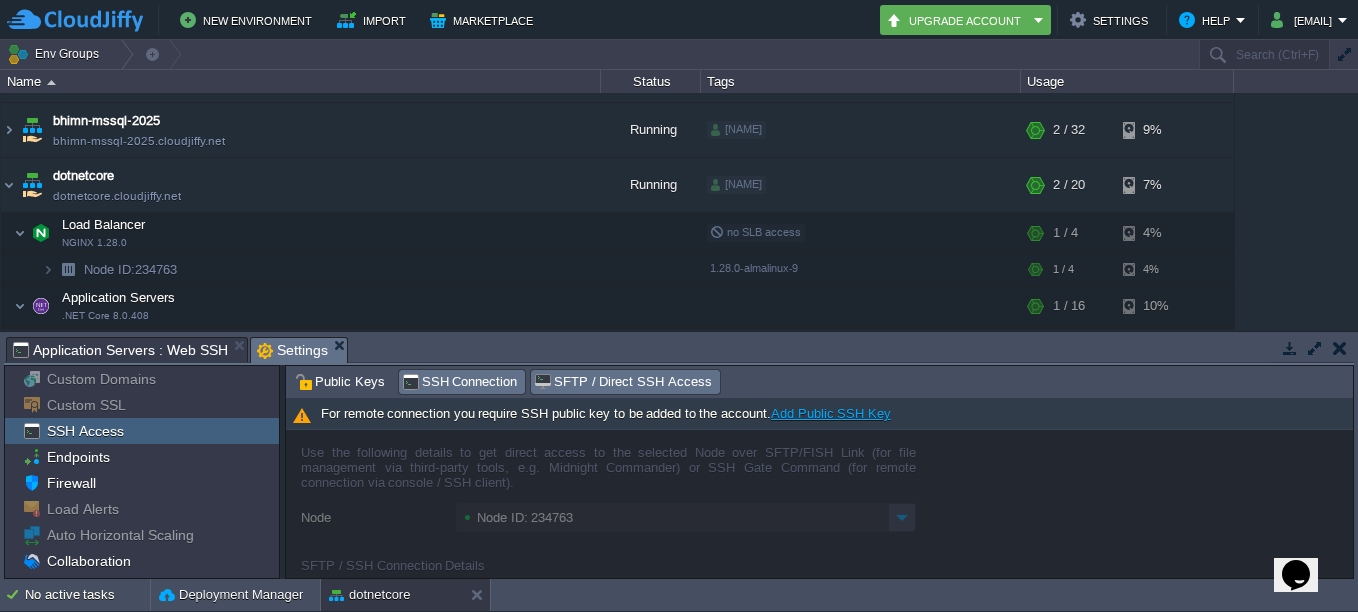 click on "SSH Connection" at bounding box center (460, 382) 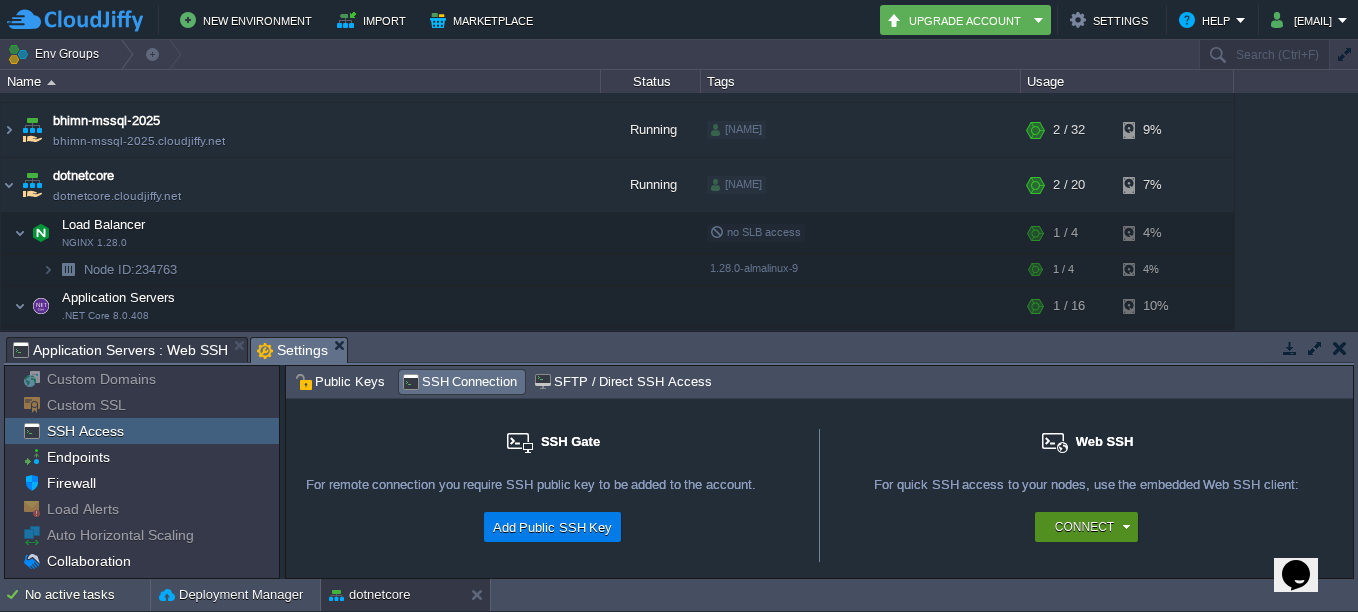 click on "Connect" at bounding box center (1090, 527) 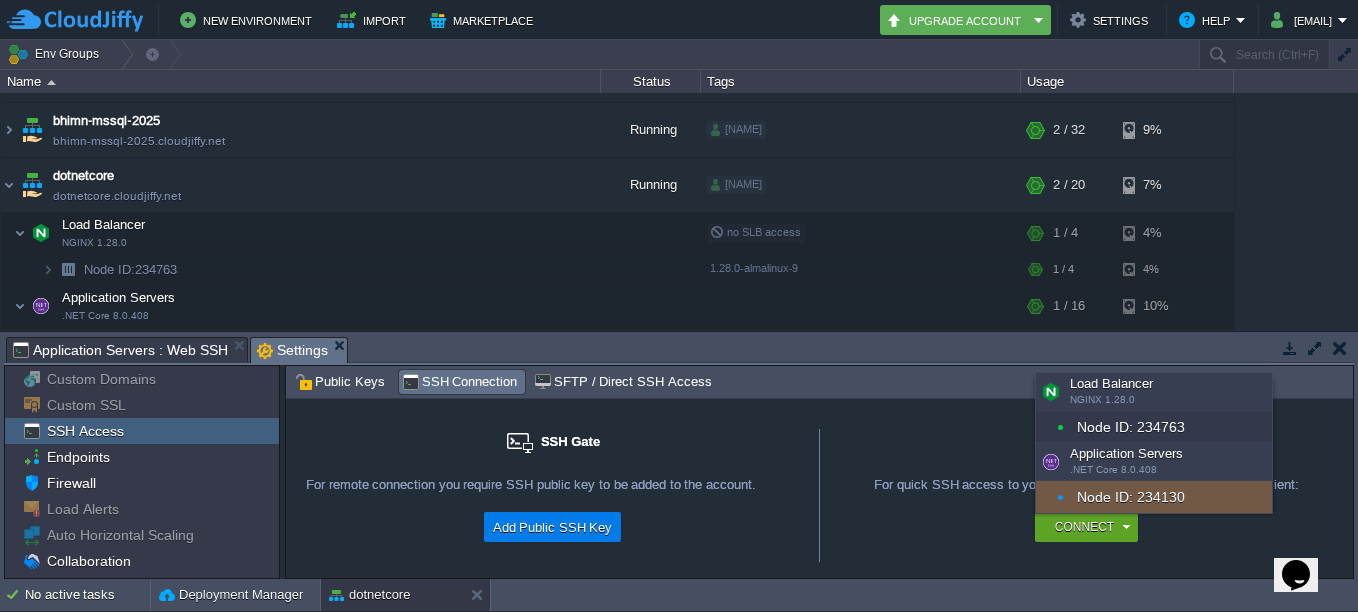 click on "SSH Access" at bounding box center [85, 431] 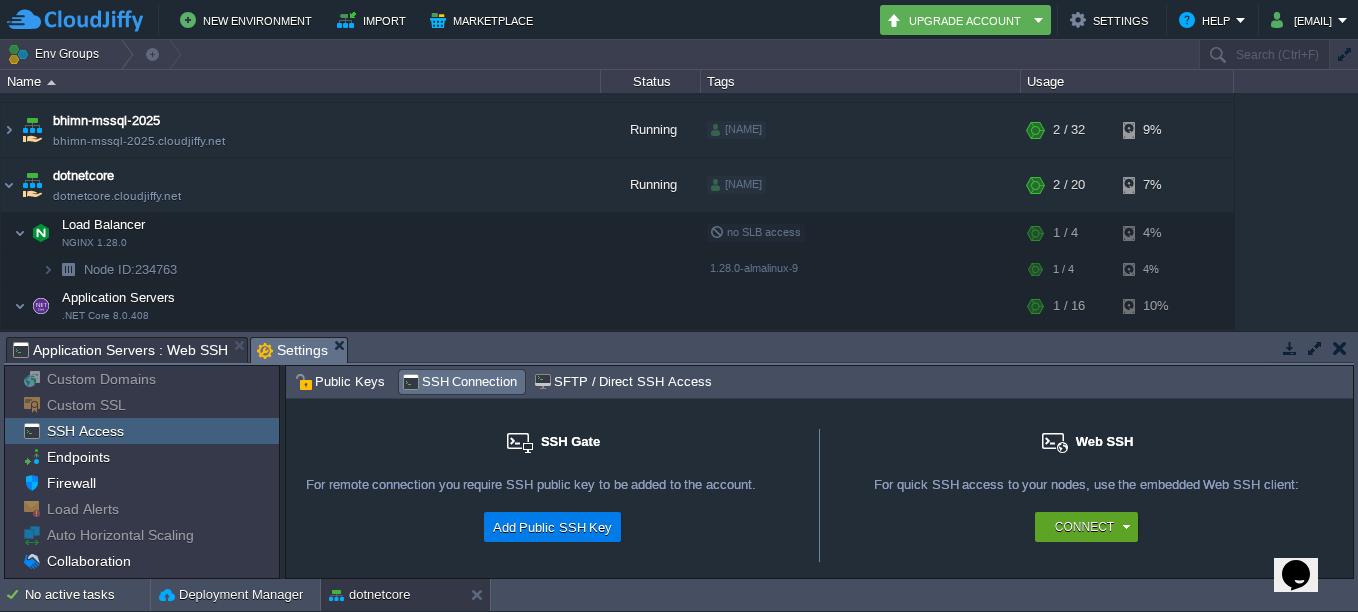 click on "SSH Access" at bounding box center [85, 431] 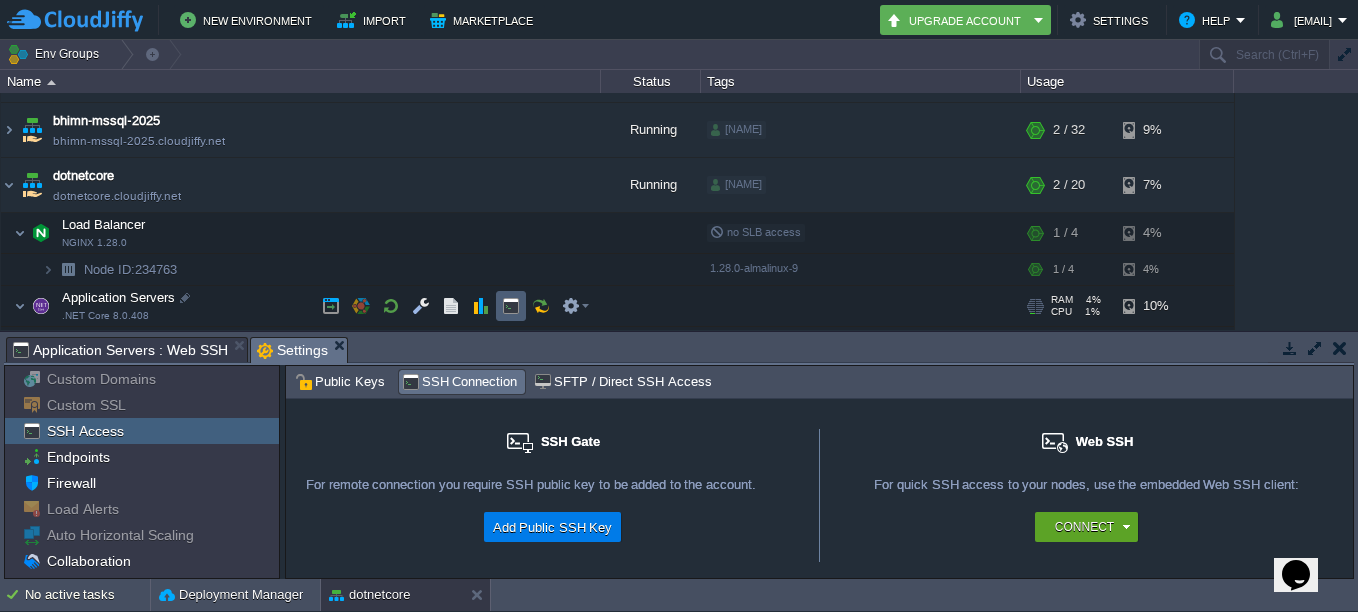 click at bounding box center [511, 306] 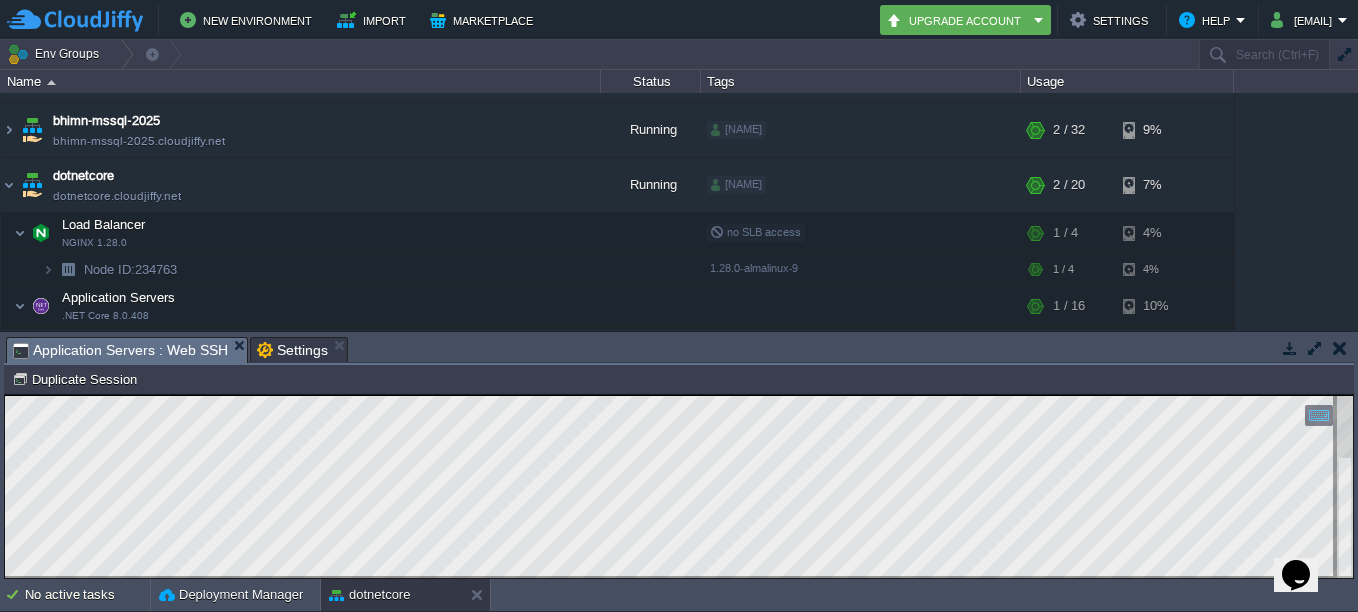 click on "Application Servers : Web SSH" at bounding box center [120, 350] 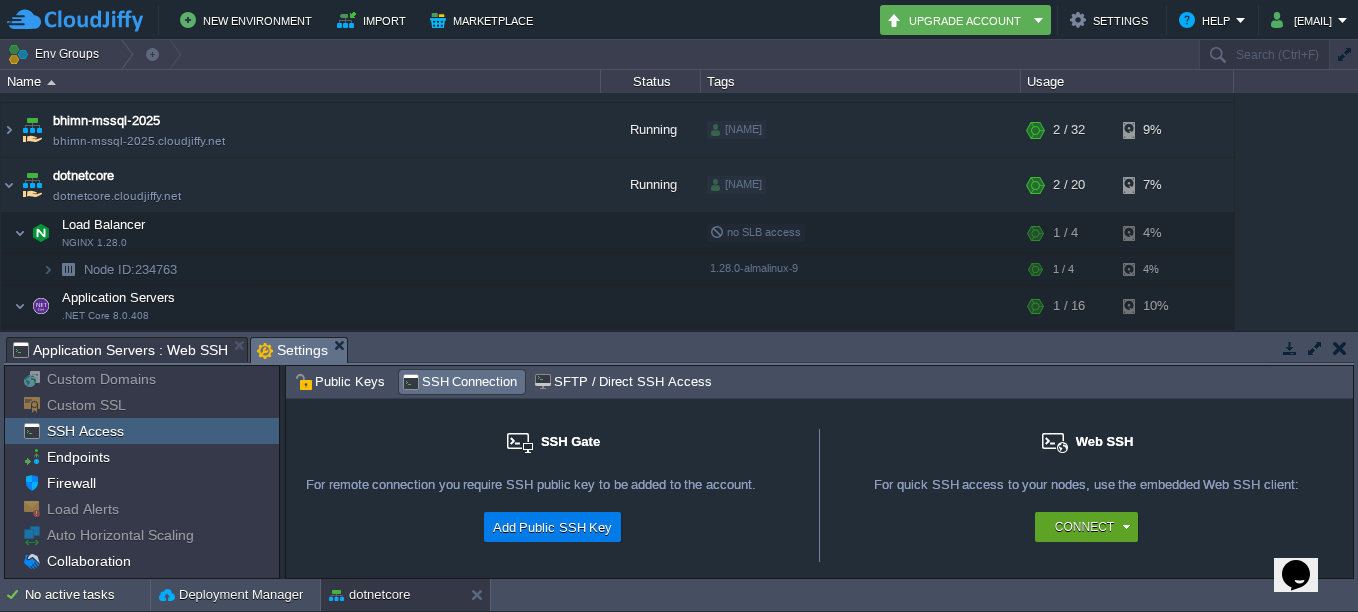 drag, startPoint x: 262, startPoint y: 353, endPoint x: 282, endPoint y: 353, distance: 20 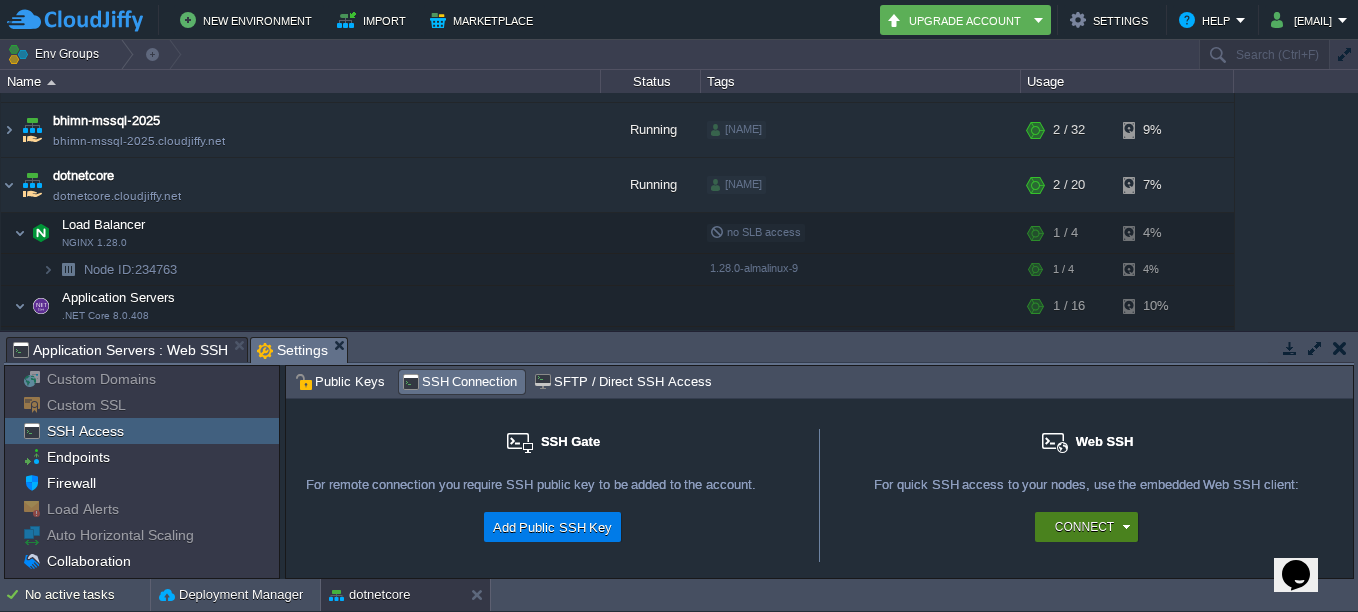 click on "Connect" at bounding box center (1084, 527) 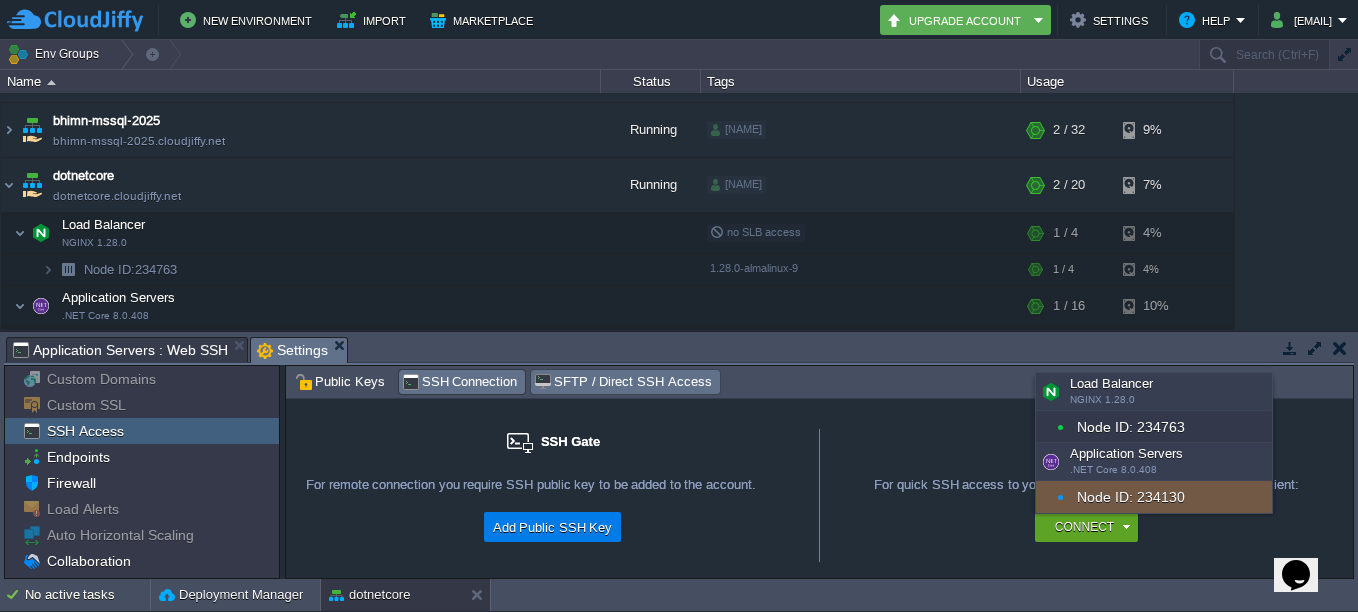 click on "SFTP / Direct SSH Access" at bounding box center [622, 382] 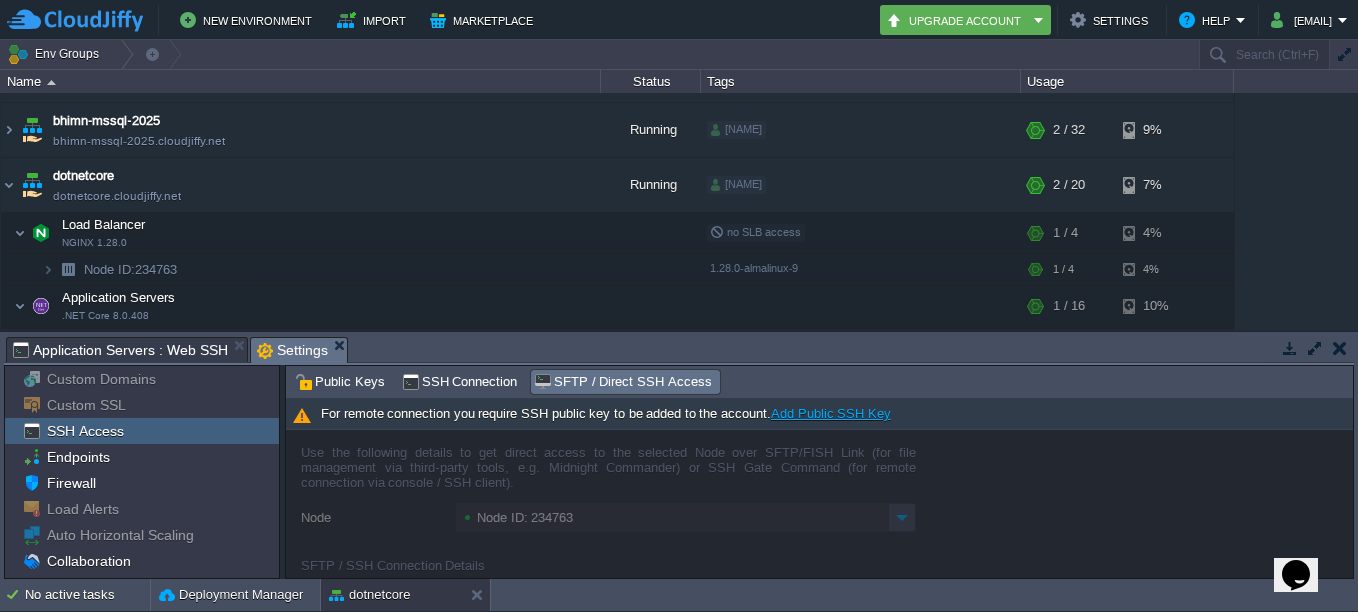 click on "Add Public SSH Key" at bounding box center [831, 413] 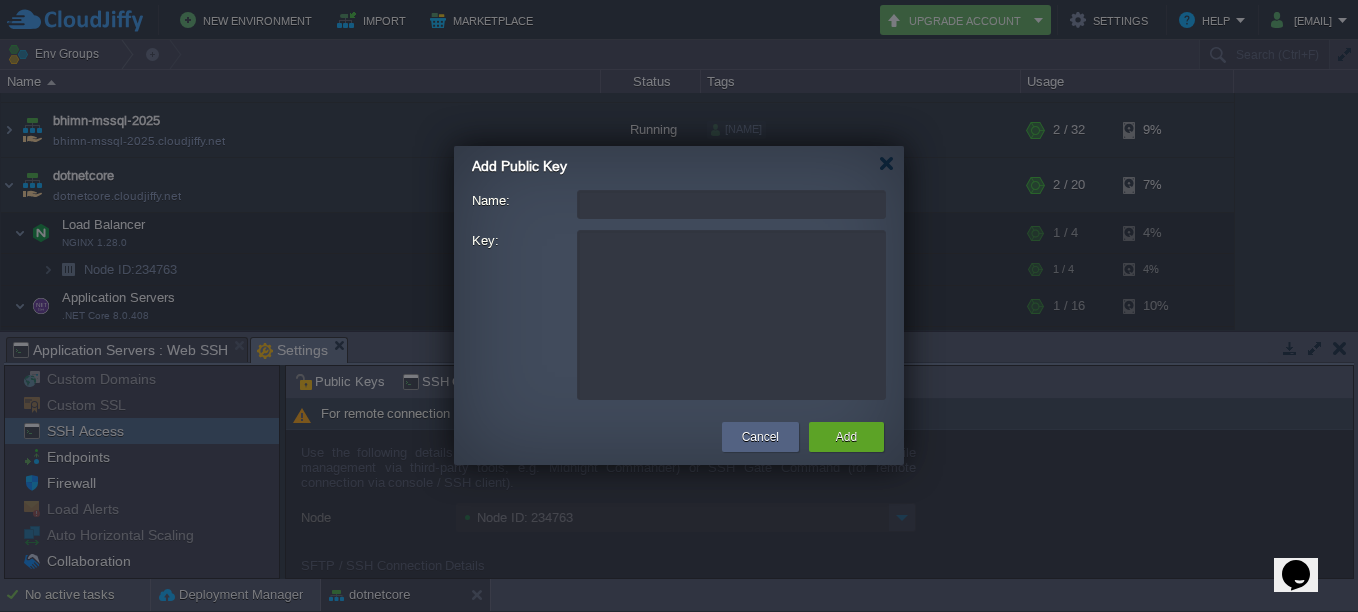 click on "Key:" at bounding box center (731, 315) 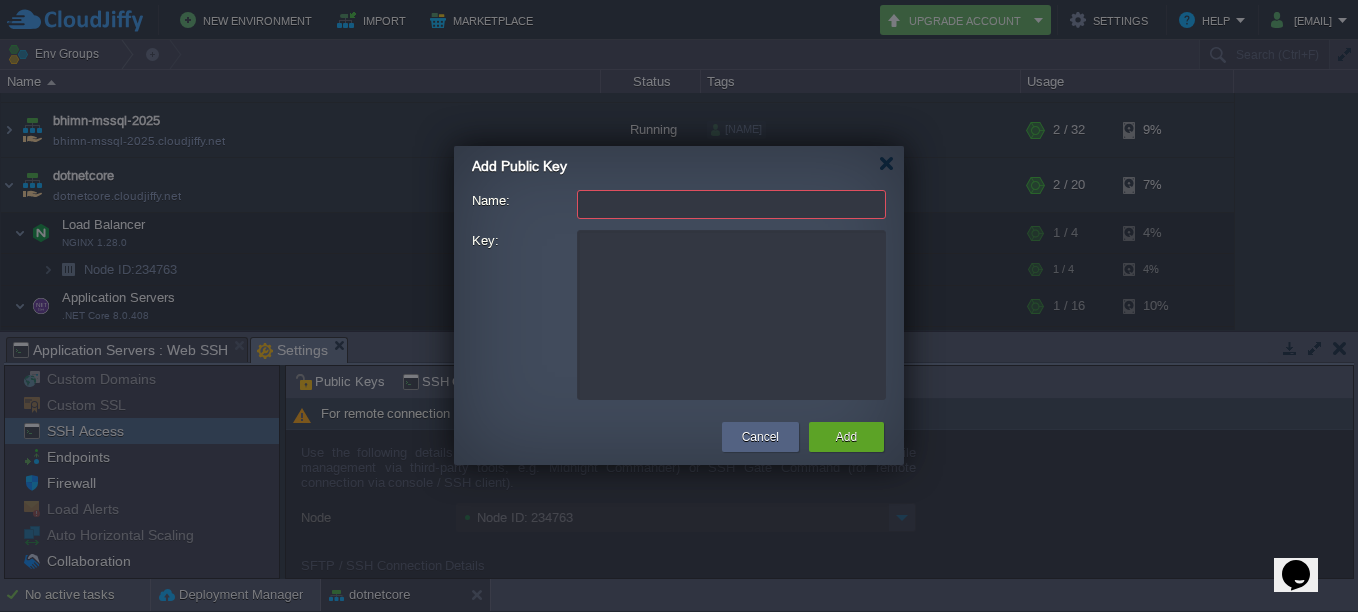 paste on "SHA256:OCpUAavSnuj7H2tkYP9aFxdVURqrqom25BJujoRqpik" 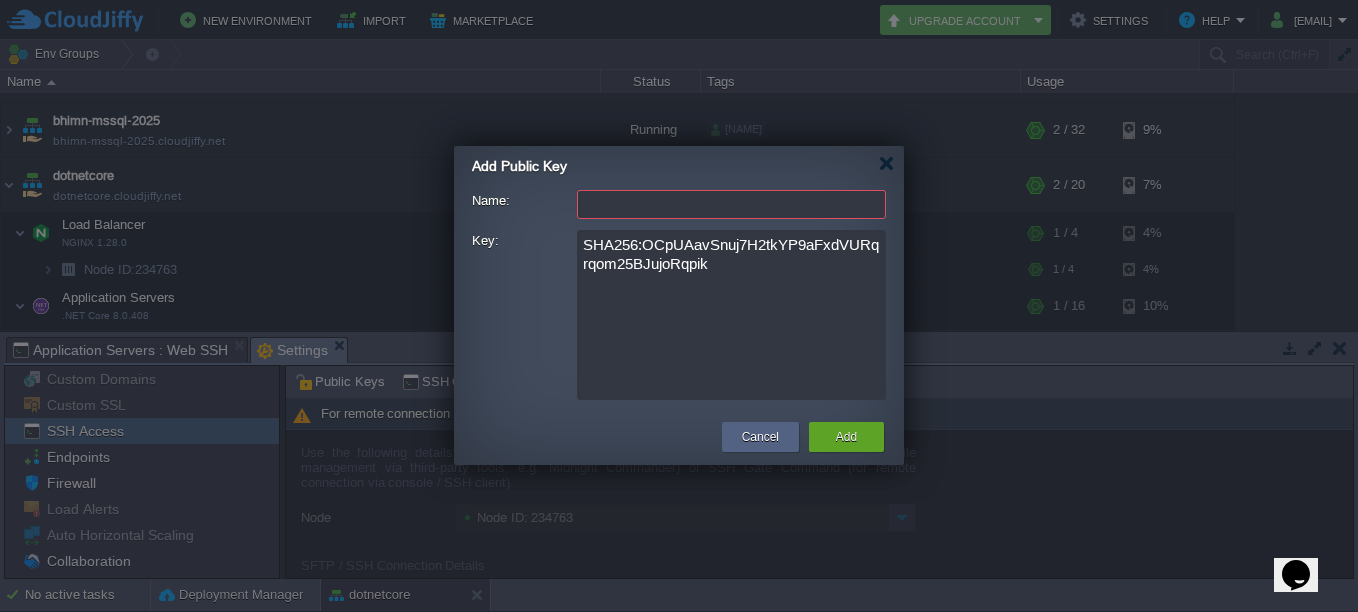 type on "SHA256:OCpUAavSnuj7H2tkYP9aFxdVURqrqom25BJujoRqpik" 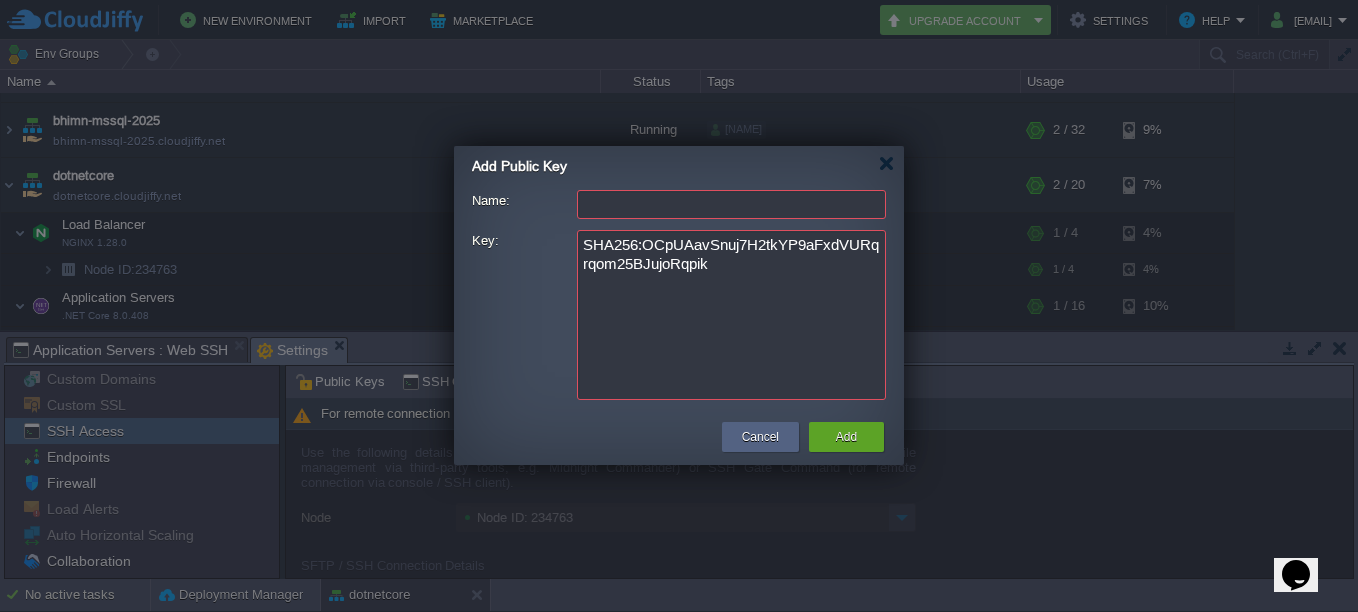 click on "Name:" at bounding box center (731, 204) 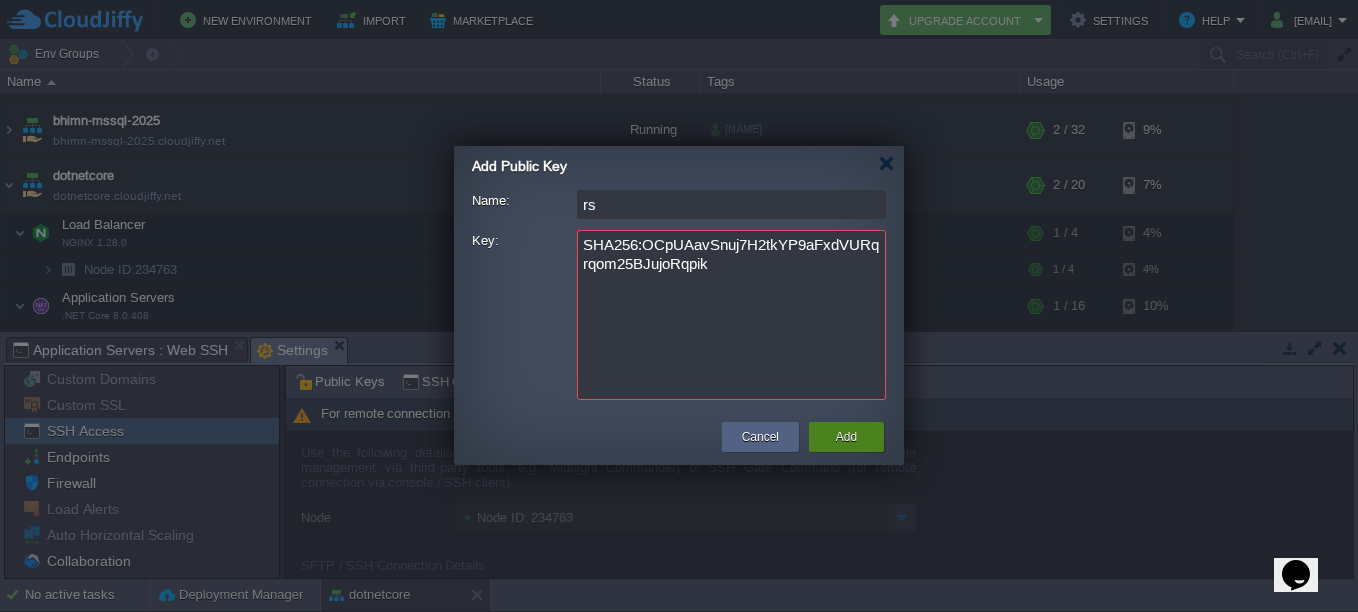 click on "Add" at bounding box center [846, 437] 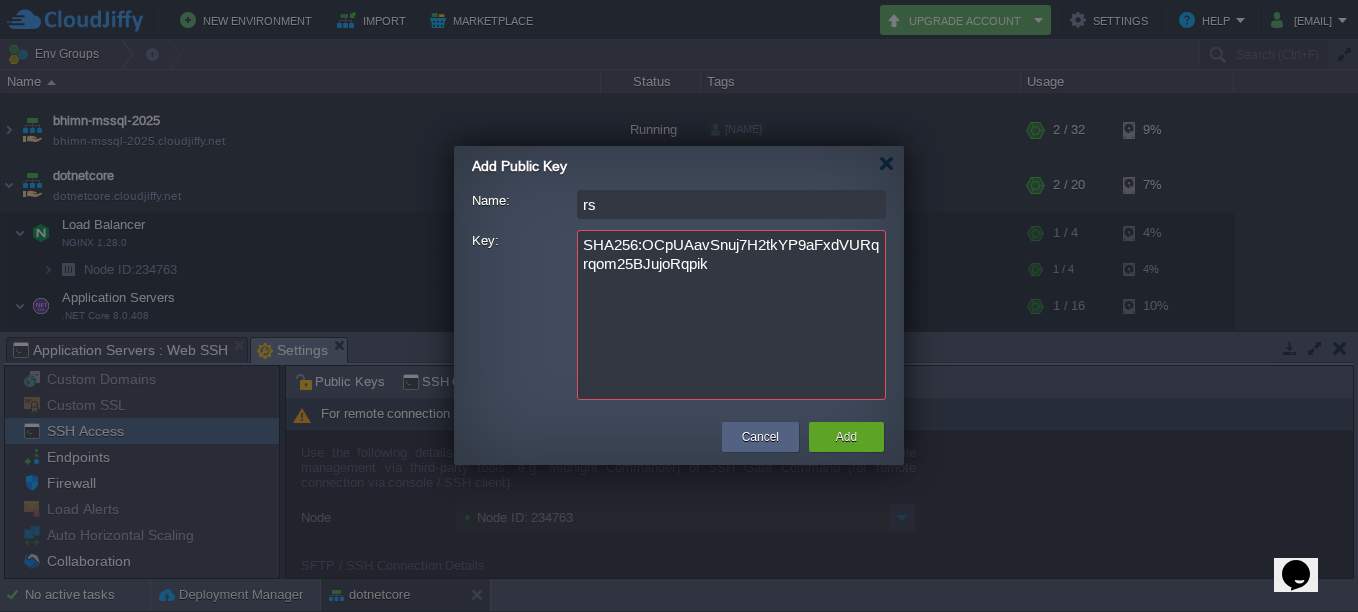 click on "rs" at bounding box center (731, 204) 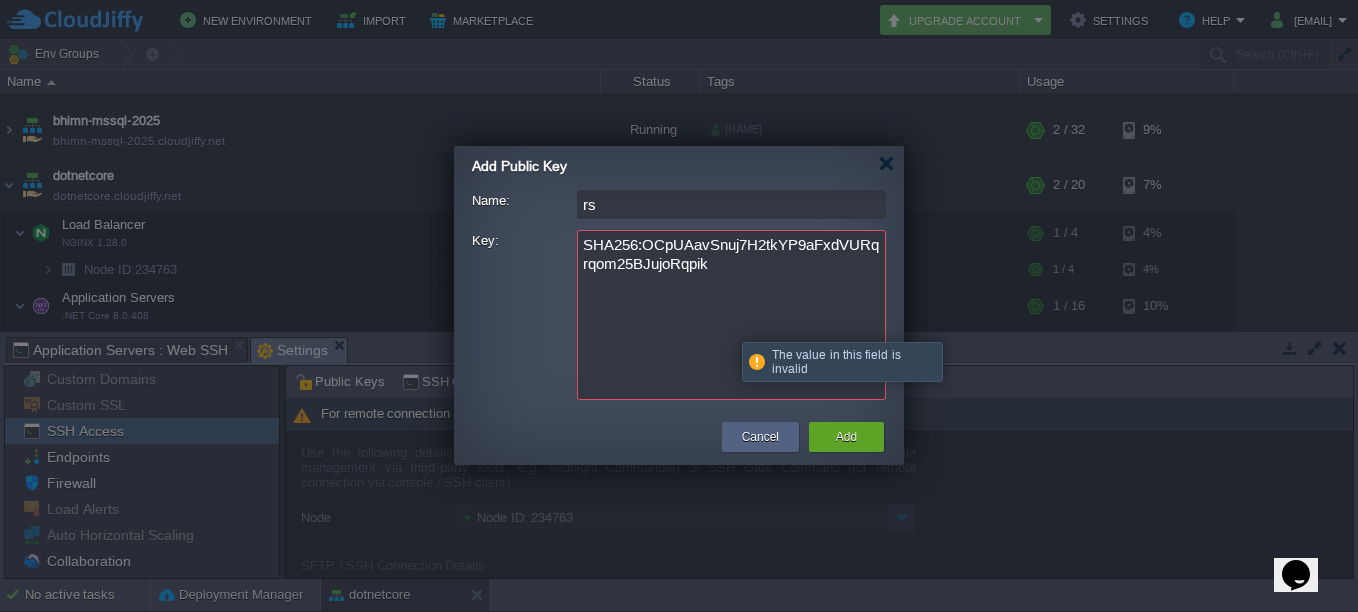 click on "SHA256:OCpUAavSnuj7H2tkYP9aFxdVURqrqom25BJujoRqpik" at bounding box center [731, 315] 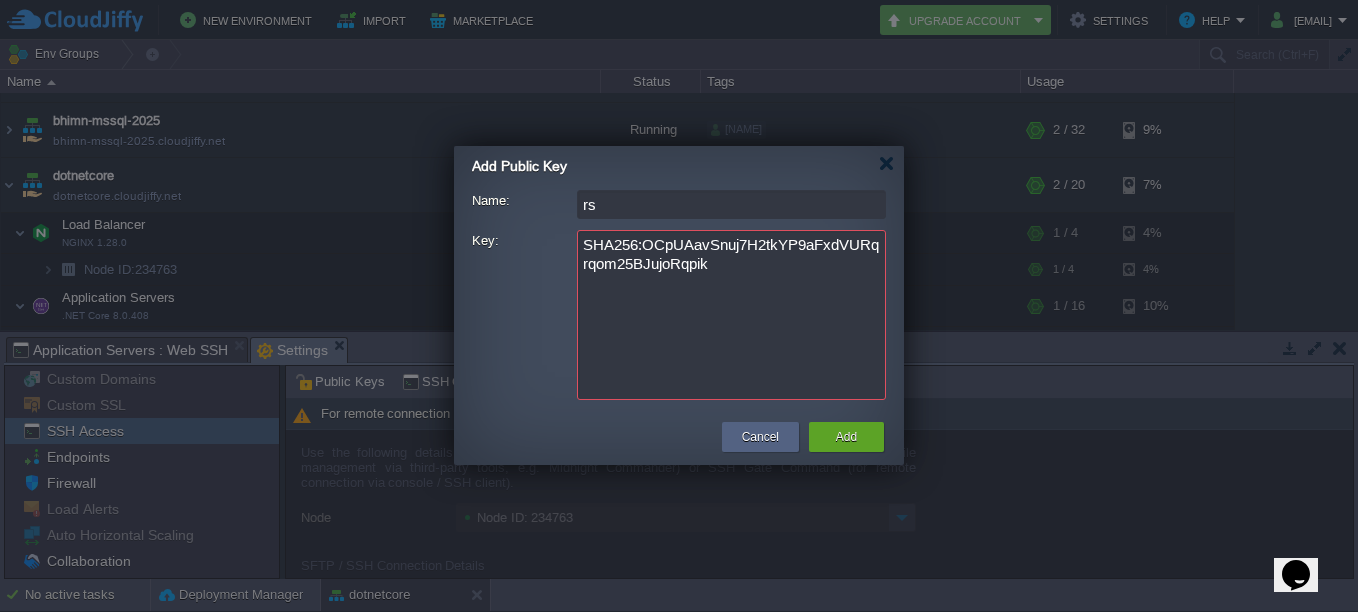drag, startPoint x: 636, startPoint y: 208, endPoint x: 357, endPoint y: 180, distance: 280.4015 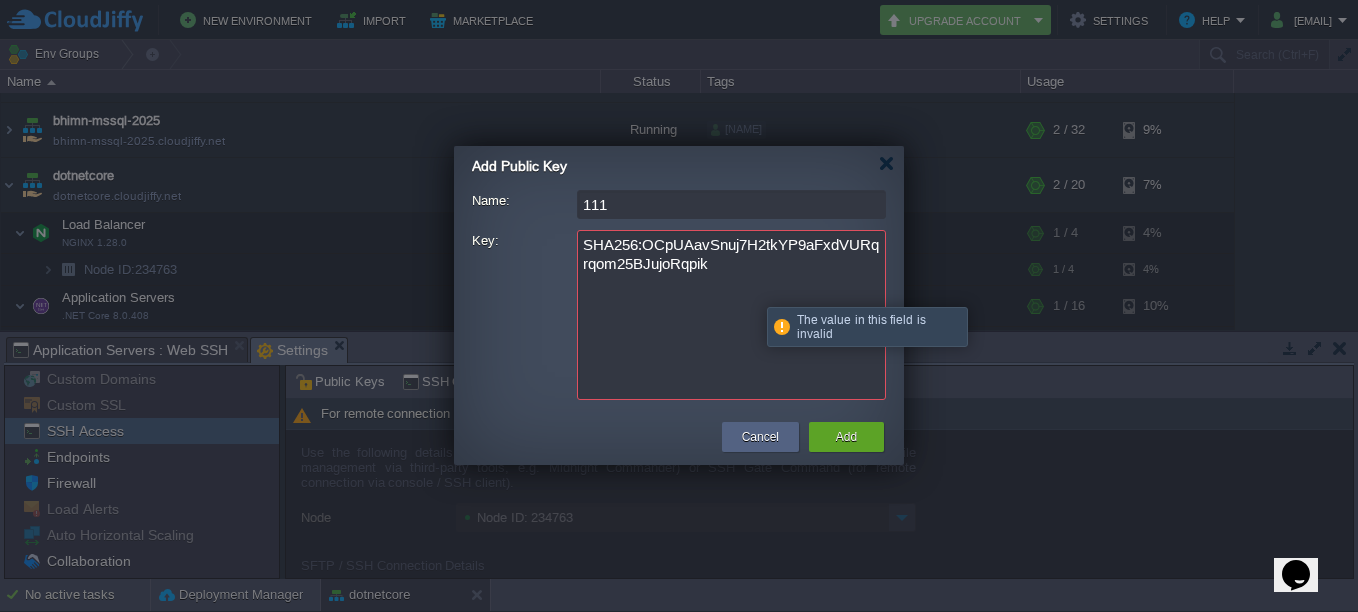 type on "111" 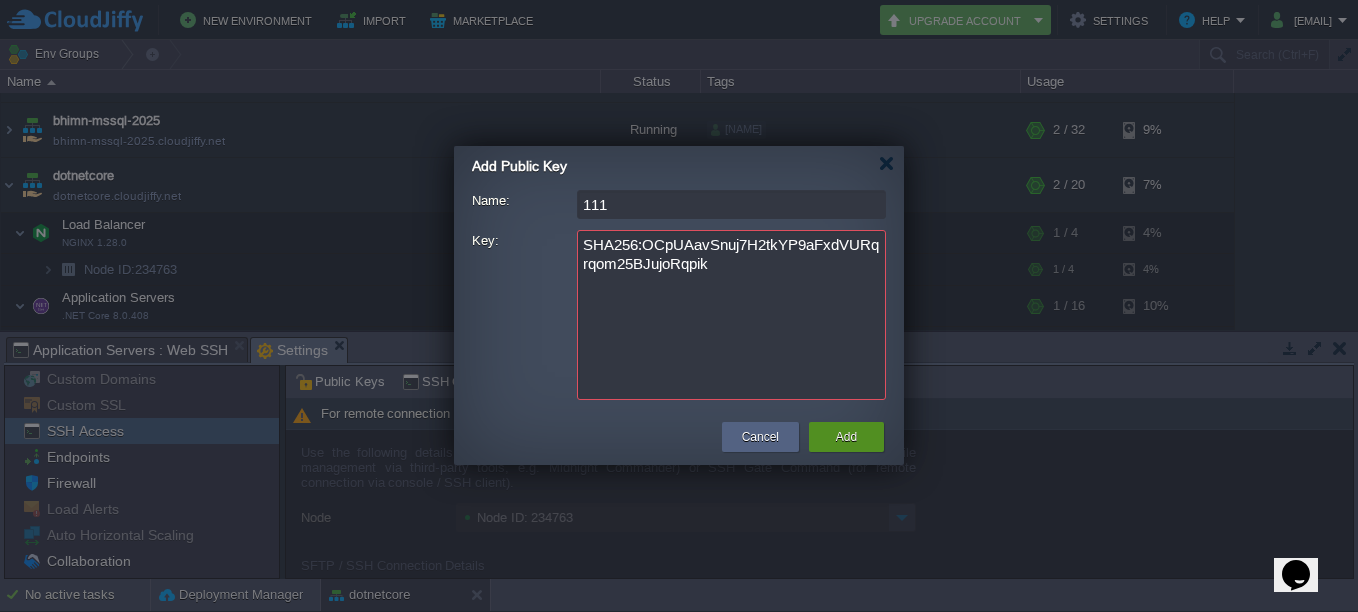 click on "Add" at bounding box center [846, 437] 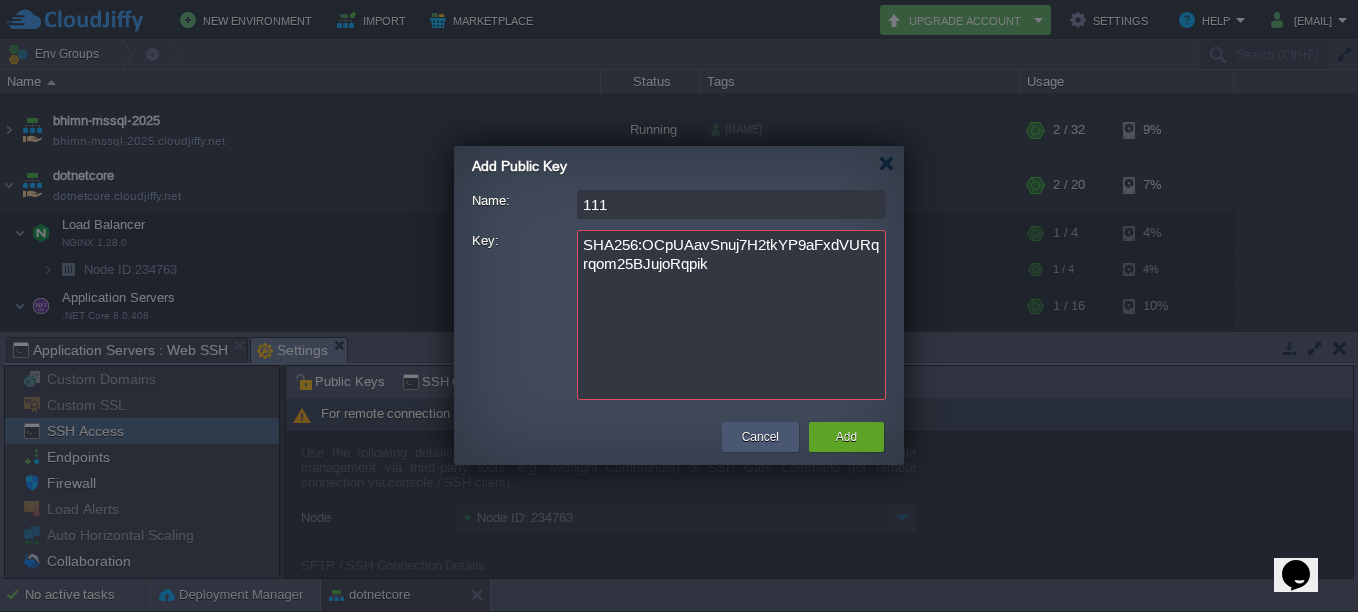 click on "Cancel" at bounding box center [760, 437] 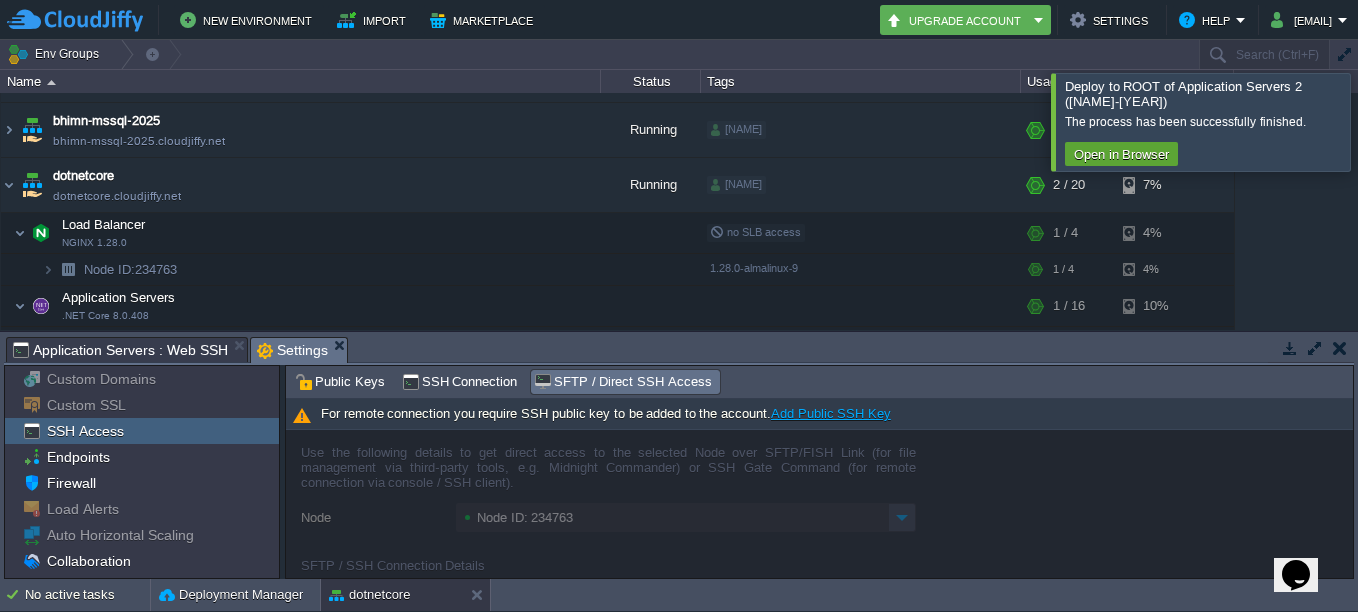 scroll, scrollTop: 615, scrollLeft: 0, axis: vertical 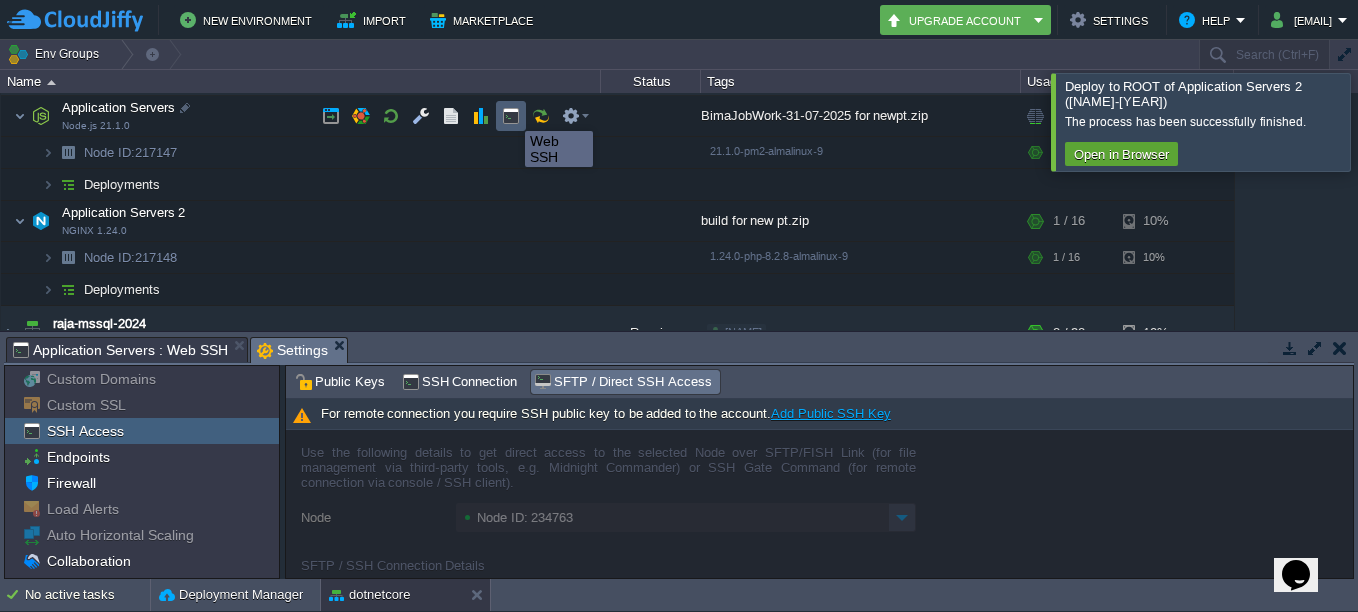 click at bounding box center (511, 116) 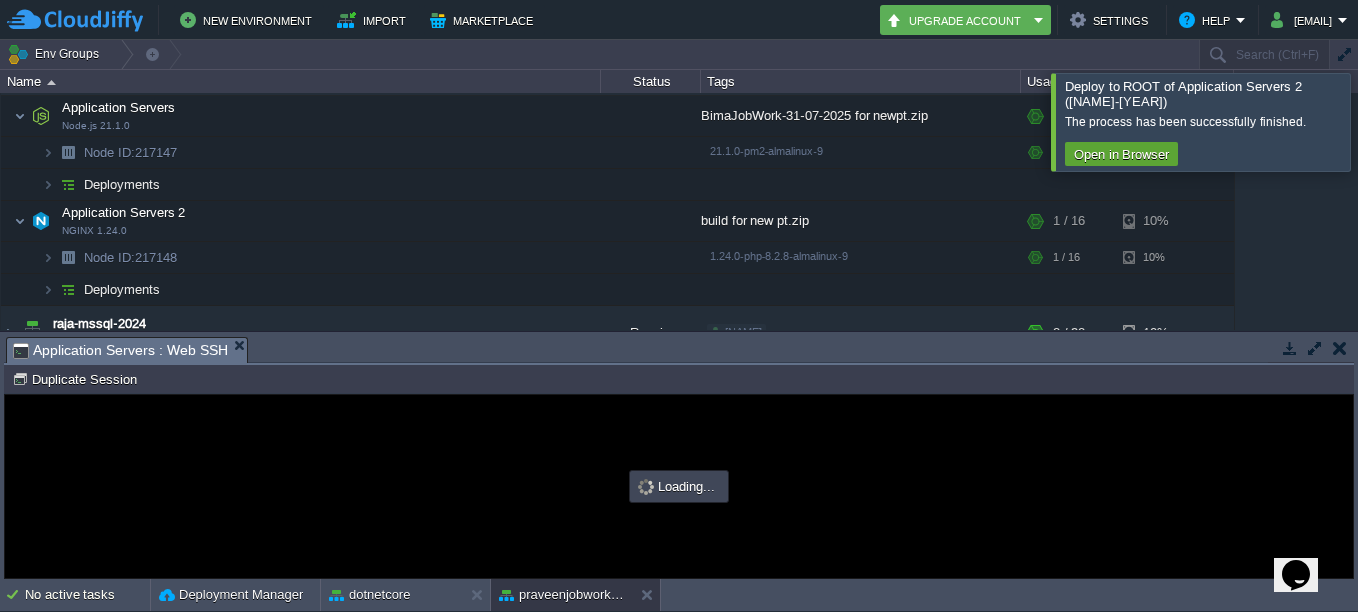 scroll, scrollTop: 0, scrollLeft: 0, axis: both 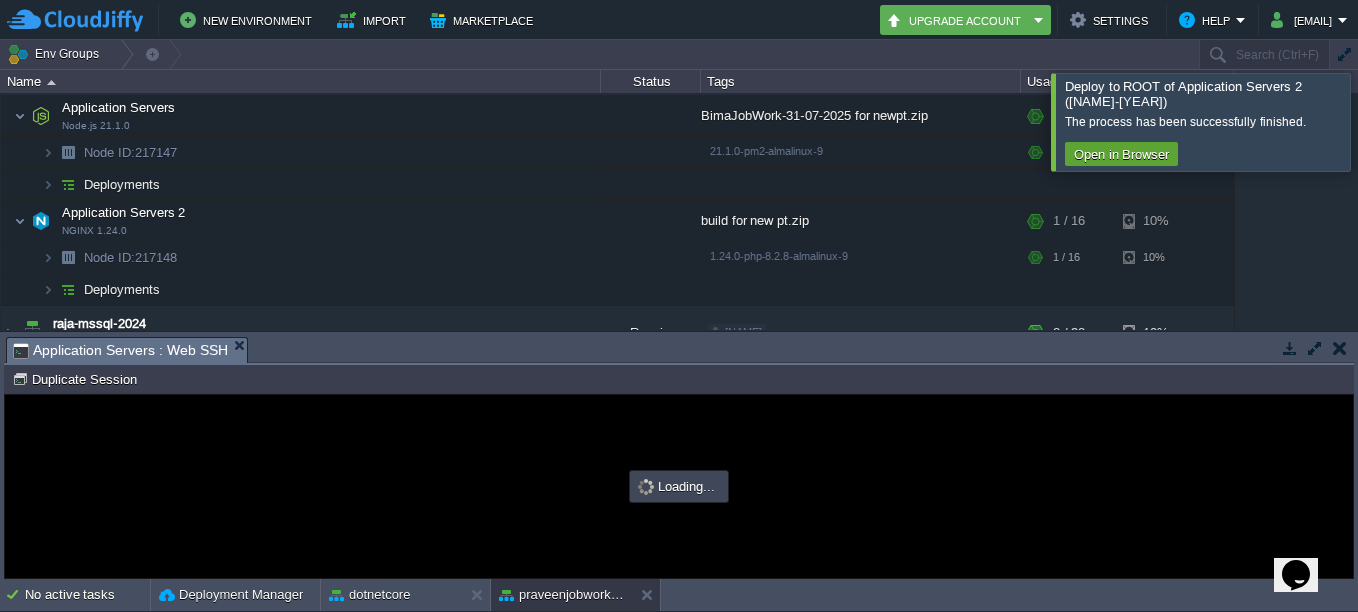 type on "#000000" 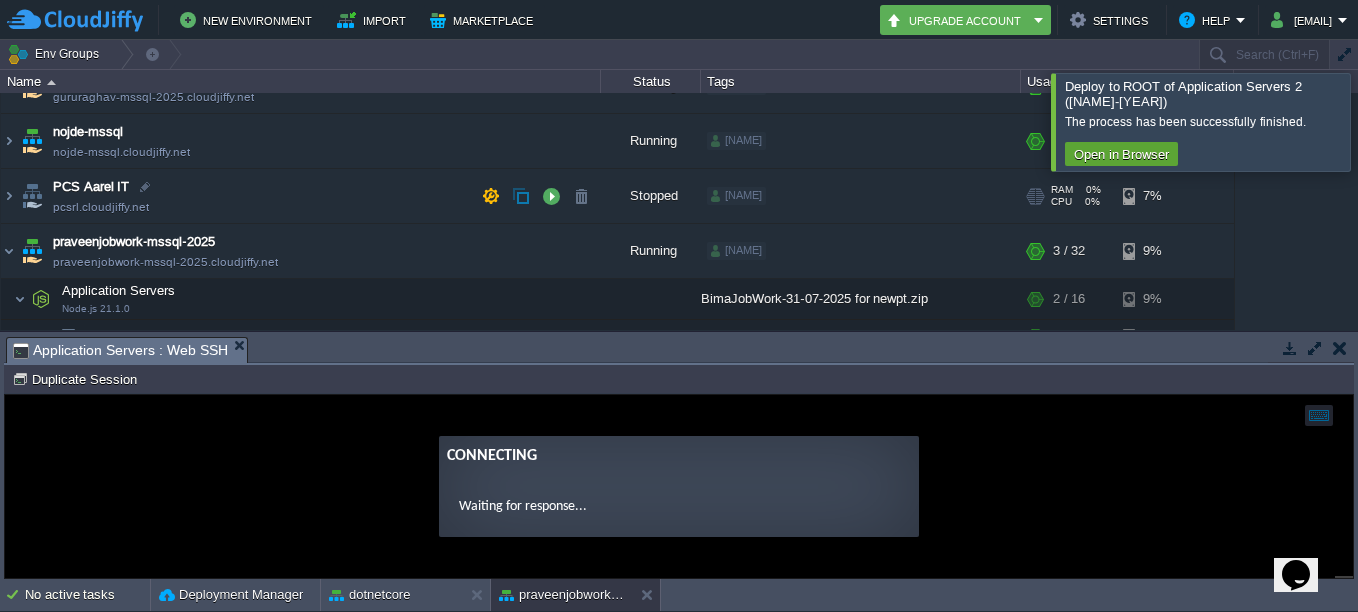 scroll, scrollTop: 415, scrollLeft: 0, axis: vertical 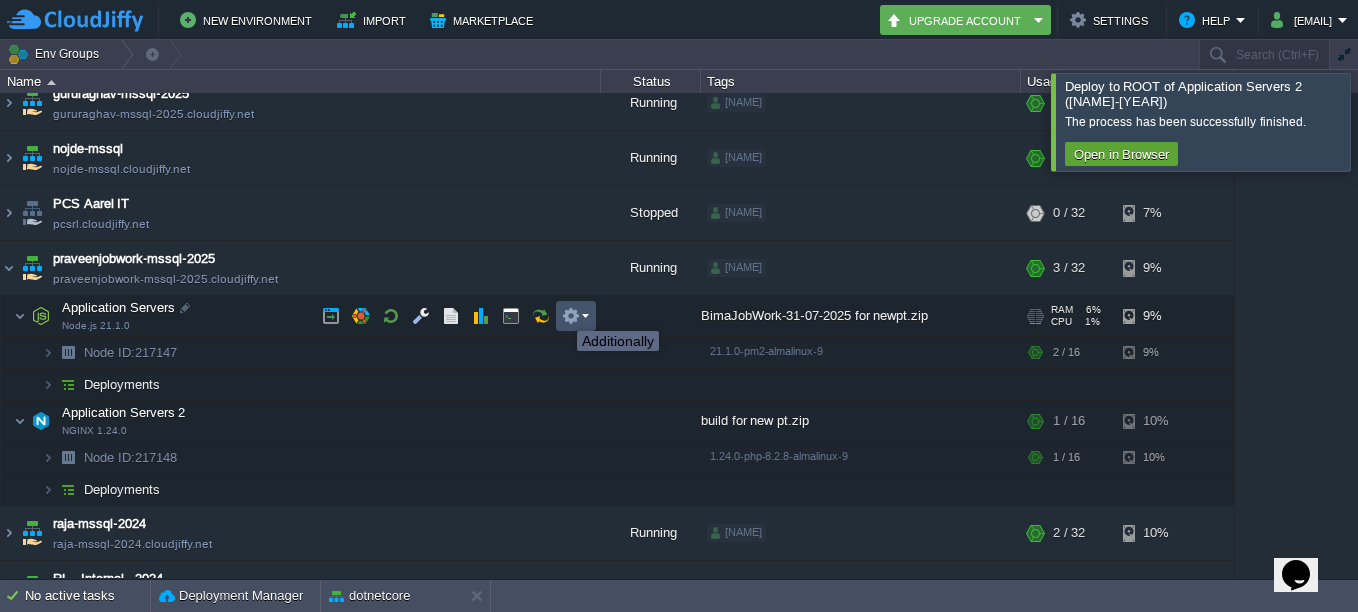 click at bounding box center (571, 316) 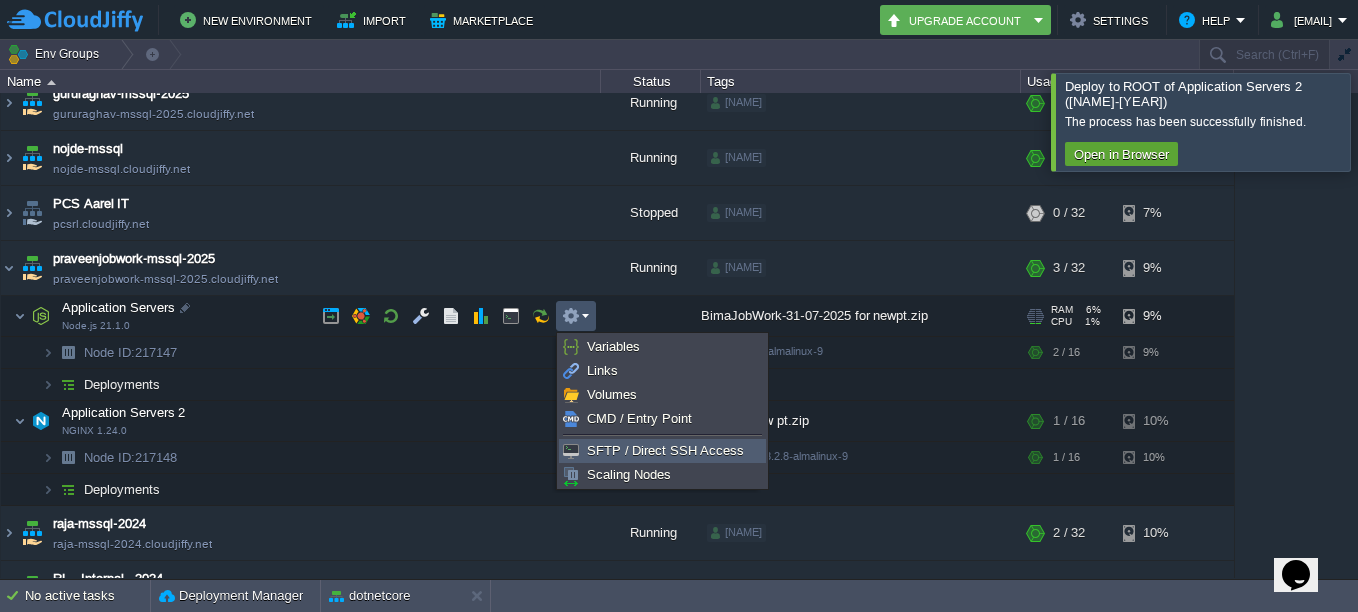 click on "SFTP / Direct SSH Access" at bounding box center (665, 450) 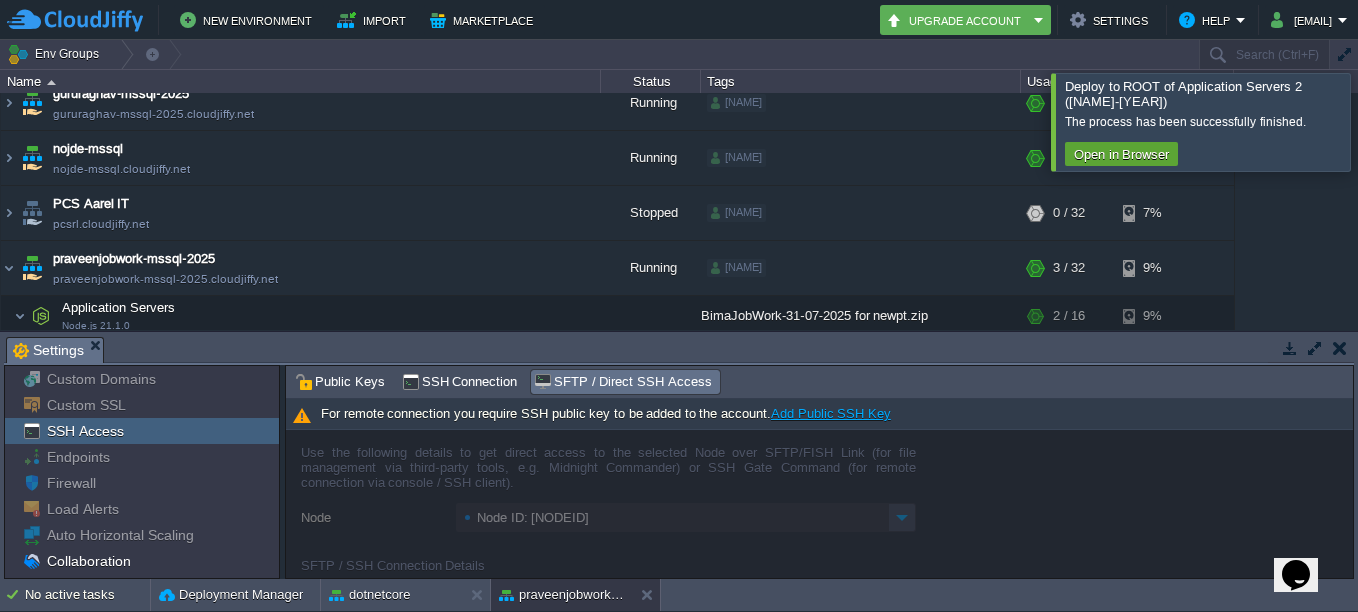 click on "Add Public SSH Key" at bounding box center (831, 413) 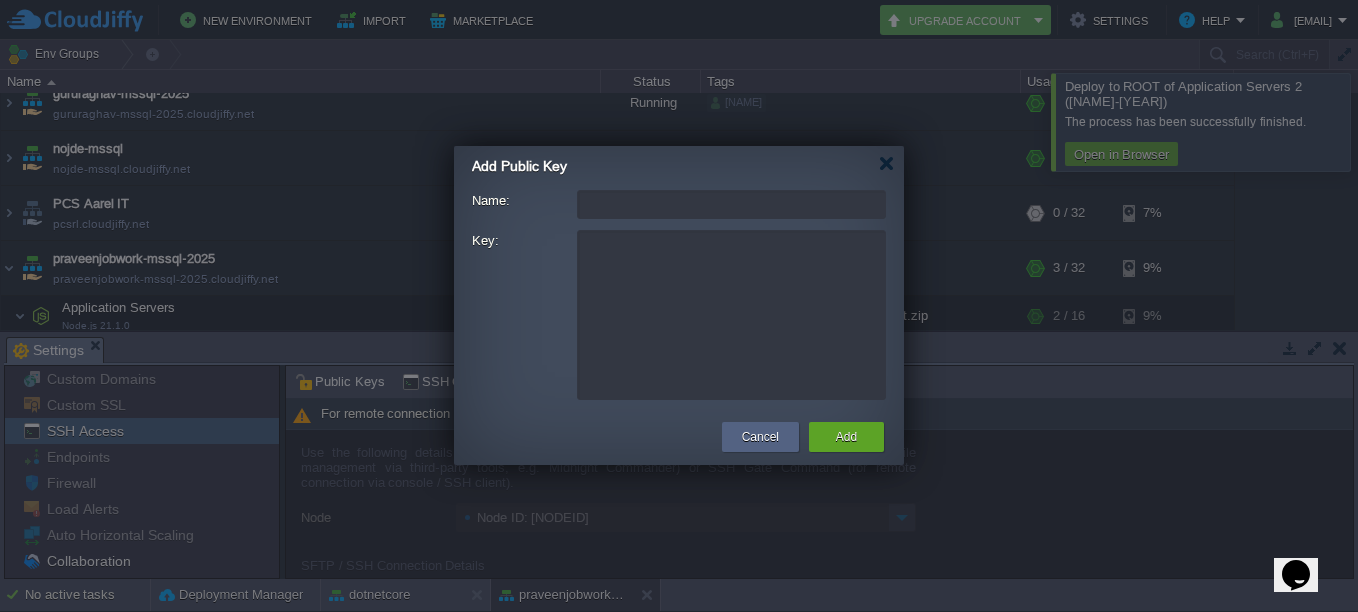 click on "Key:" at bounding box center (731, 315) 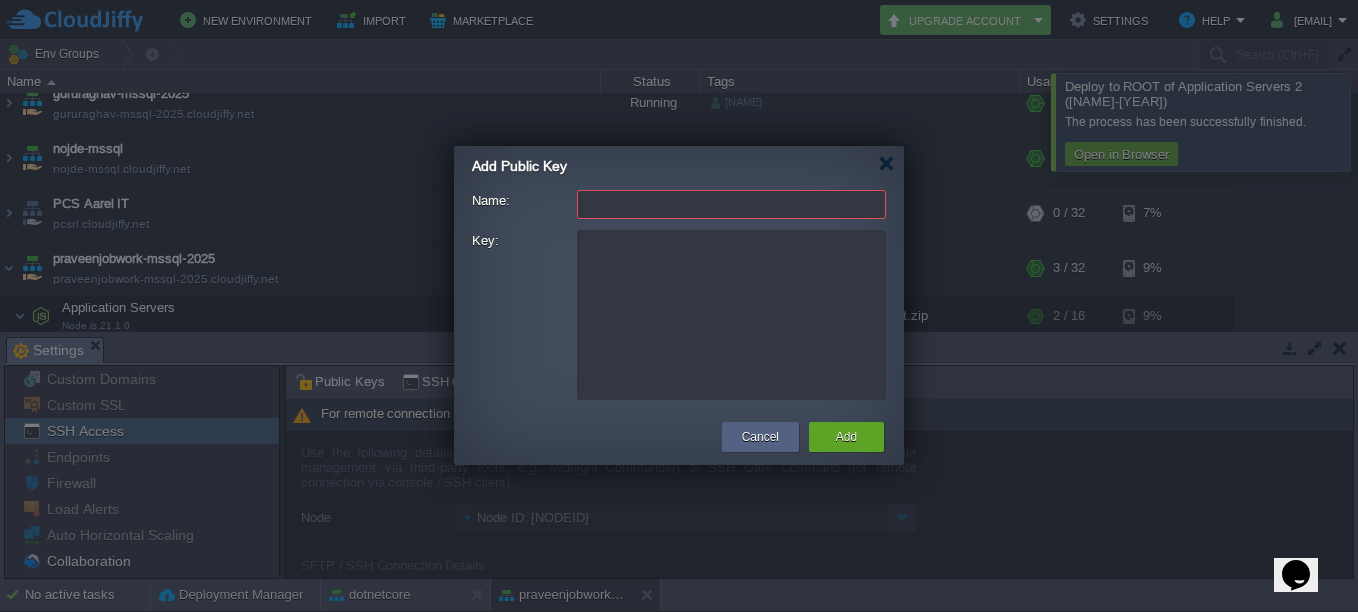 paste on "SHA256:[HASH] [EMAIL]" 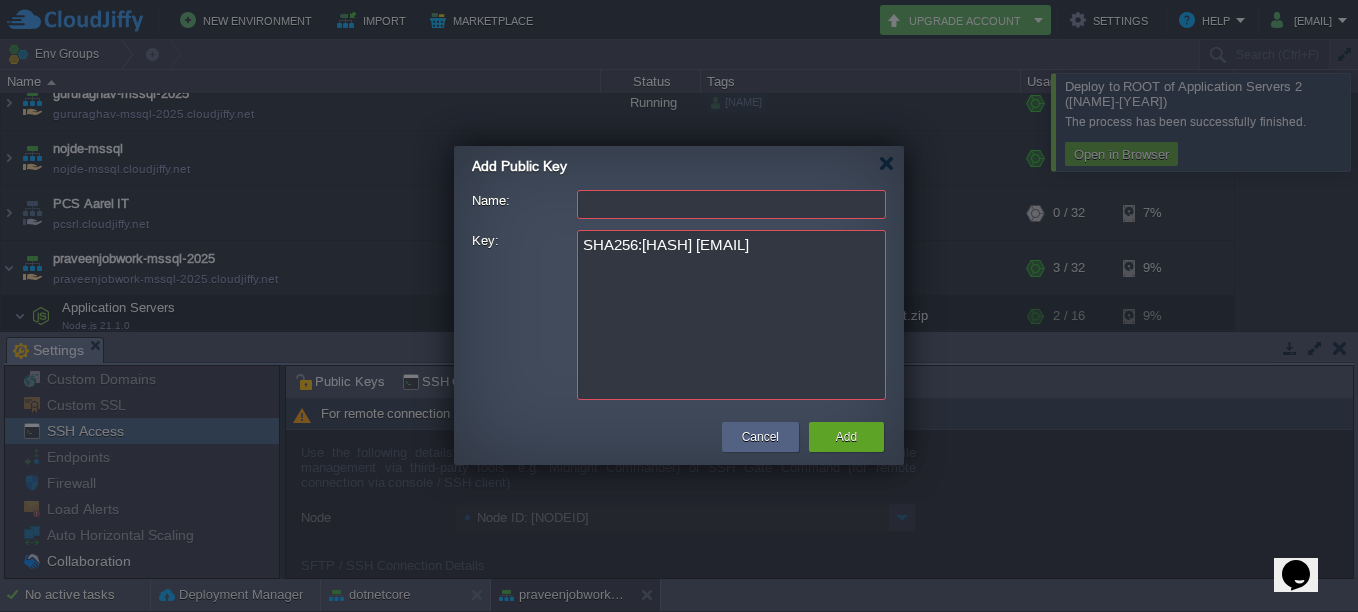 type on "SHA256:[HASH] [EMAIL]" 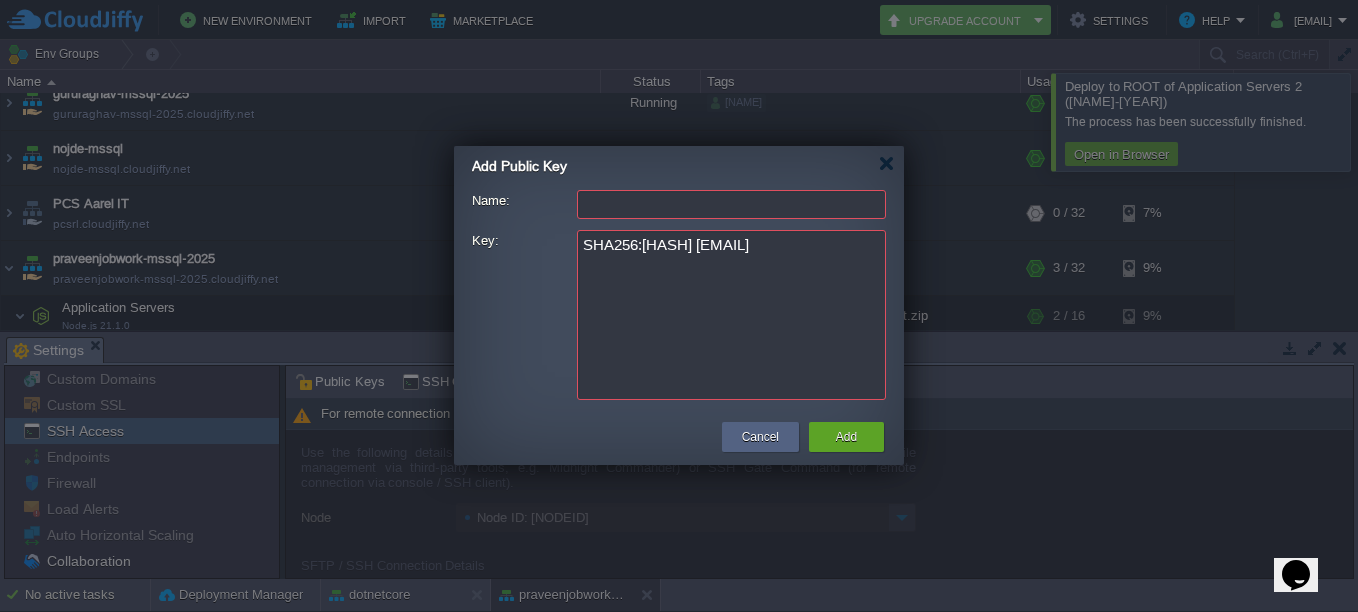click on "Name:" at bounding box center (731, 204) 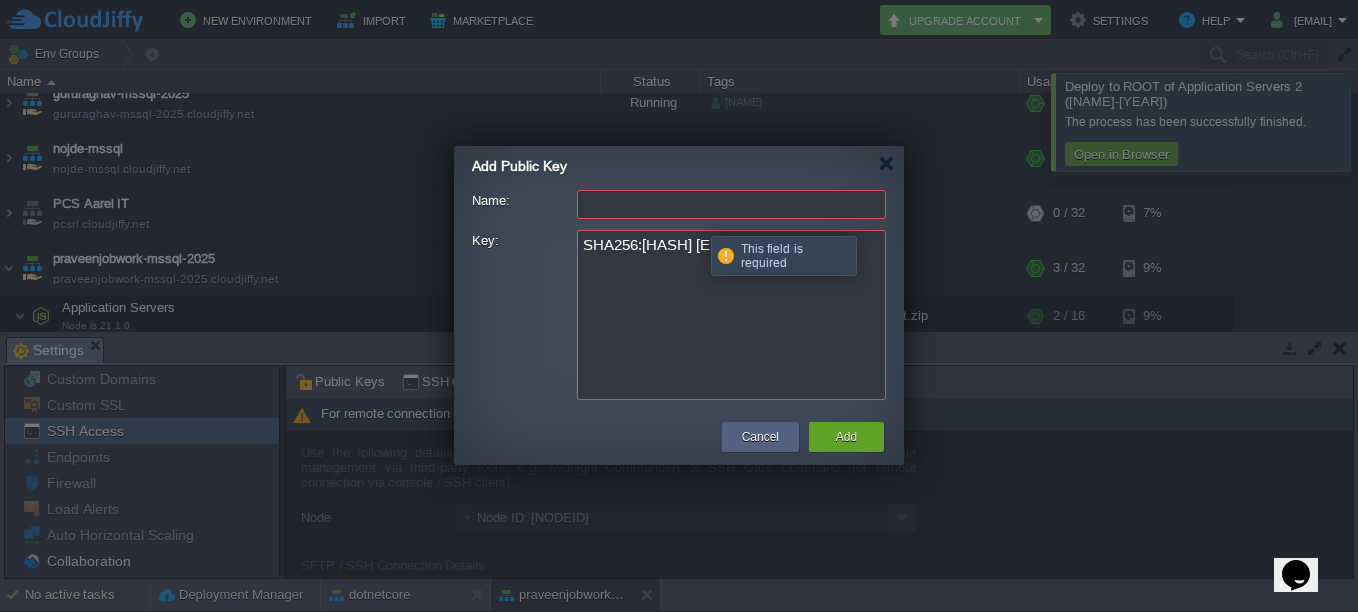 click on "Name:" at bounding box center [731, 204] 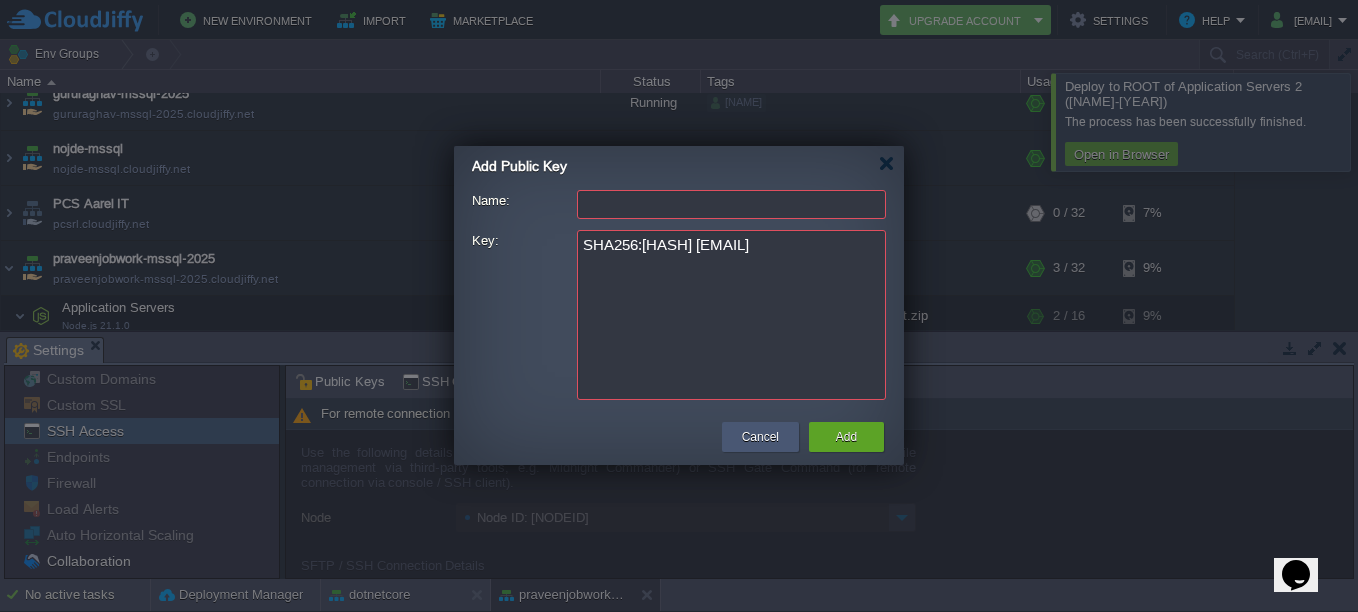 click on "Cancel" at bounding box center [760, 437] 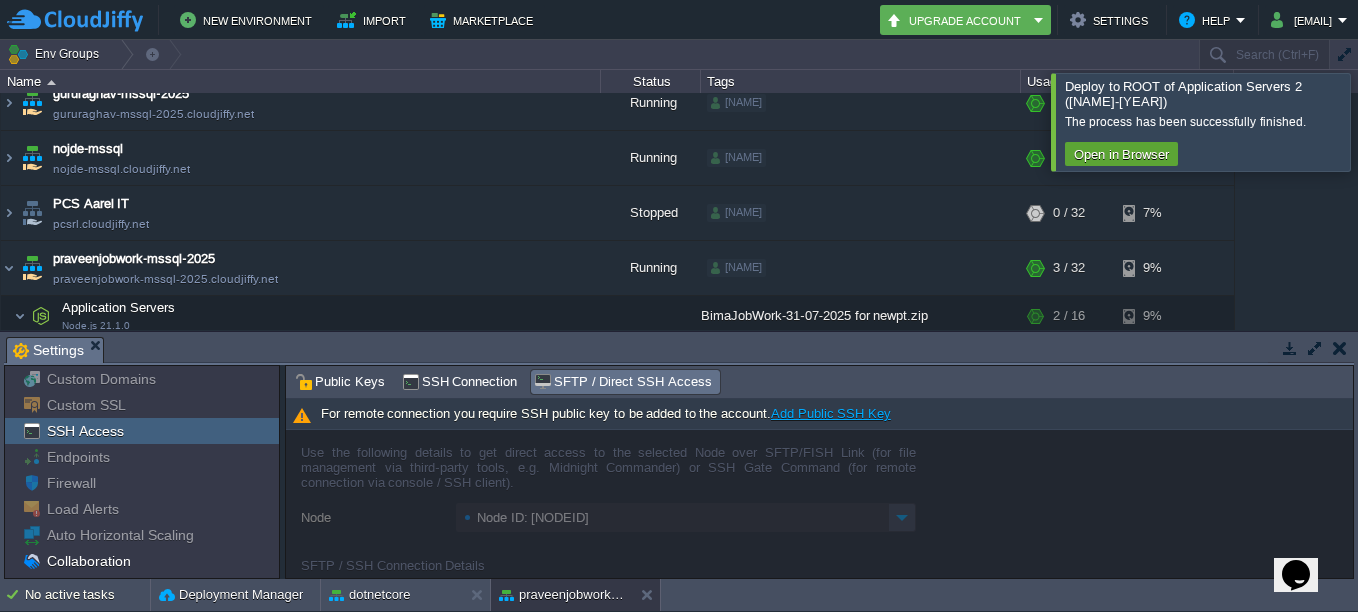 click on "SFTP / Direct SSH Access" at bounding box center (622, 382) 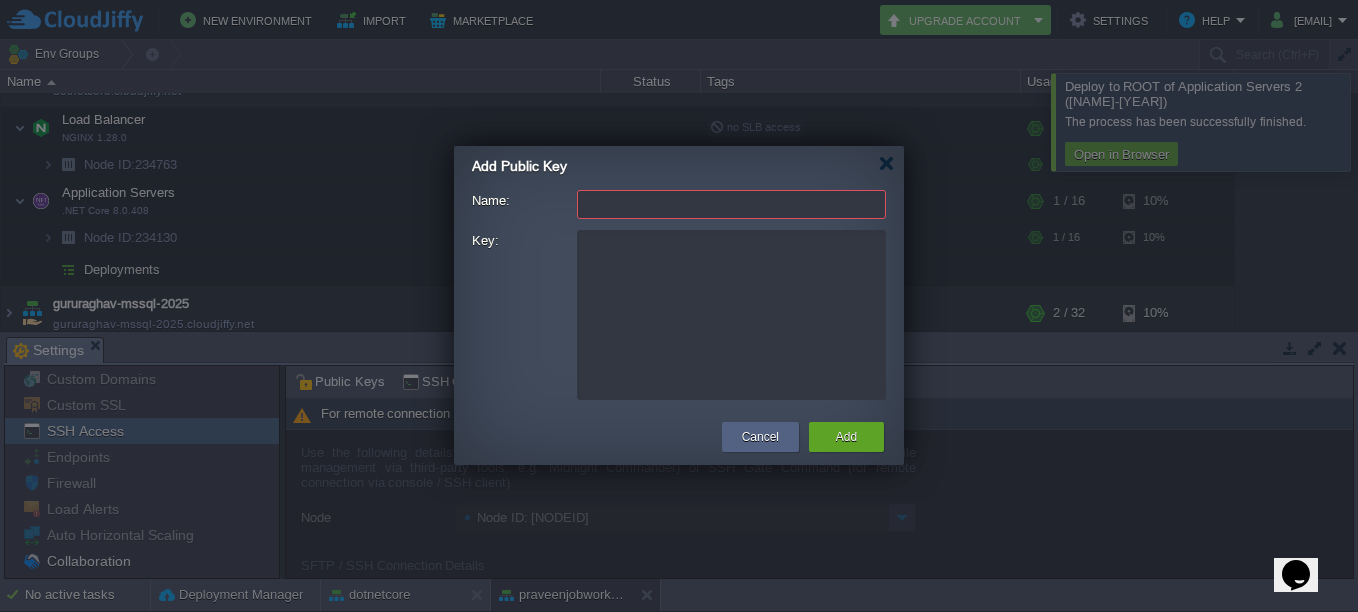 scroll, scrollTop: 219, scrollLeft: 0, axis: vertical 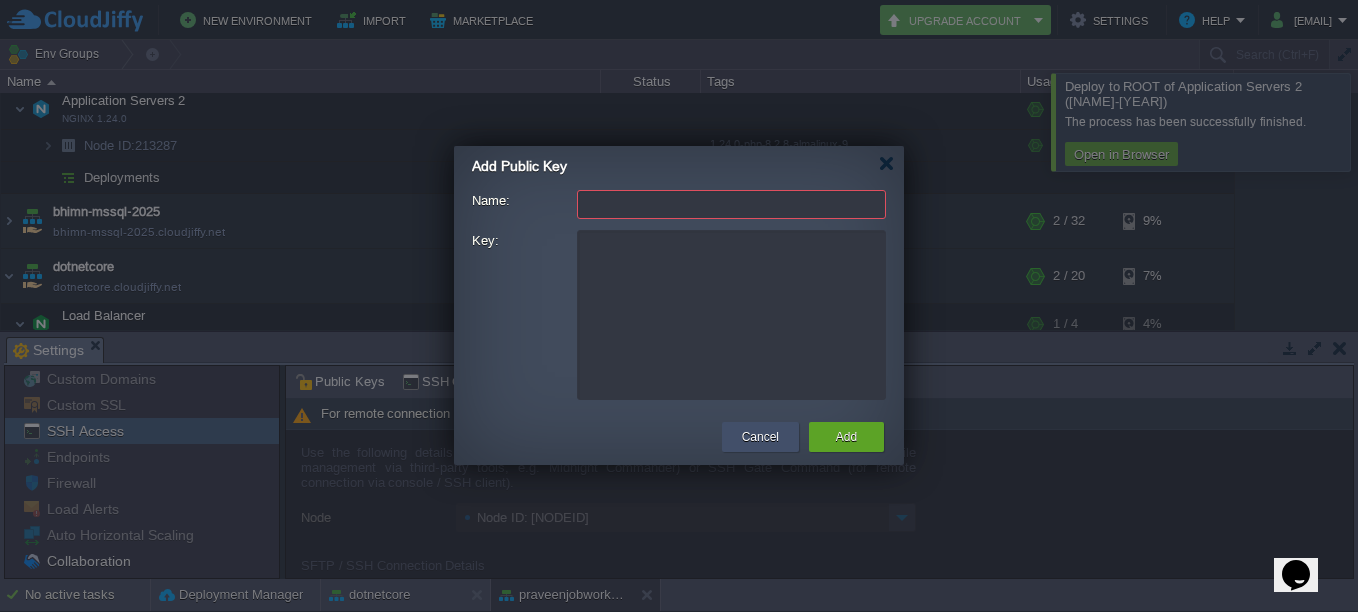 click on "Cancel" at bounding box center [760, 437] 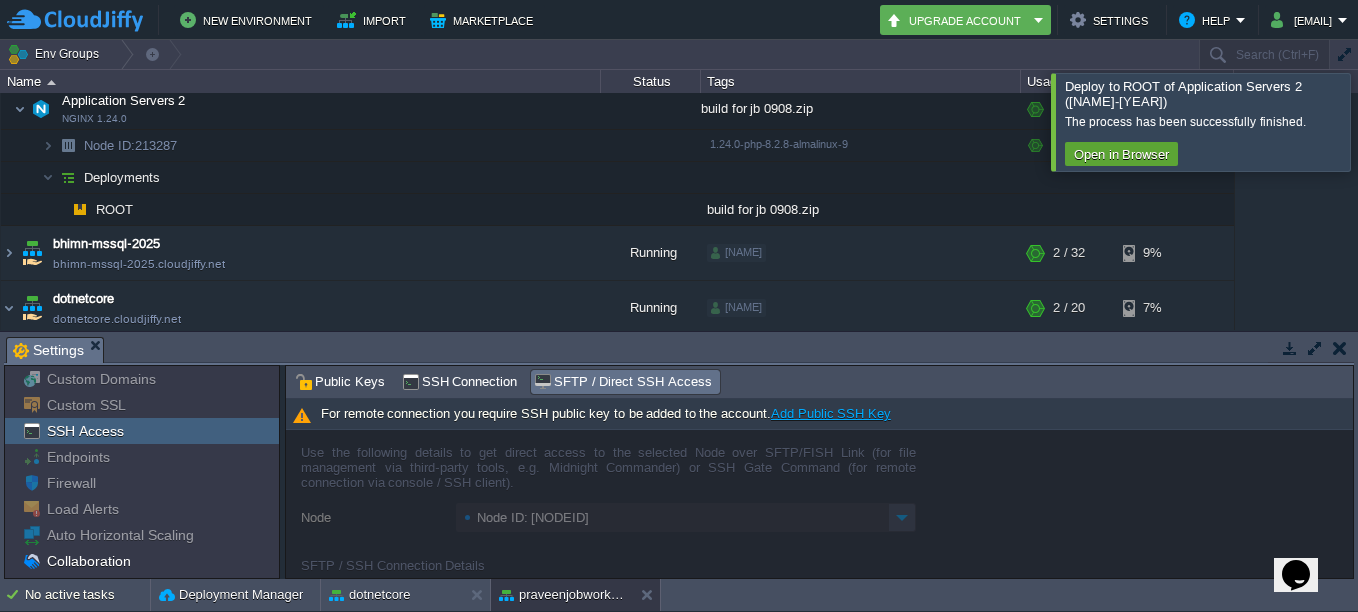 click on "Add Public SSH Key" at bounding box center (831, 413) 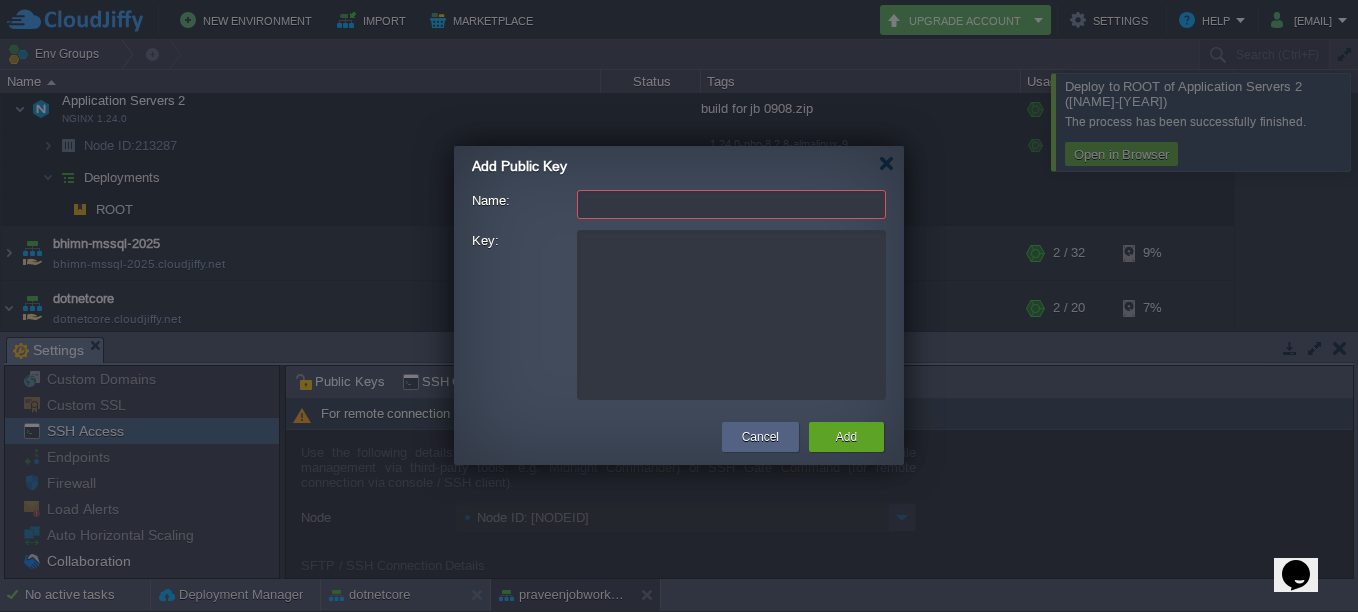 click on "Key:" at bounding box center (731, 315) 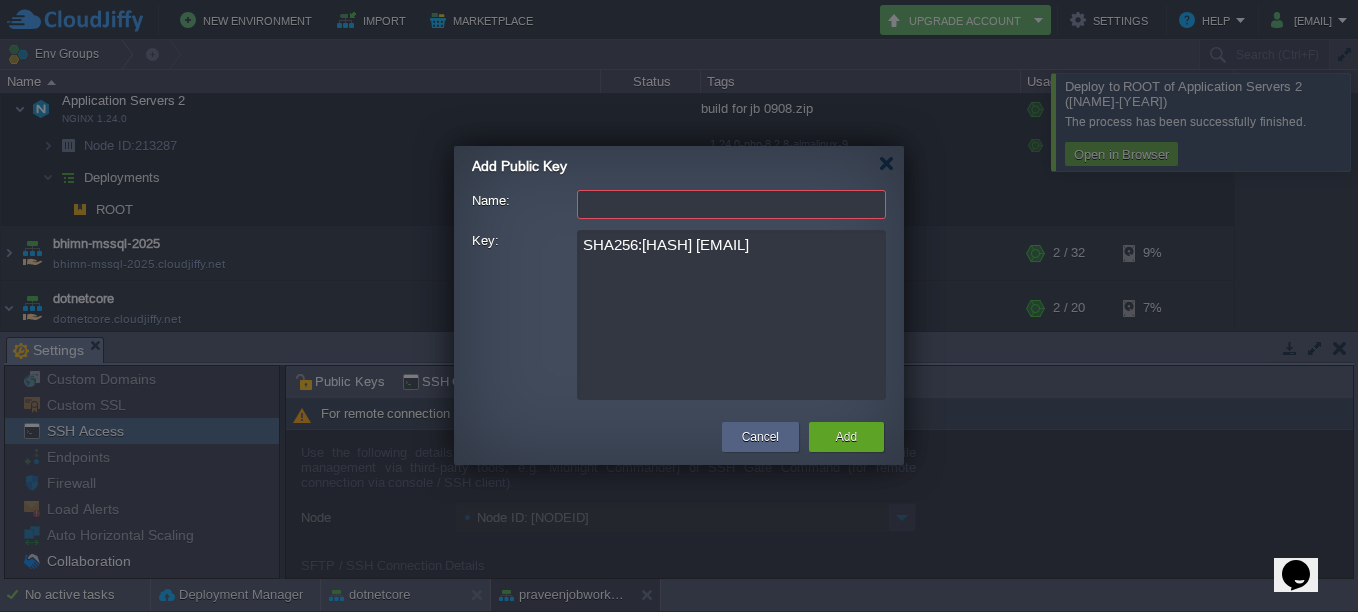 type on "SHA256:[HASH] [EMAIL]" 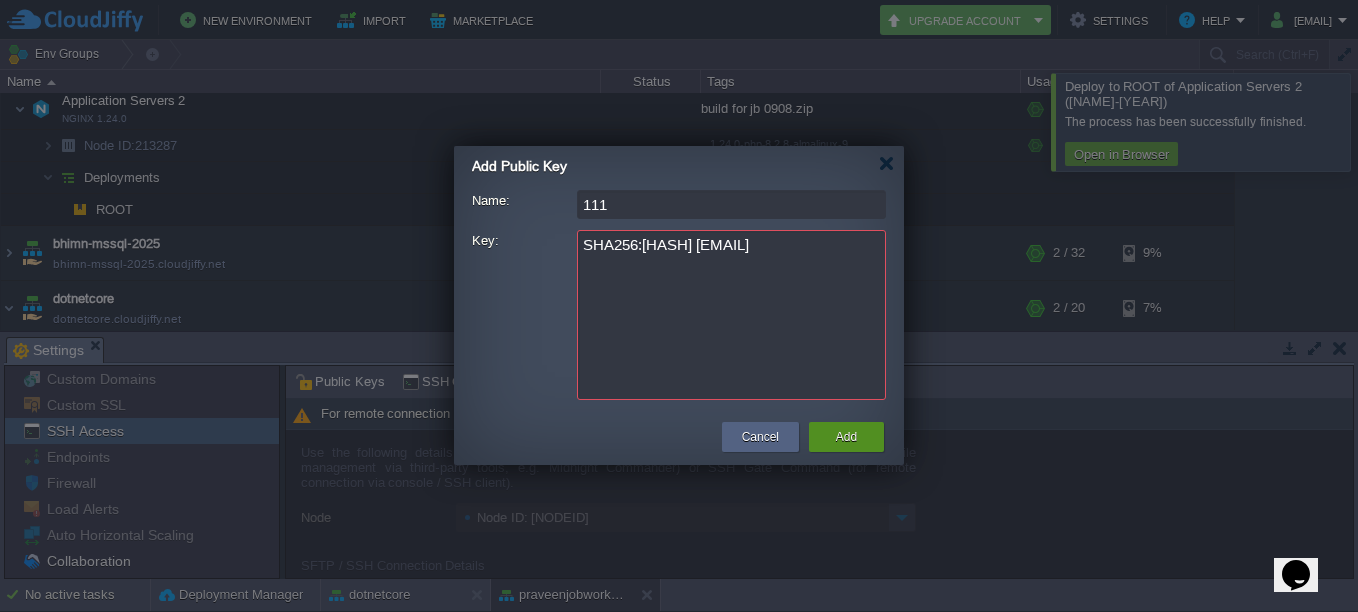 type on "111" 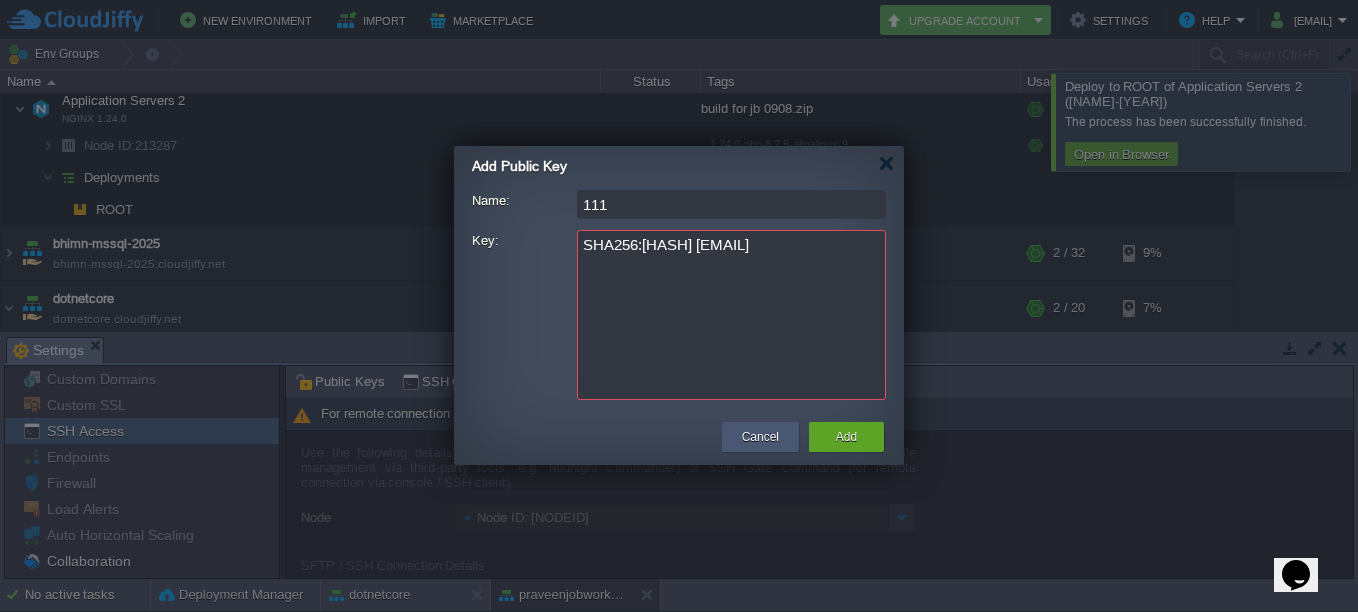 click on "Cancel" at bounding box center [760, 437] 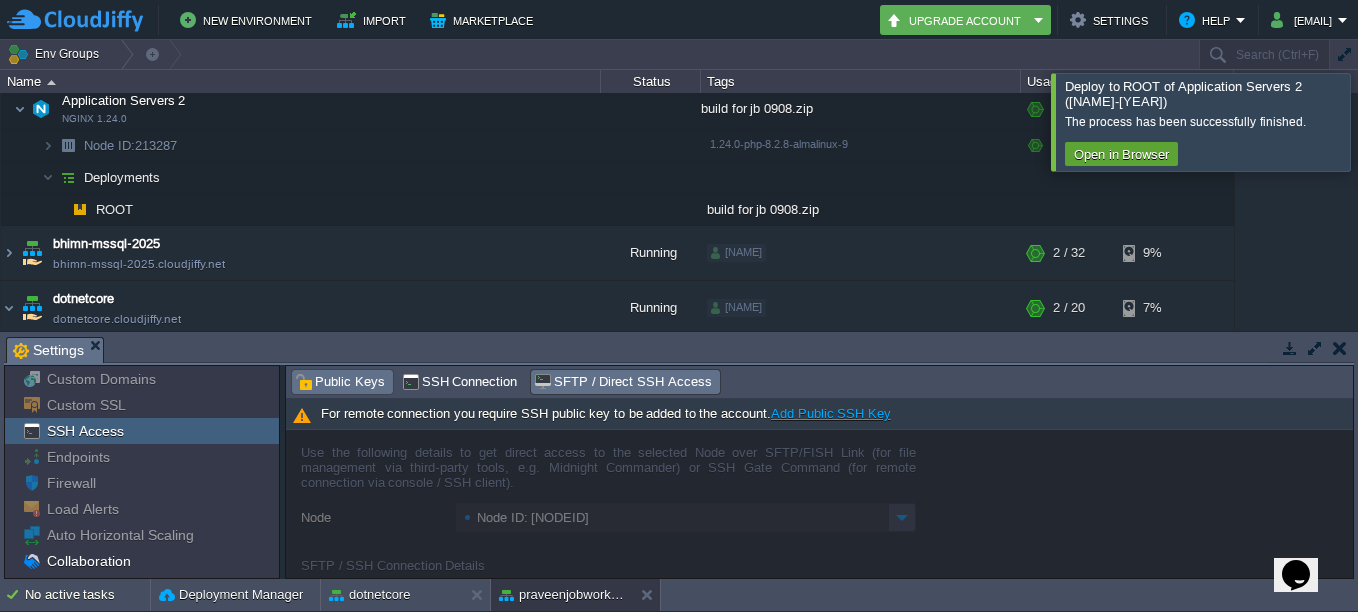 click on "Public Keys" at bounding box center [340, 382] 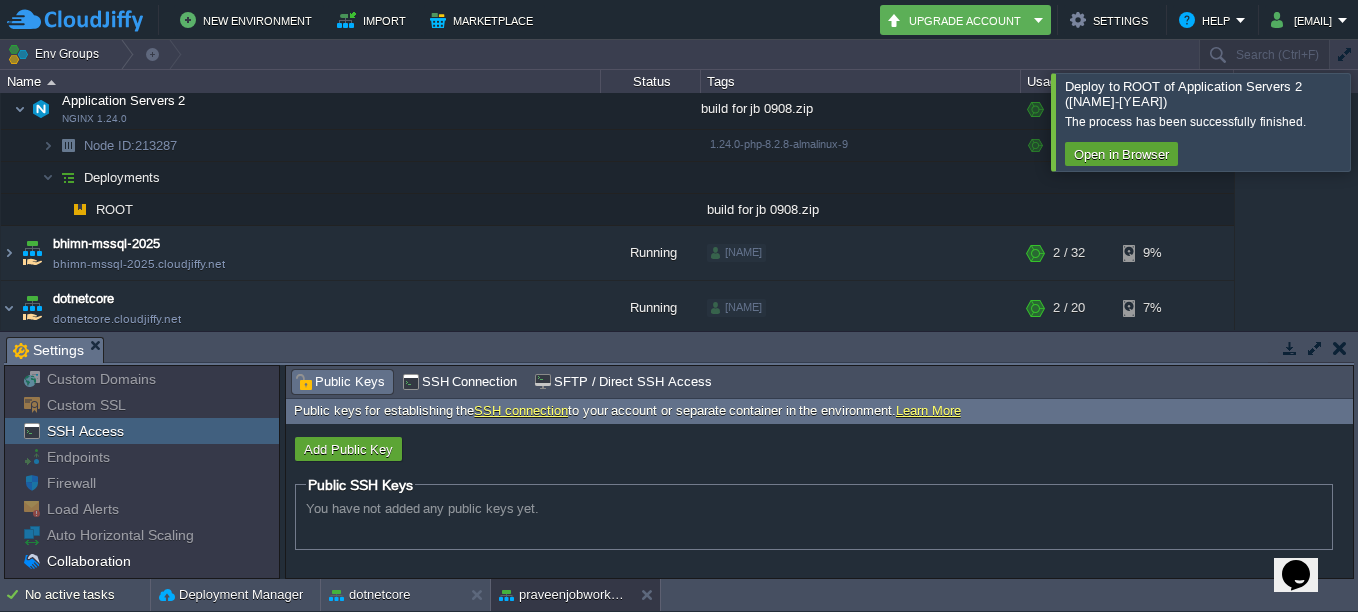 click on "You have not added any public keys yet." at bounding box center [422, 508] 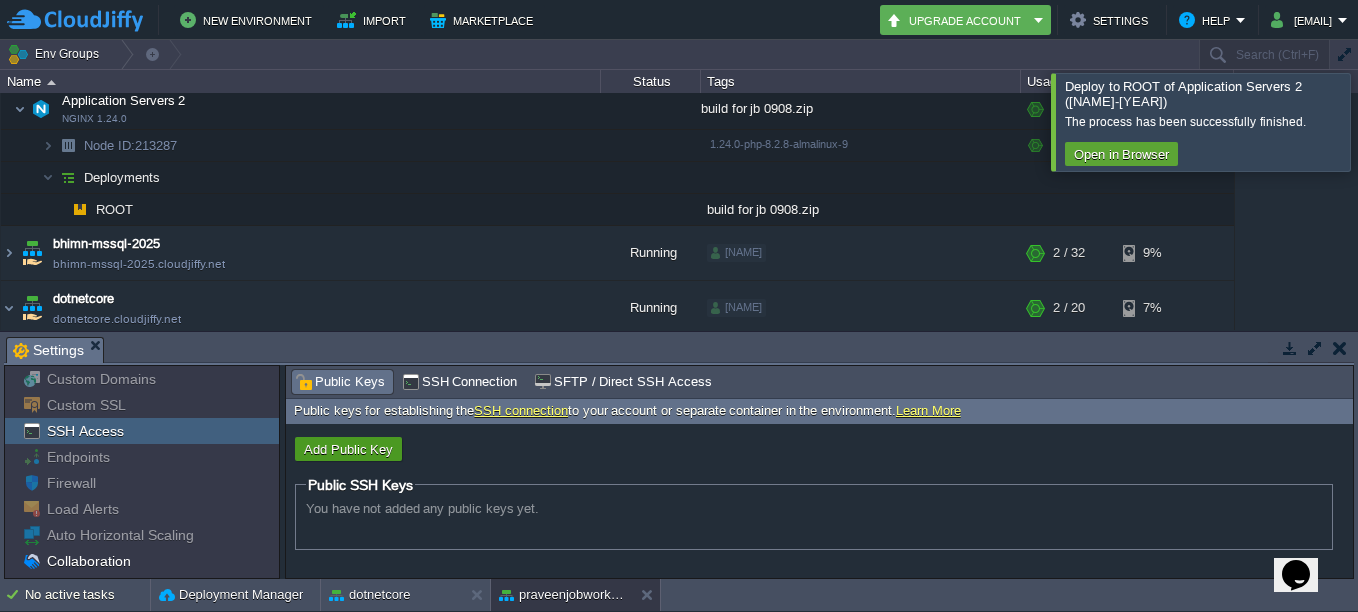 click on "Add Public Key" at bounding box center [348, 449] 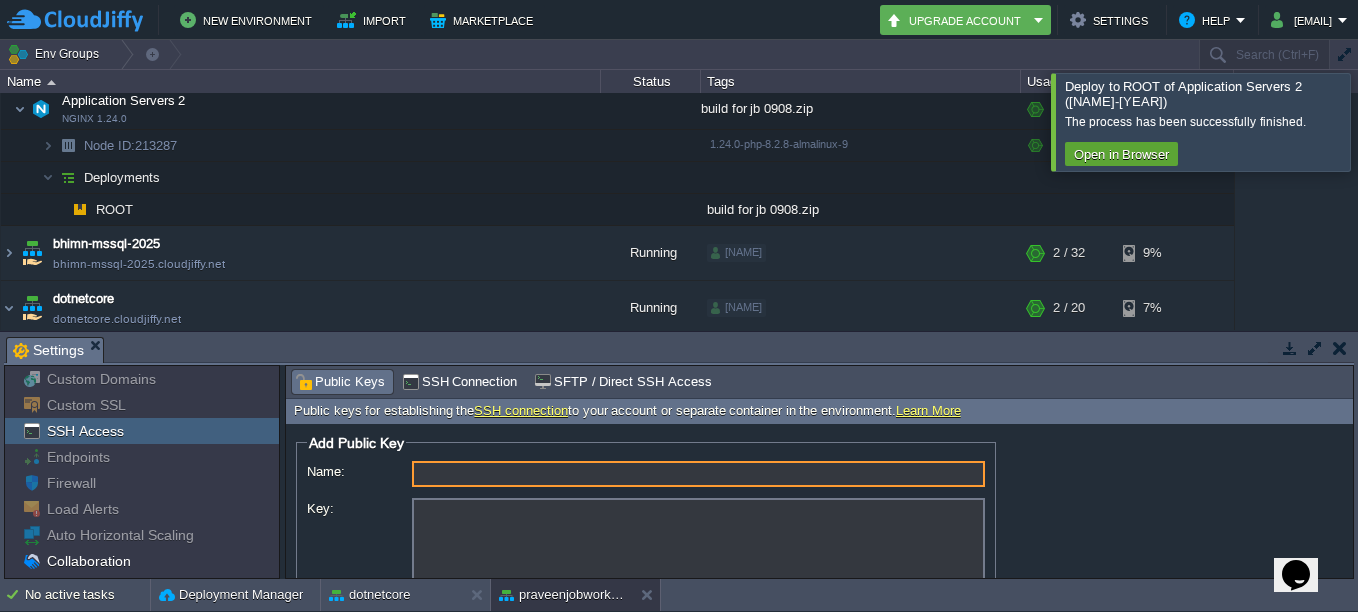 scroll, scrollTop: 99, scrollLeft: 0, axis: vertical 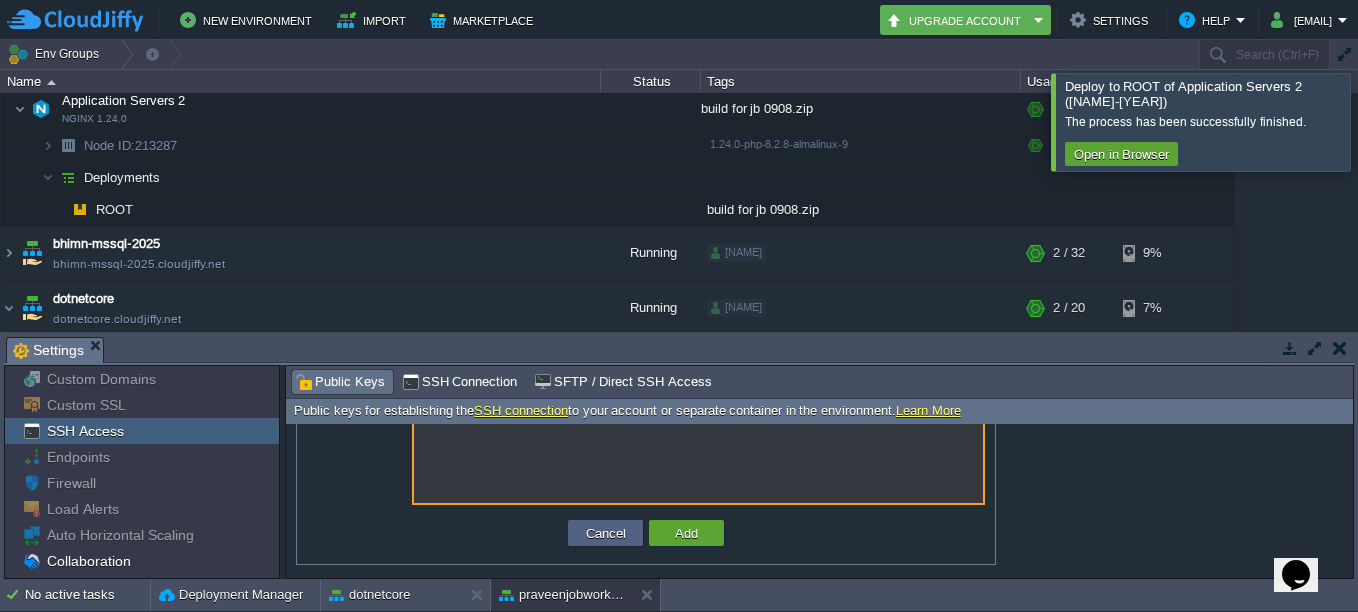 click on "Key:" at bounding box center (698, 452) 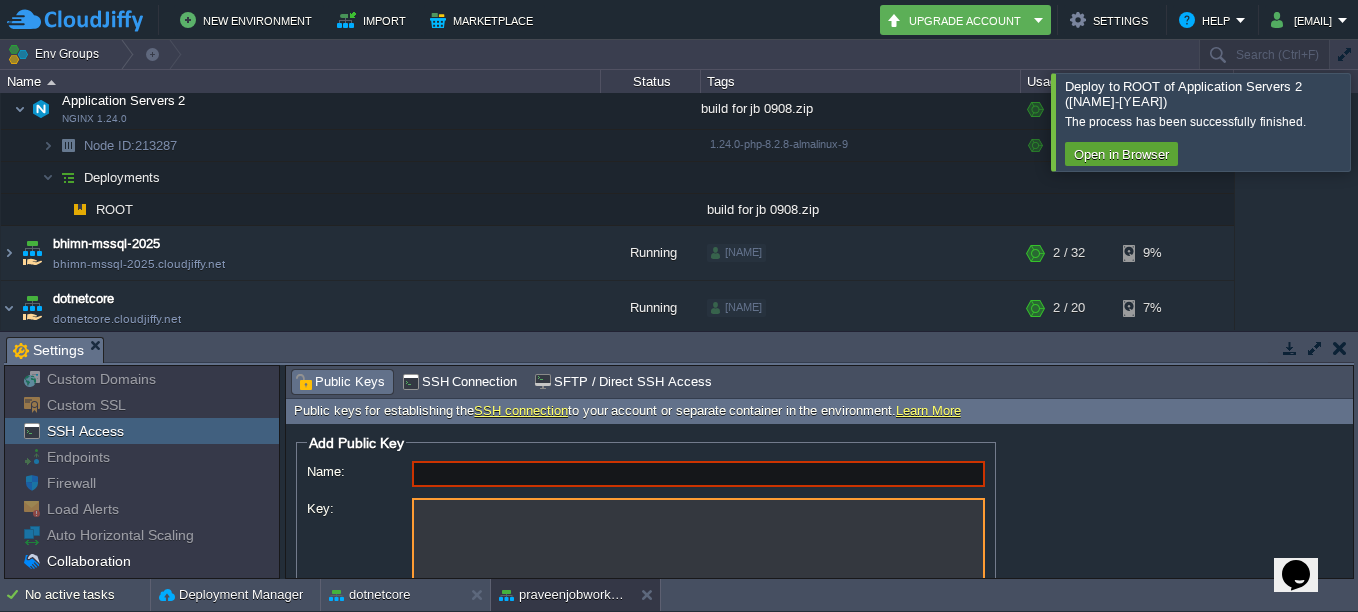 scroll, scrollTop: 99, scrollLeft: 0, axis: vertical 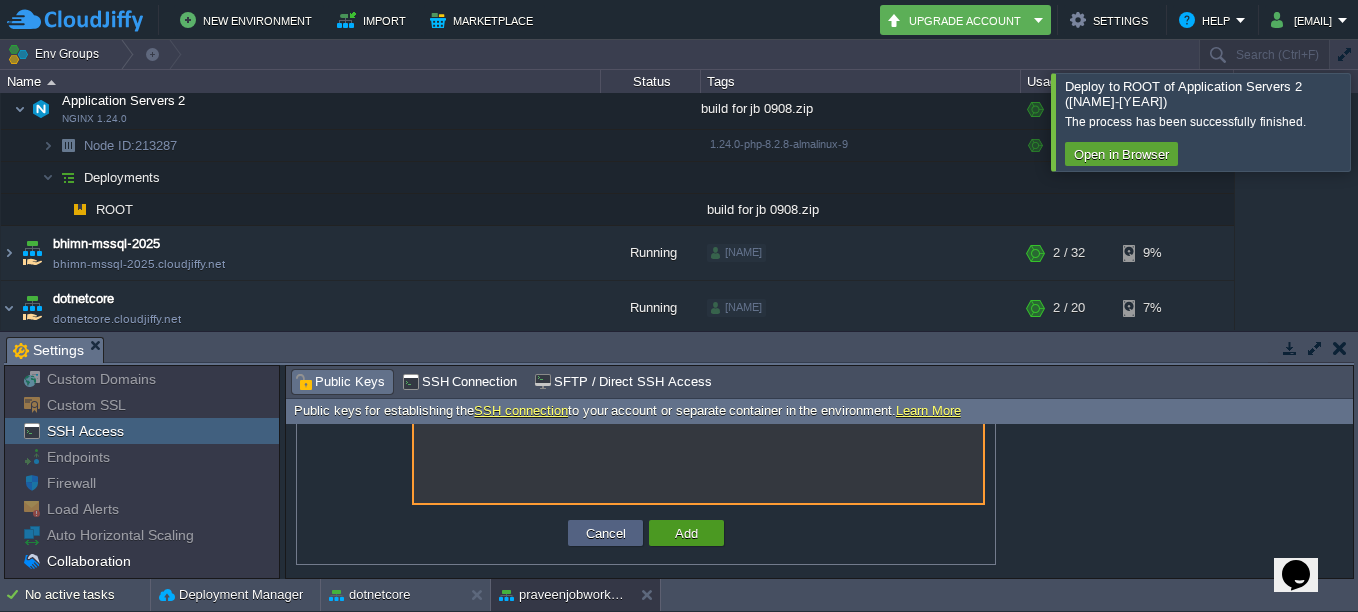 click on "Add" at bounding box center [686, 533] 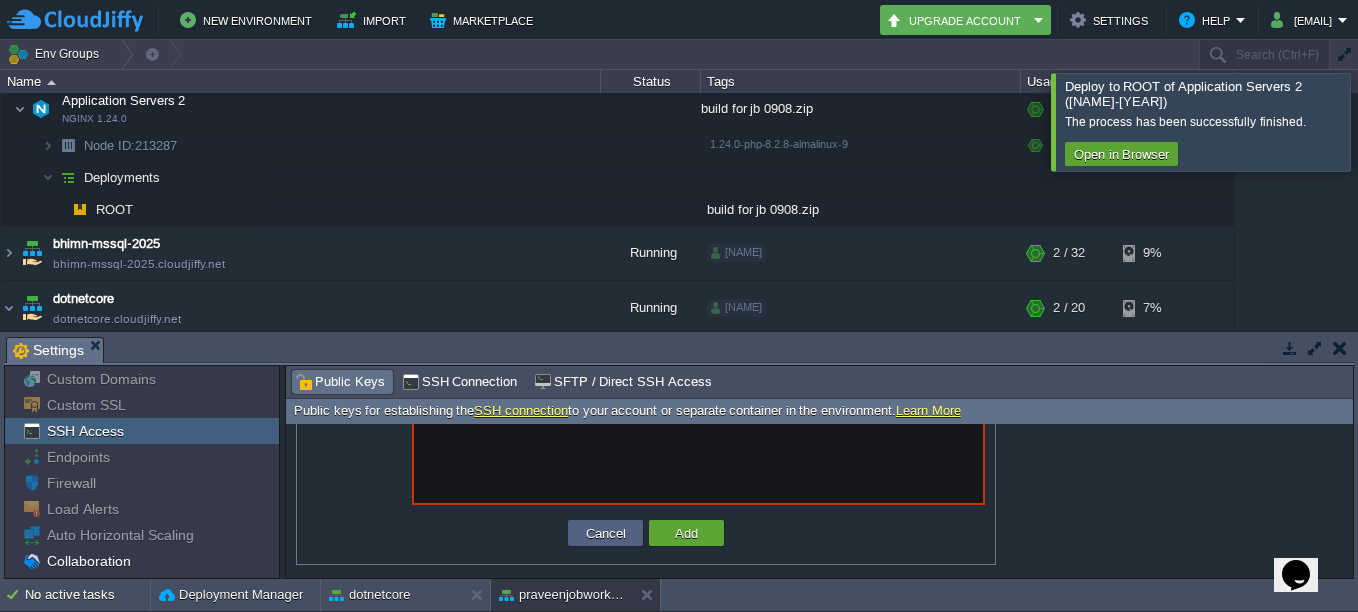 click on "Key:" at bounding box center [698, 452] 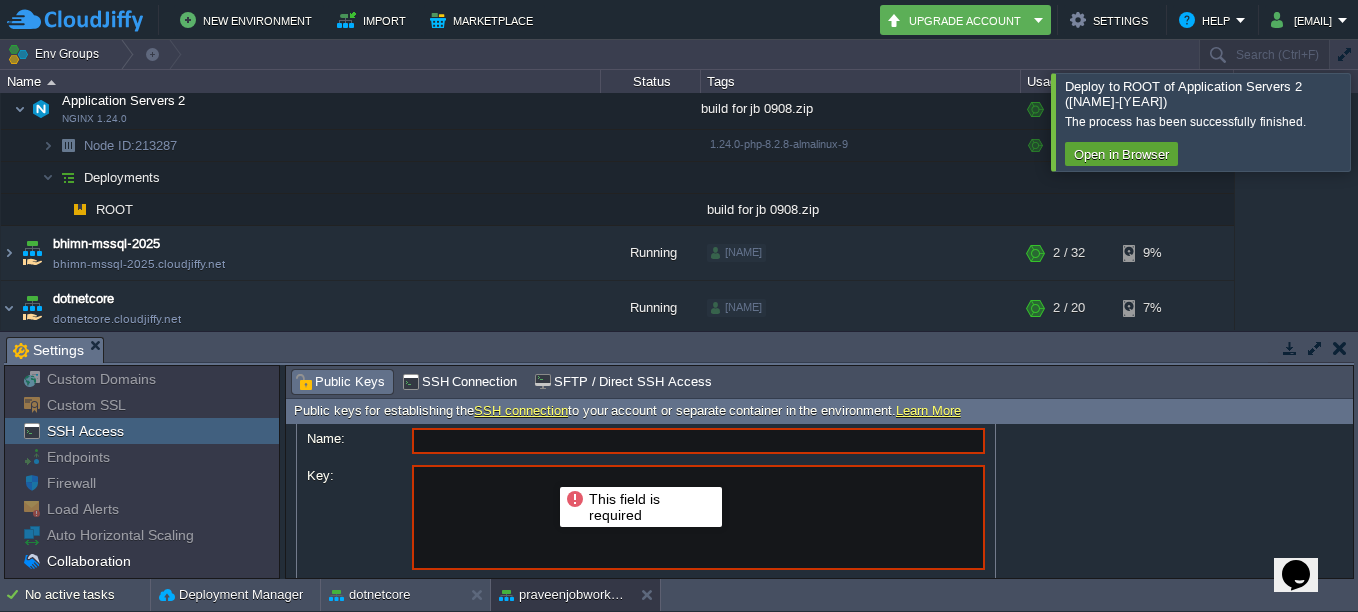 scroll, scrollTop: 0, scrollLeft: 0, axis: both 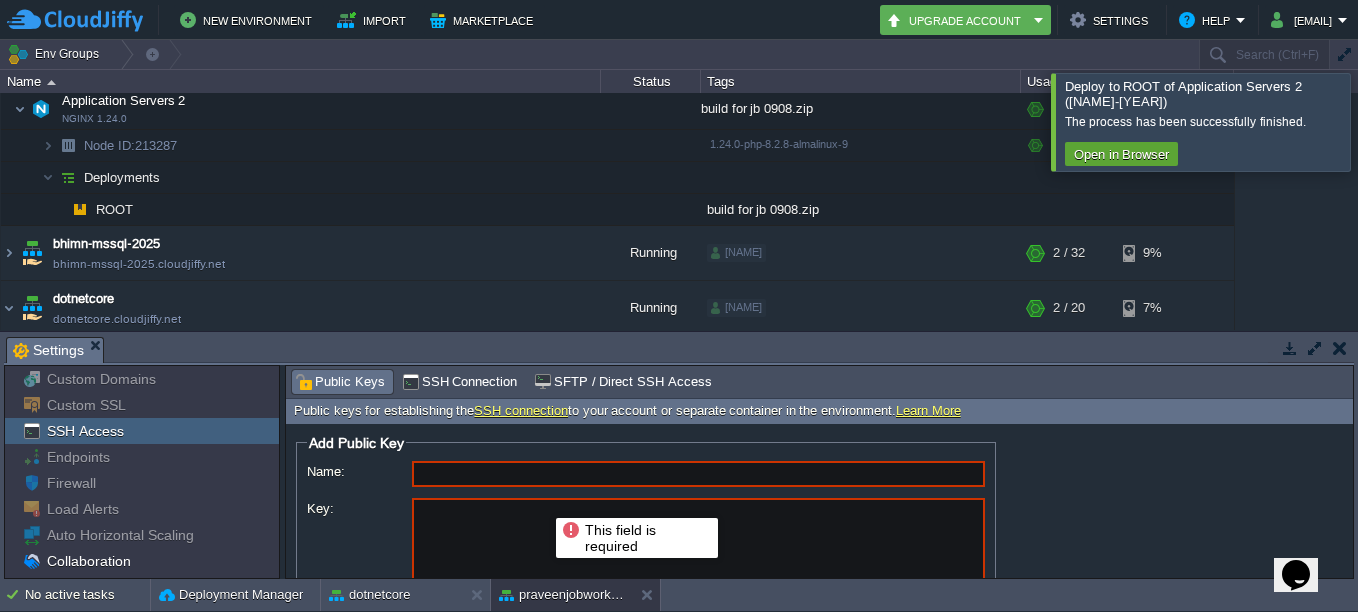 click on "Key:" at bounding box center [698, 550] 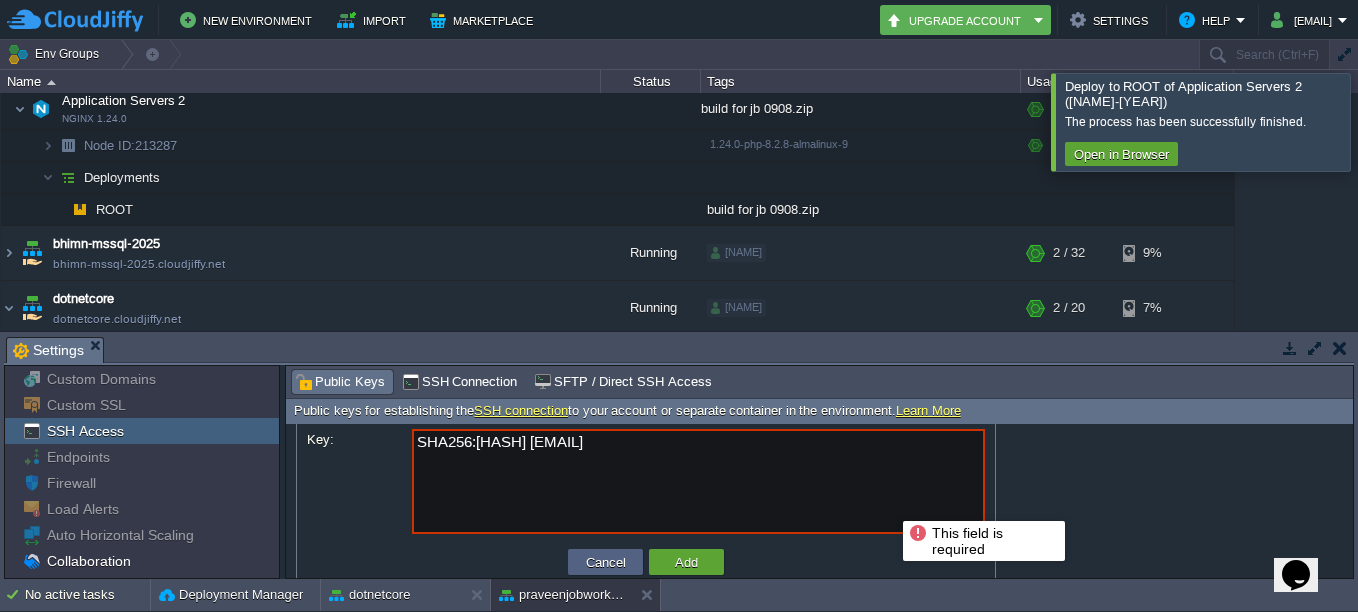 scroll, scrollTop: 99, scrollLeft: 0, axis: vertical 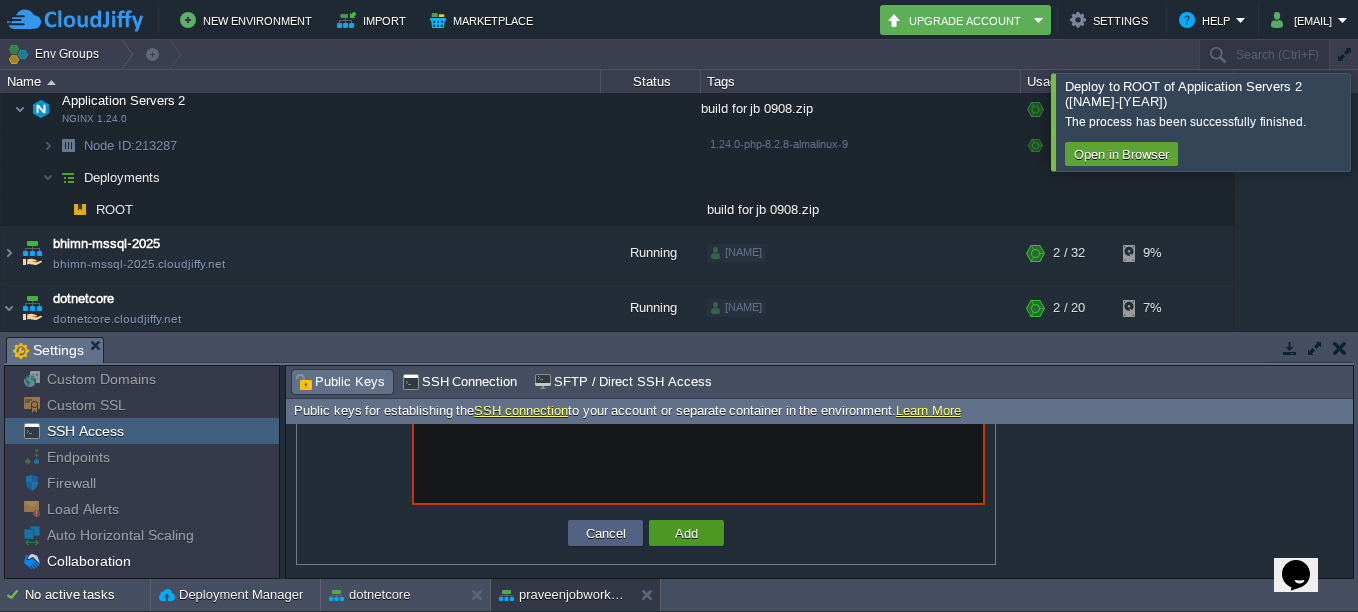 type on "SHA256:[HASH] [EMAIL]" 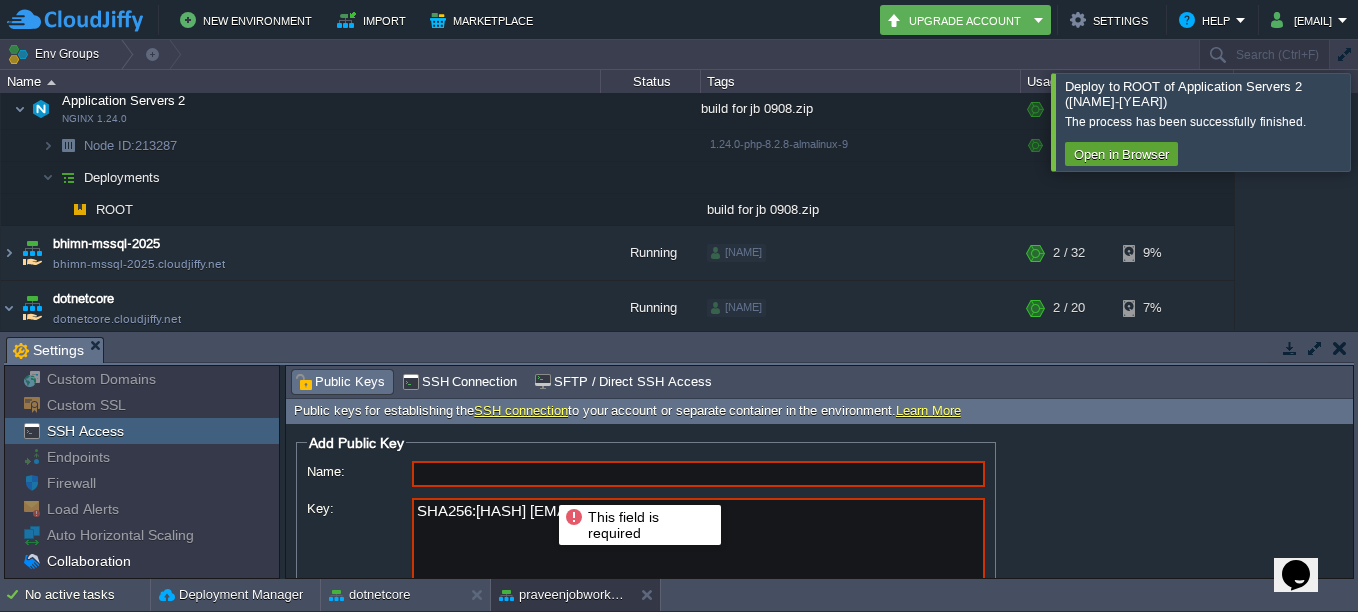 click on "Name:" at bounding box center [698, 474] 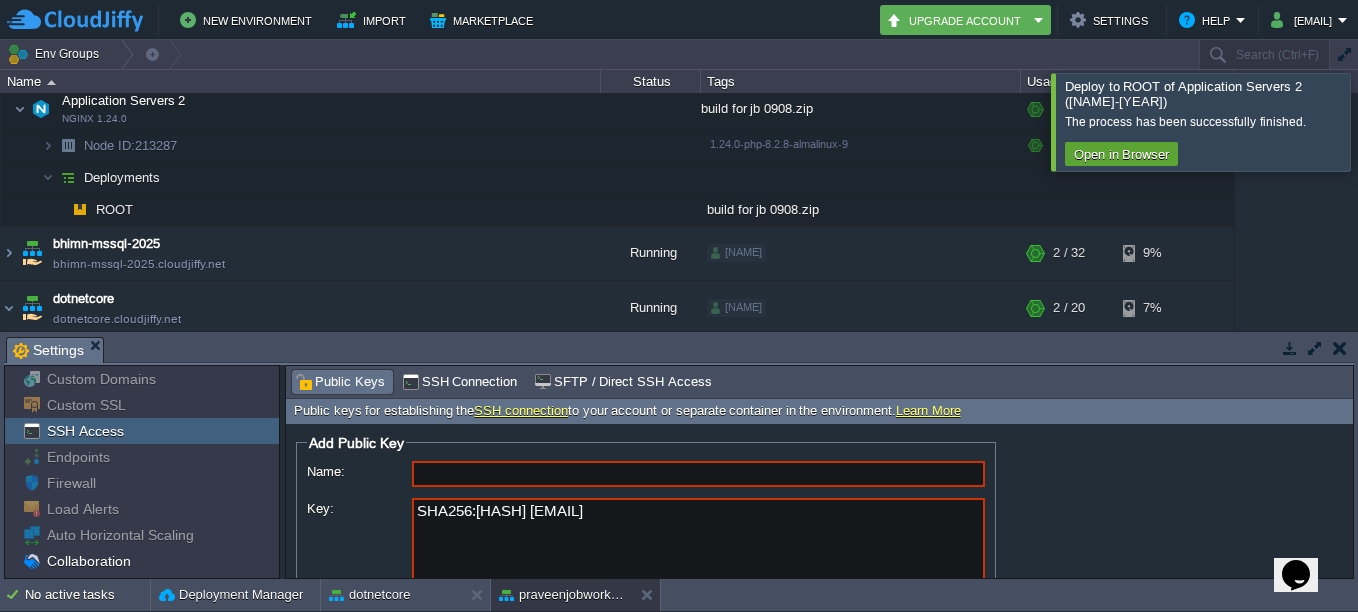 click on "SSH connection" at bounding box center [521, 410] 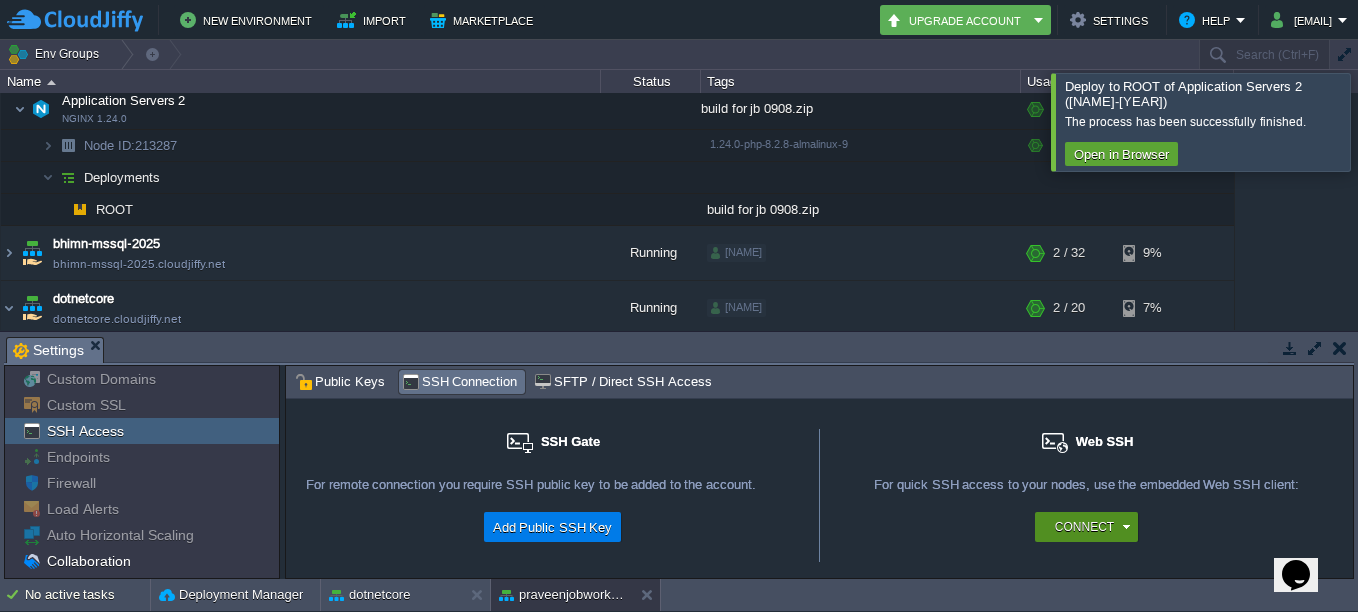 click on "Connect" at bounding box center (1084, 527) 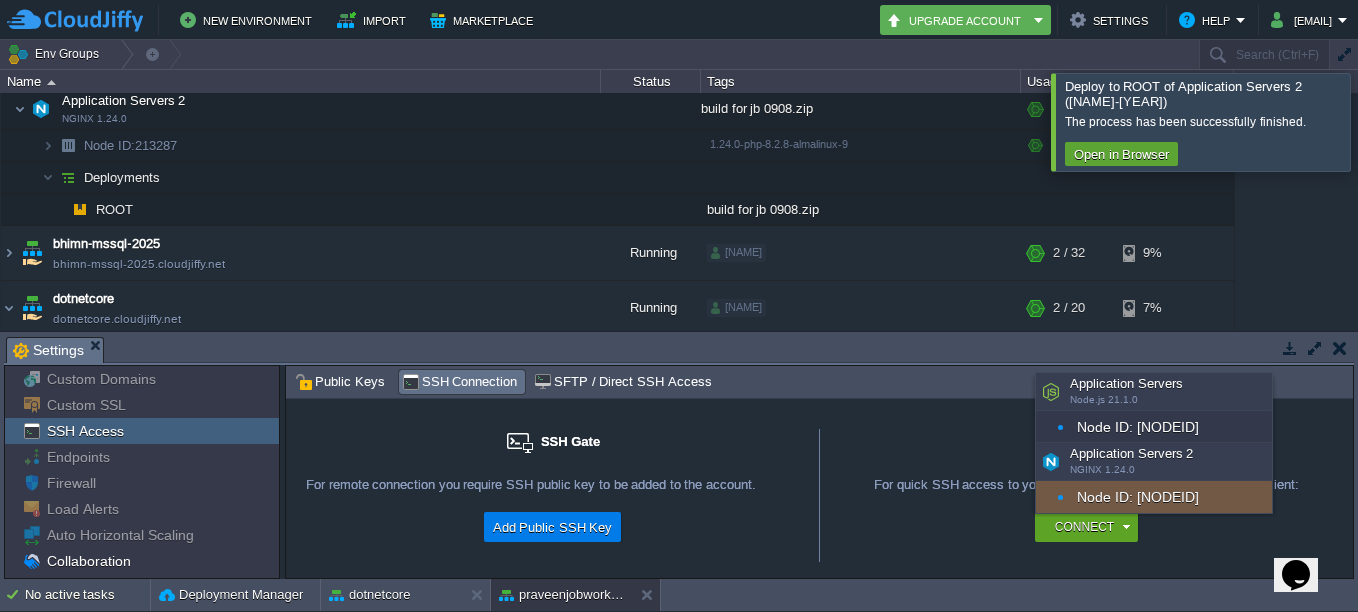 click on "Node ID: [NODEID]" at bounding box center [1154, 497] 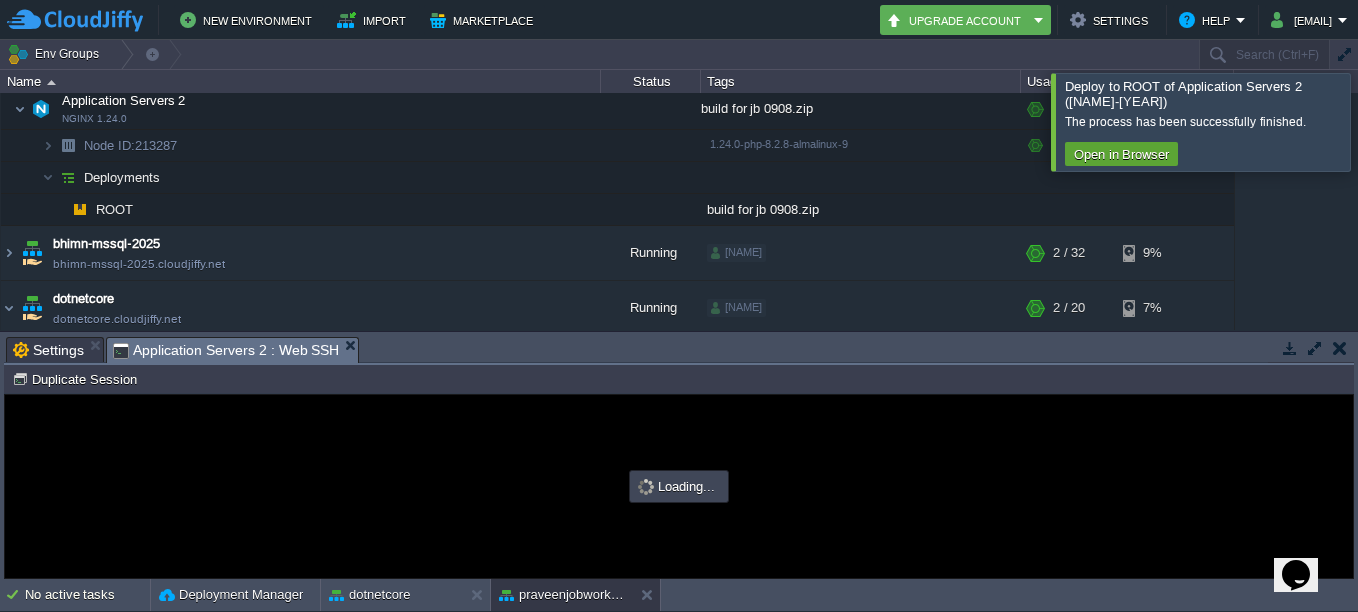 scroll, scrollTop: 0, scrollLeft: 0, axis: both 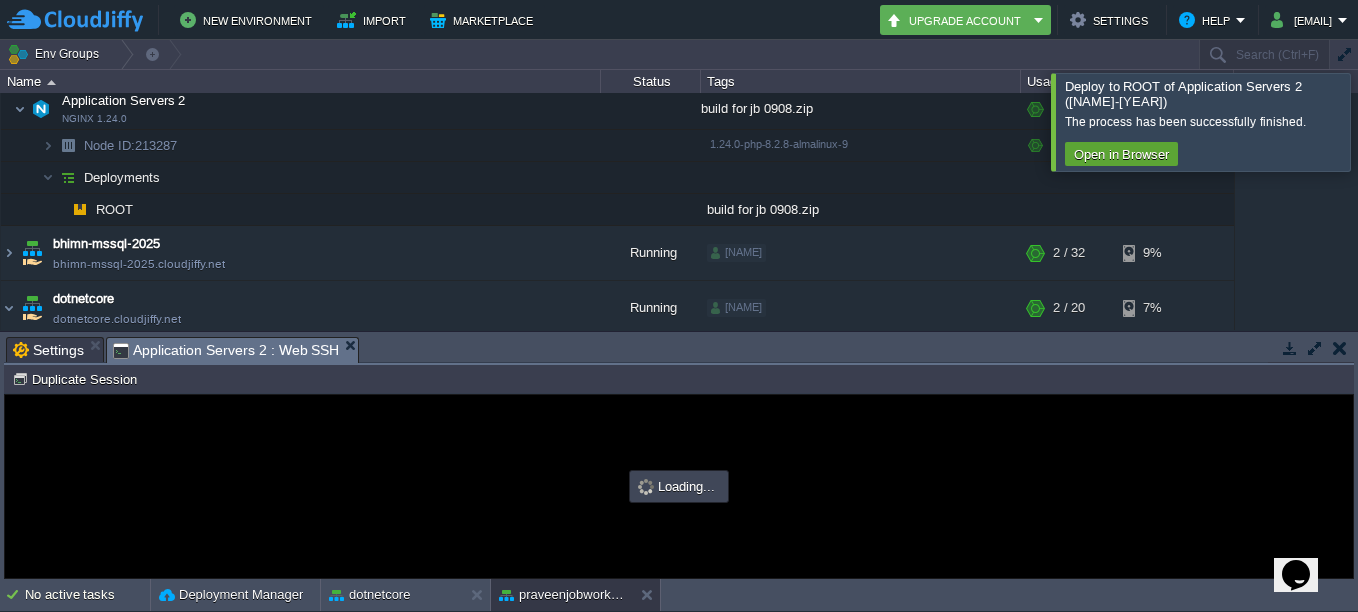 type on "#000000" 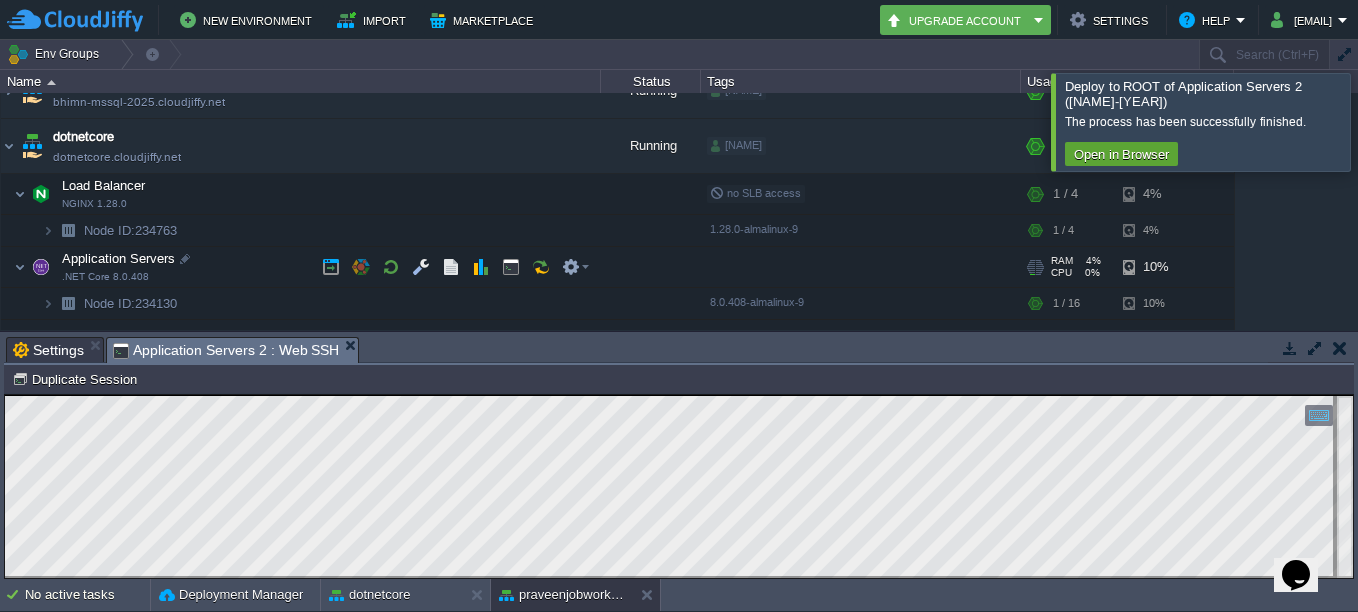 scroll, scrollTop: 400, scrollLeft: 0, axis: vertical 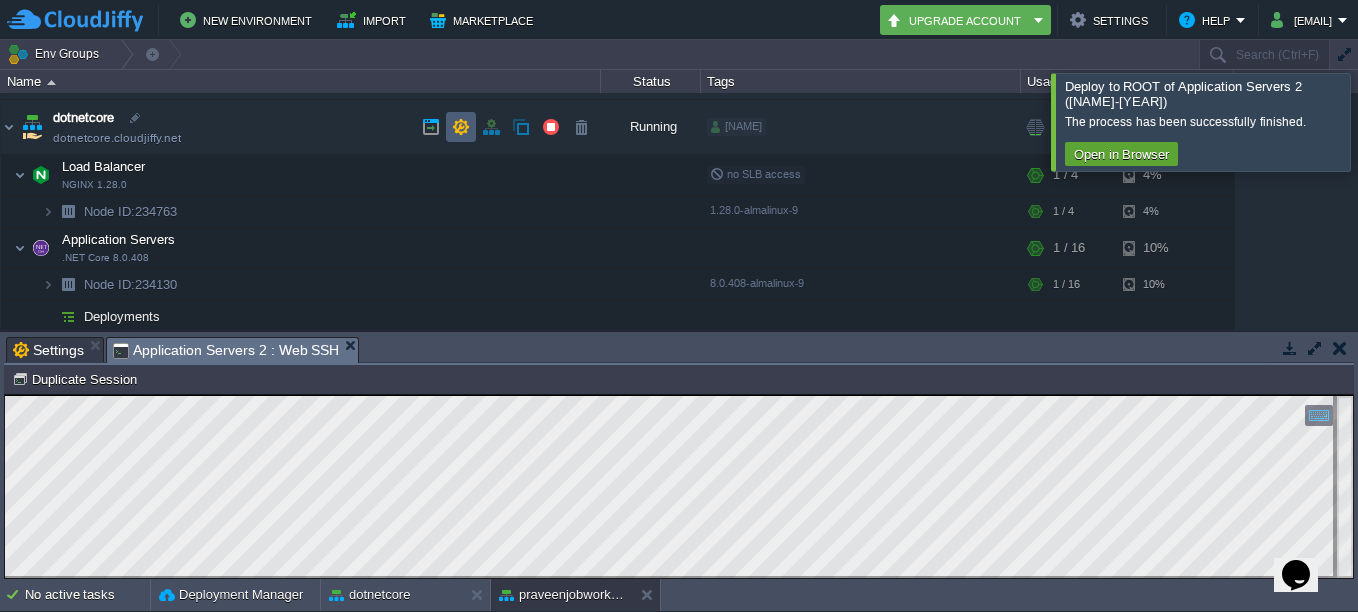 click at bounding box center (461, 127) 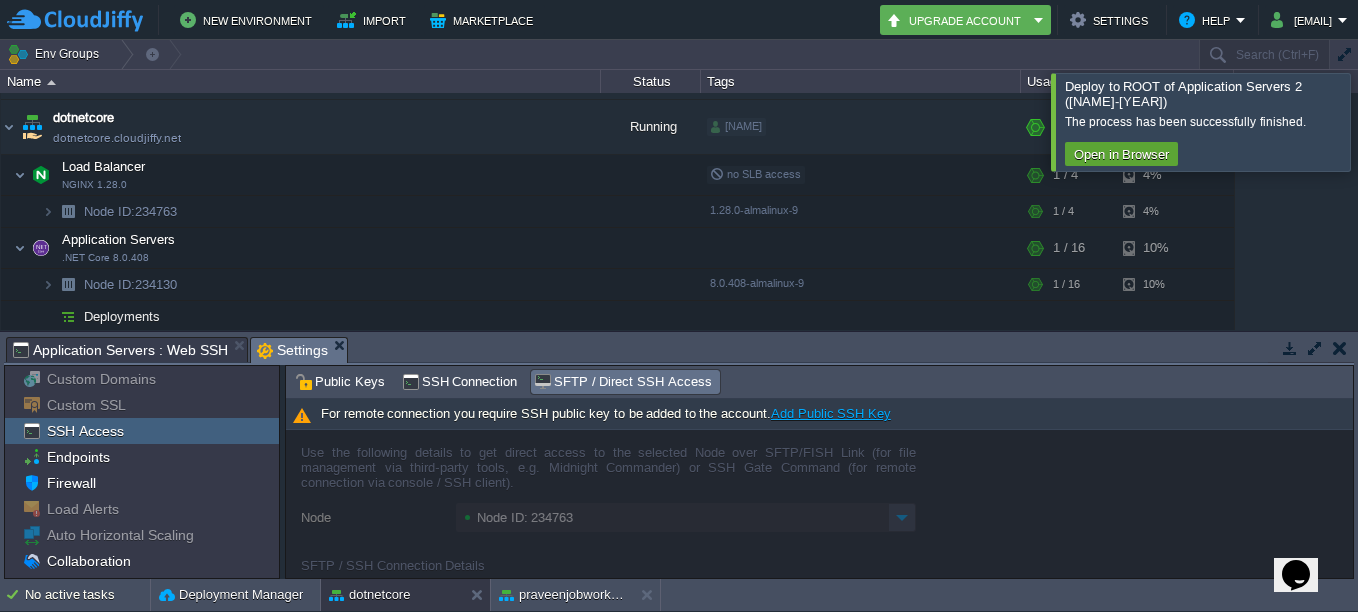 click on "Add Public SSH Key" at bounding box center (831, 413) 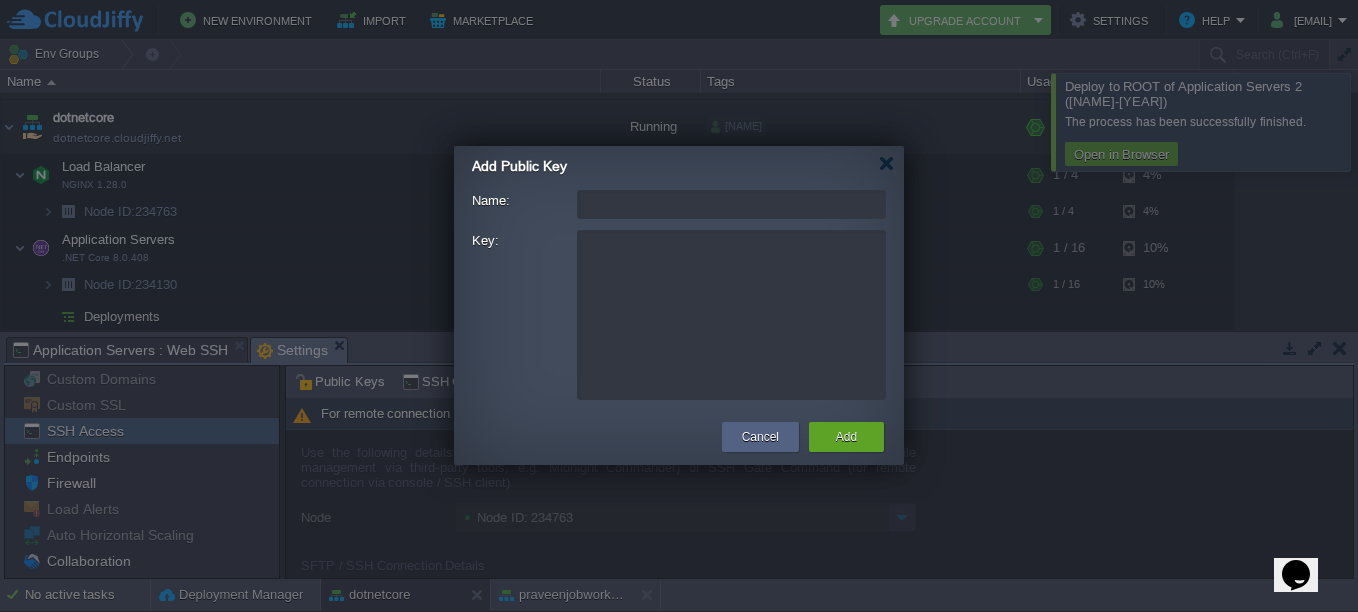 click on "Key:" at bounding box center (731, 315) 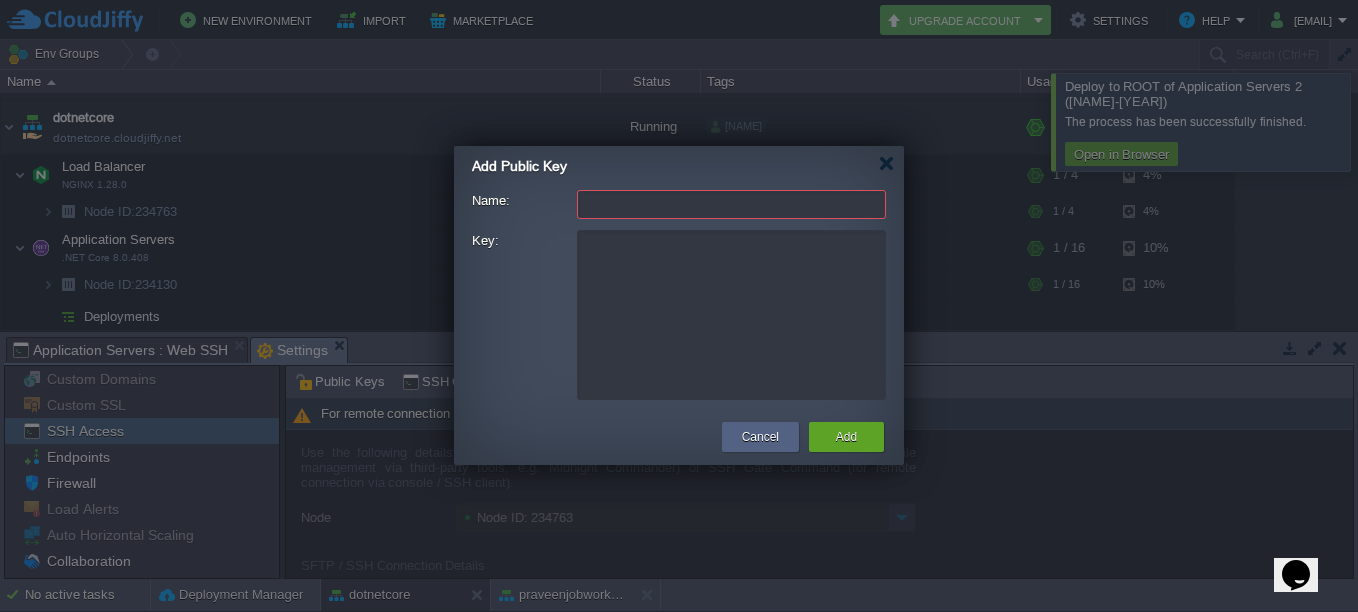 paste on "SHA256:[HASH] [EMAIL]" 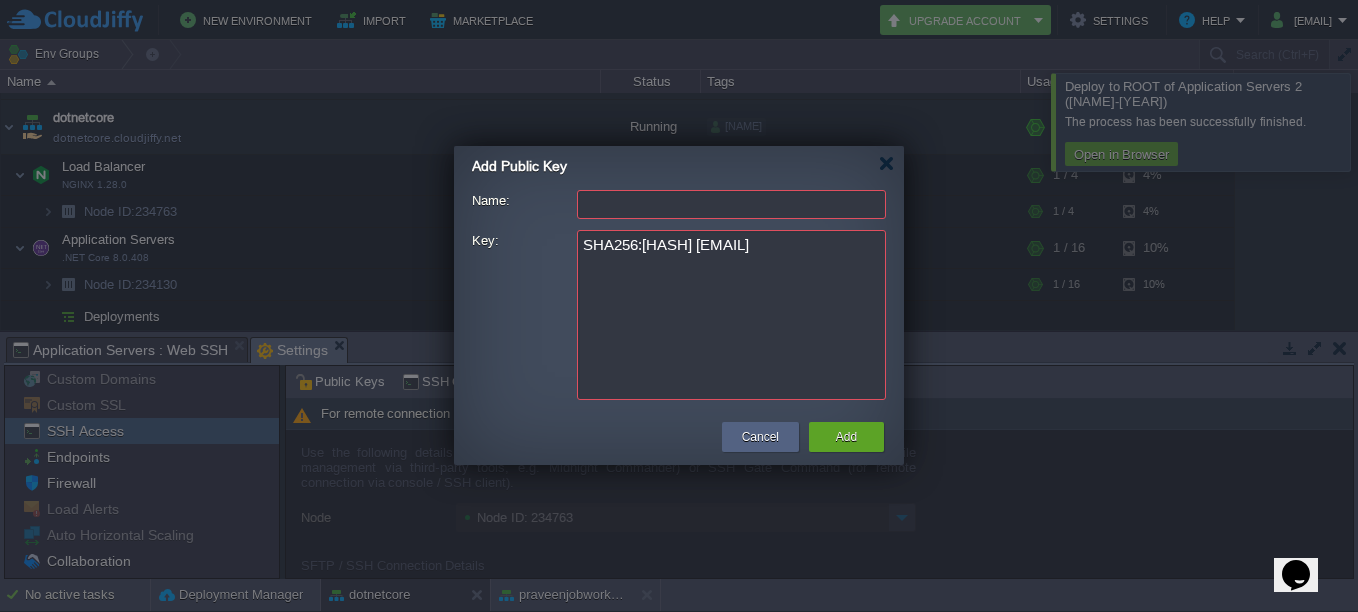 type on "SHA256:[HASH] [EMAIL]" 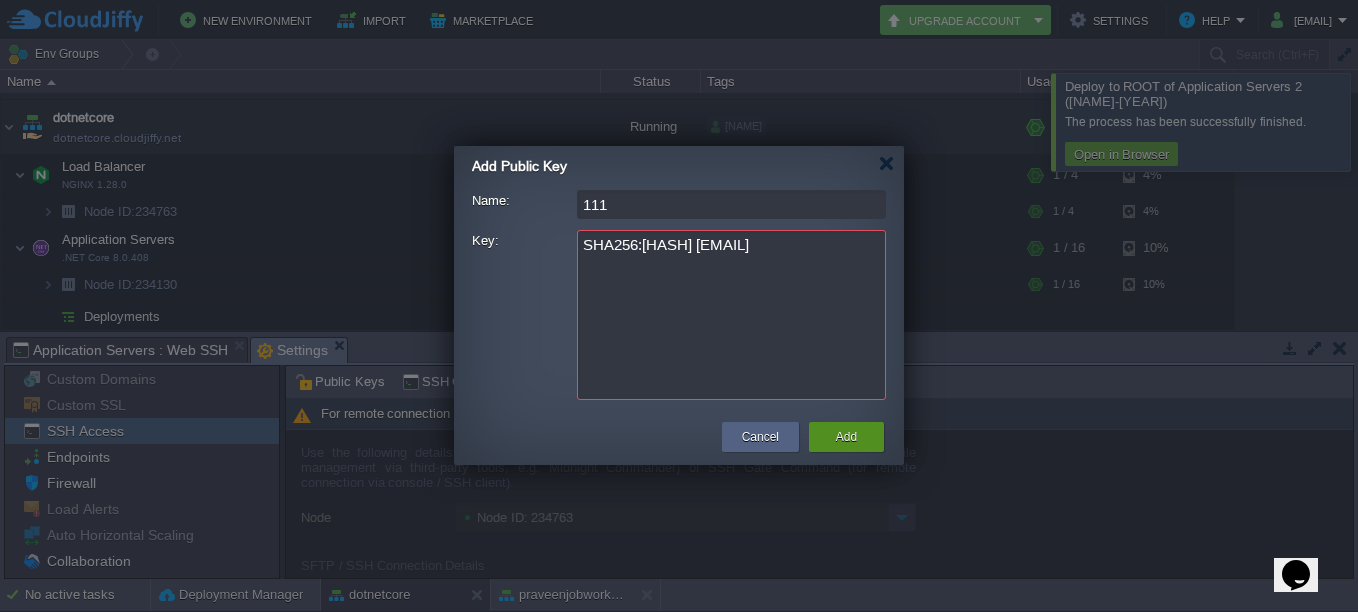 type on "111" 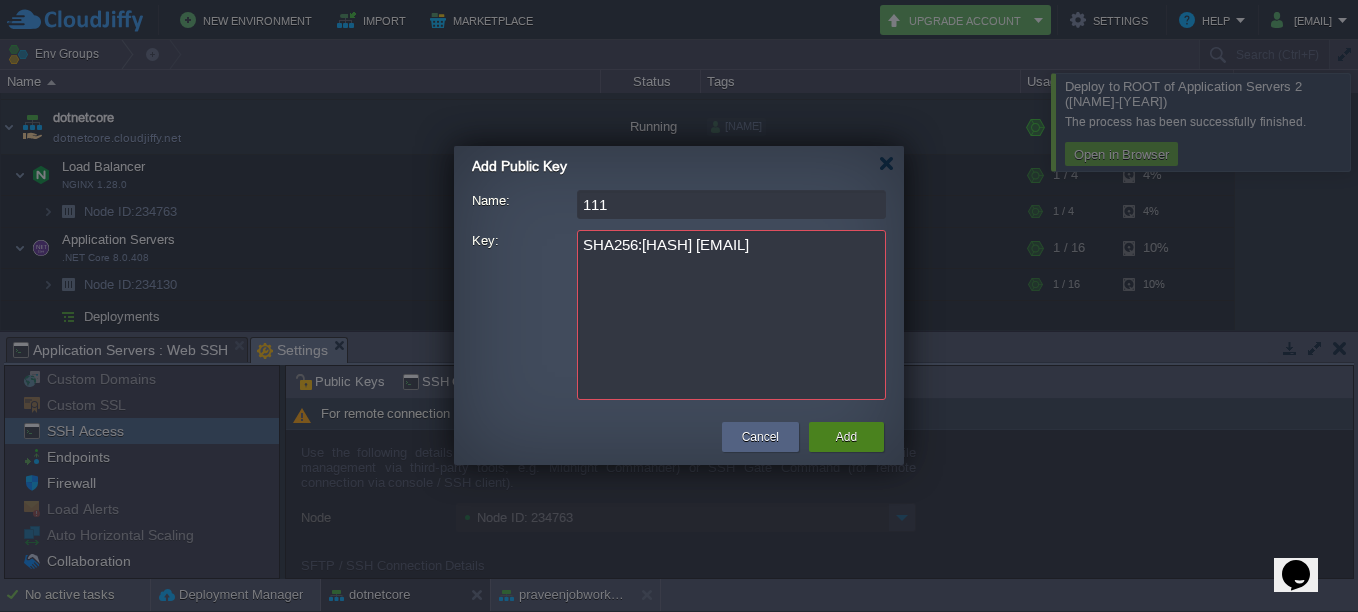 click on "Add" at bounding box center [846, 437] 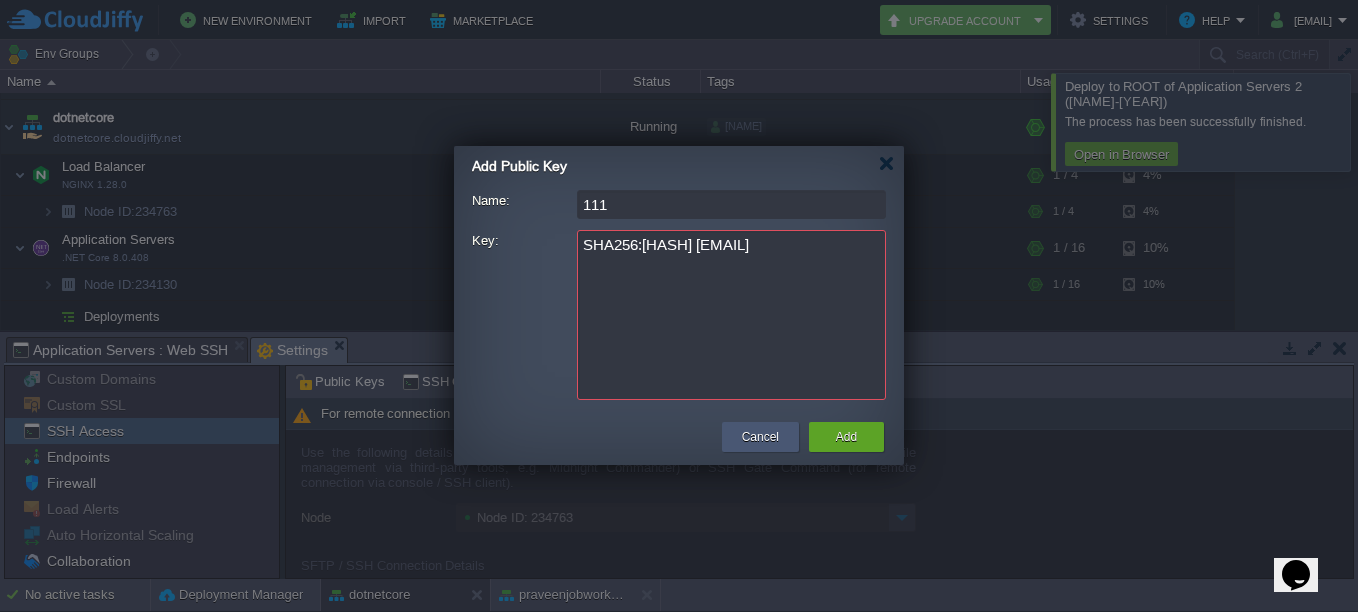click on "Cancel" at bounding box center [760, 437] 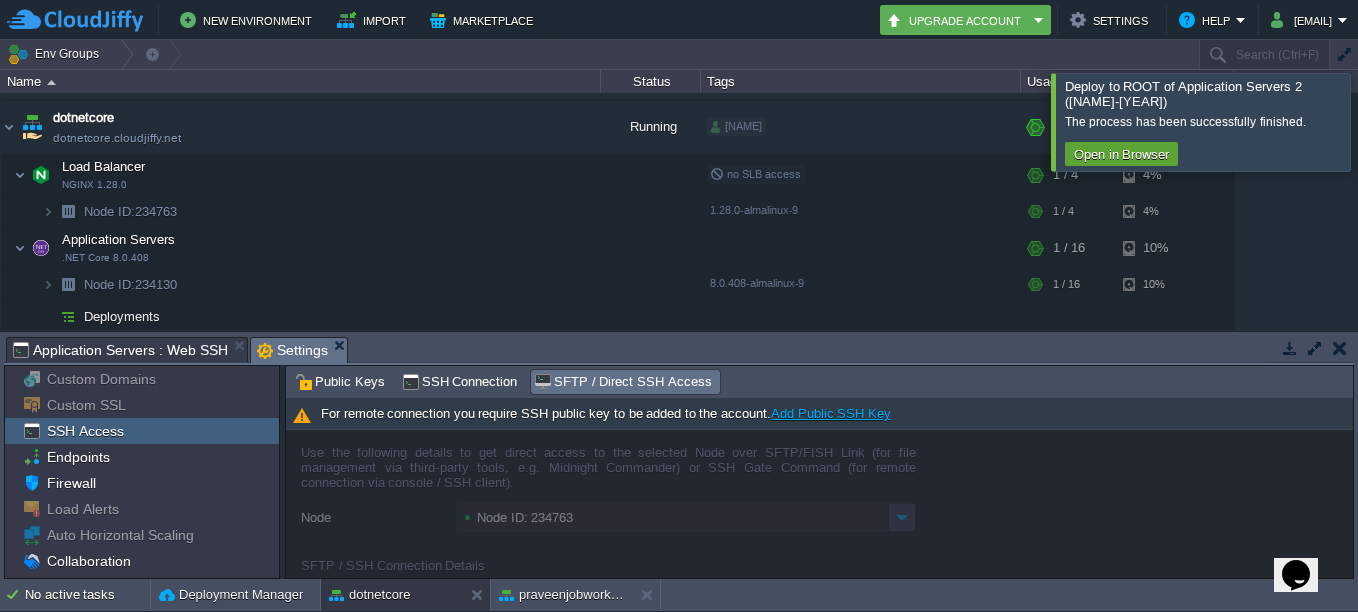click at bounding box center (1382, 121) 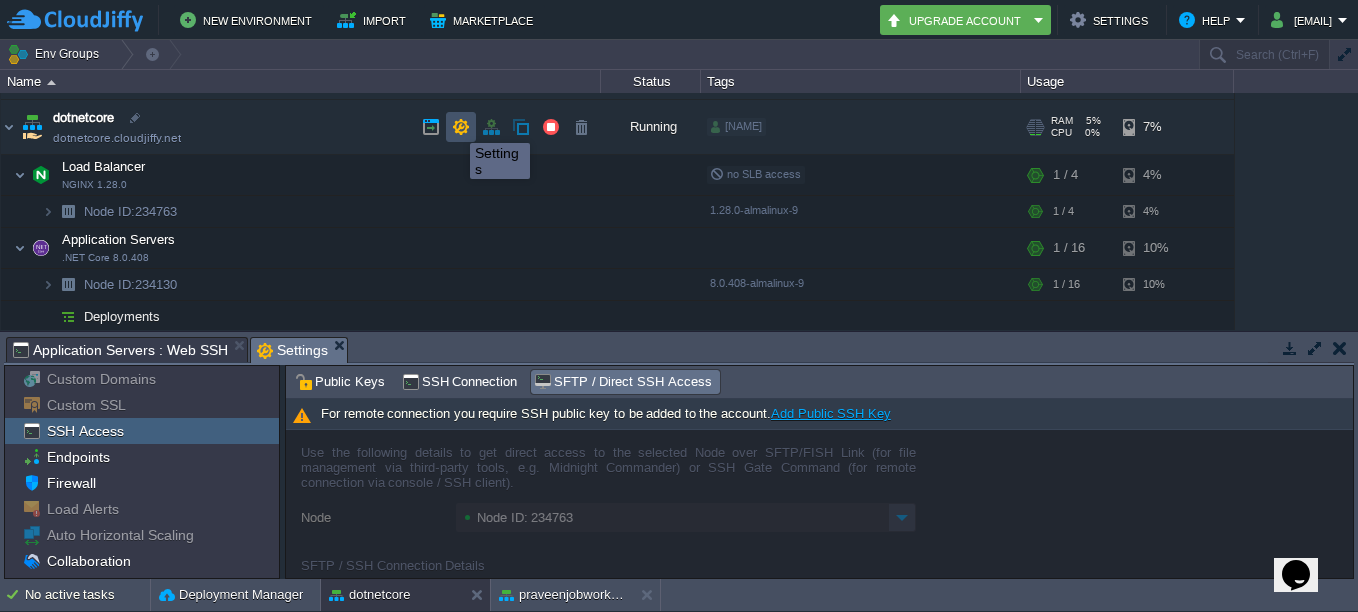 click at bounding box center [461, 127] 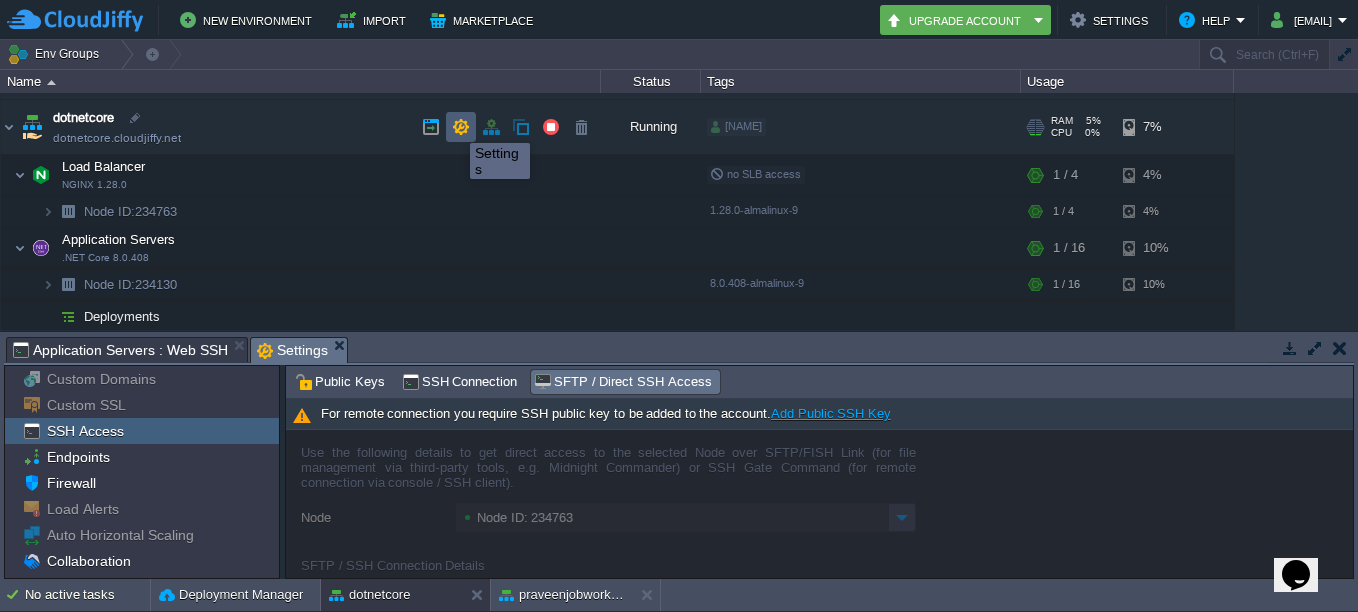 click at bounding box center (461, 127) 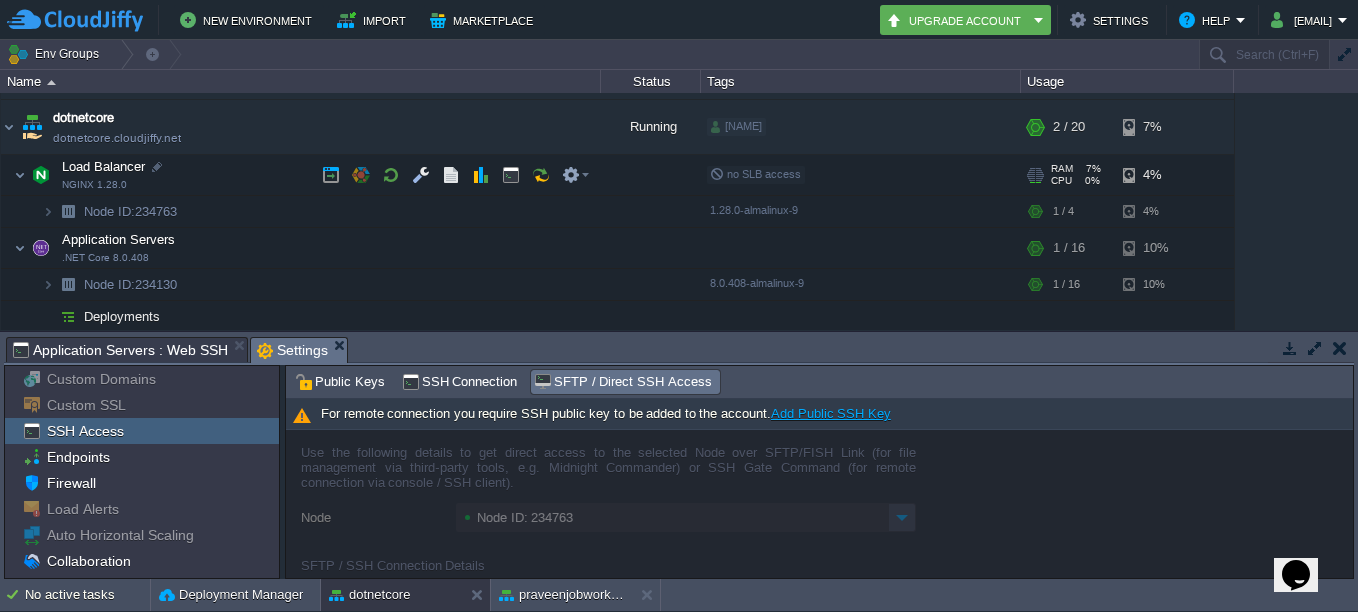 scroll, scrollTop: 300, scrollLeft: 0, axis: vertical 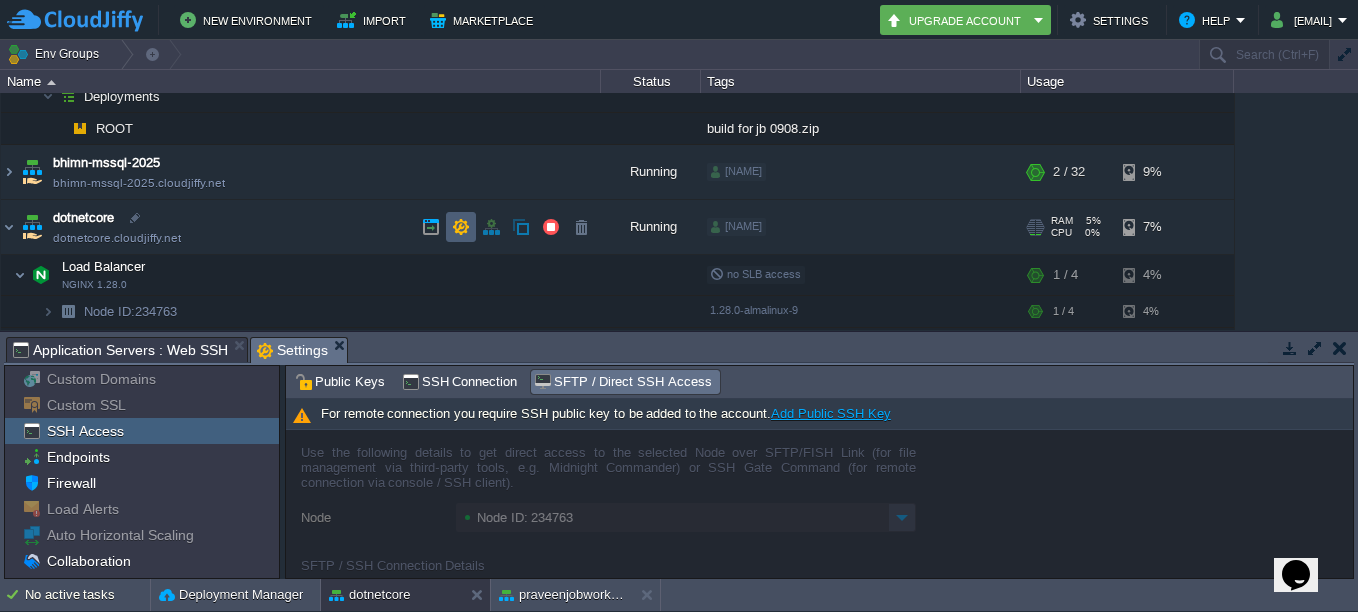 click at bounding box center (461, 227) 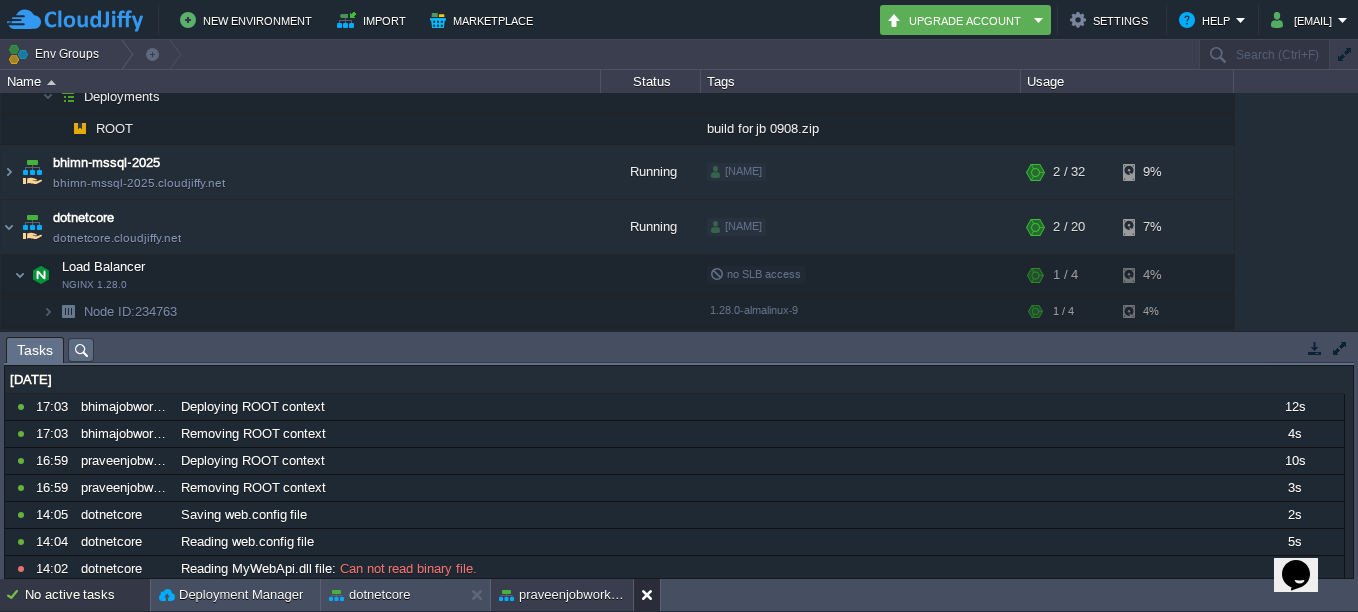 click at bounding box center (651, 595) 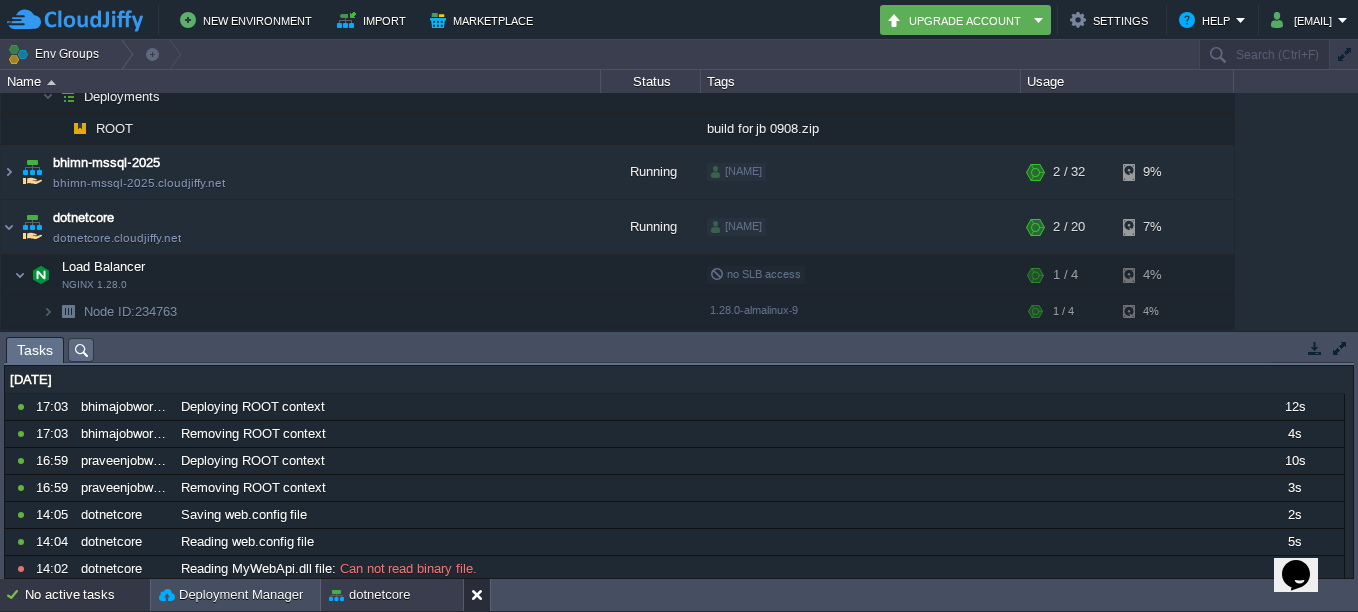 click at bounding box center [476, 595] 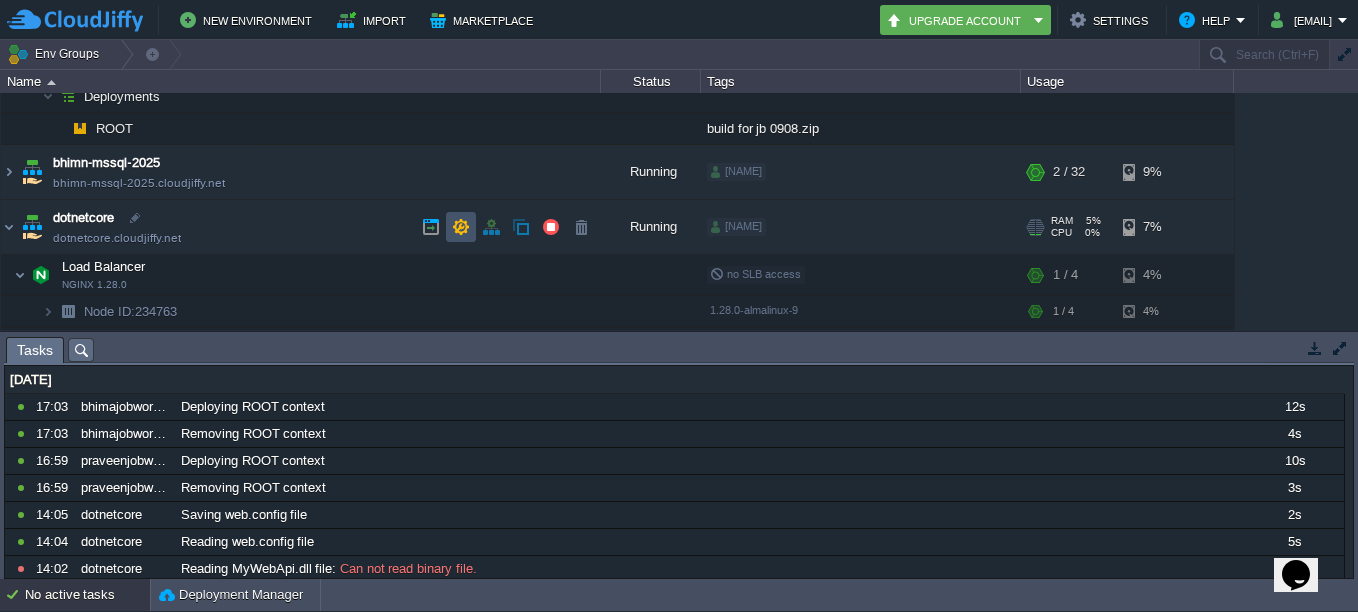 click at bounding box center [461, 227] 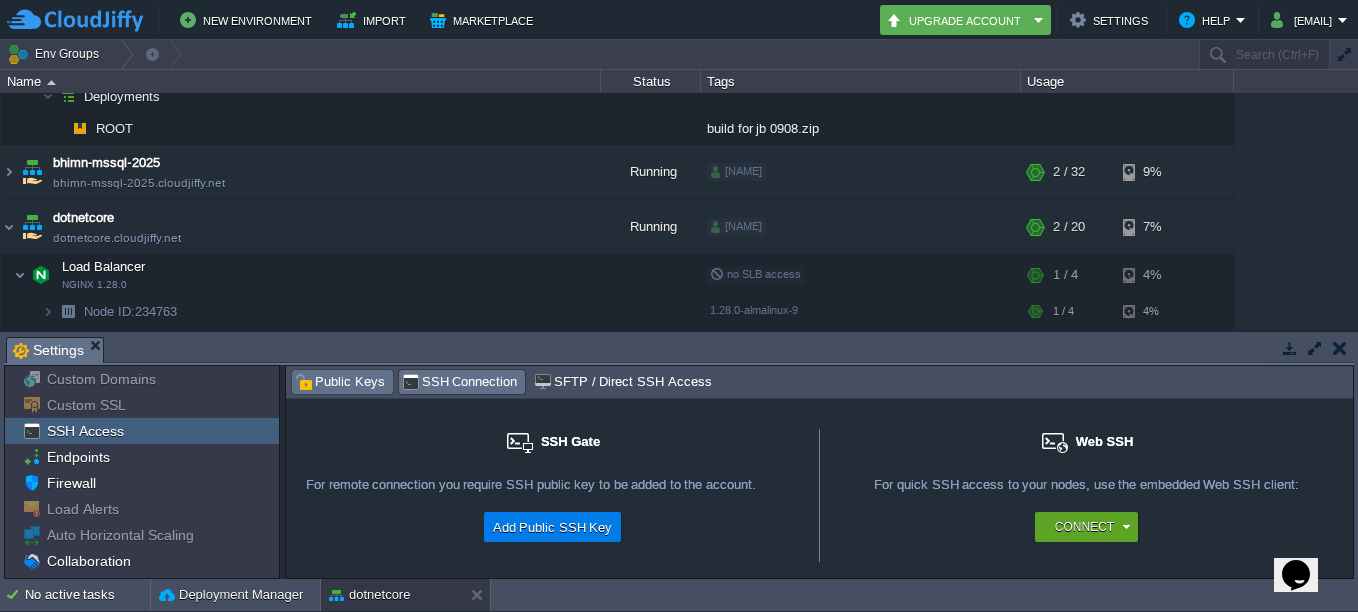 click on "Public Keys" at bounding box center [340, 382] 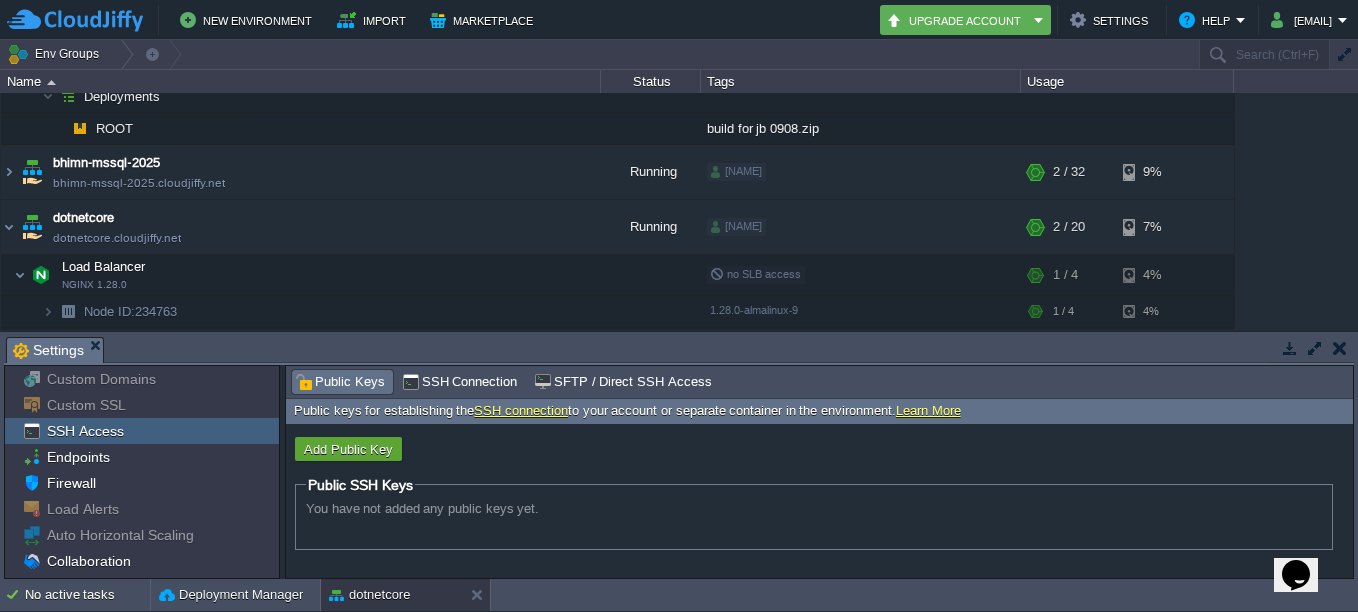 click on "You have not added any public keys yet." at bounding box center [422, 508] 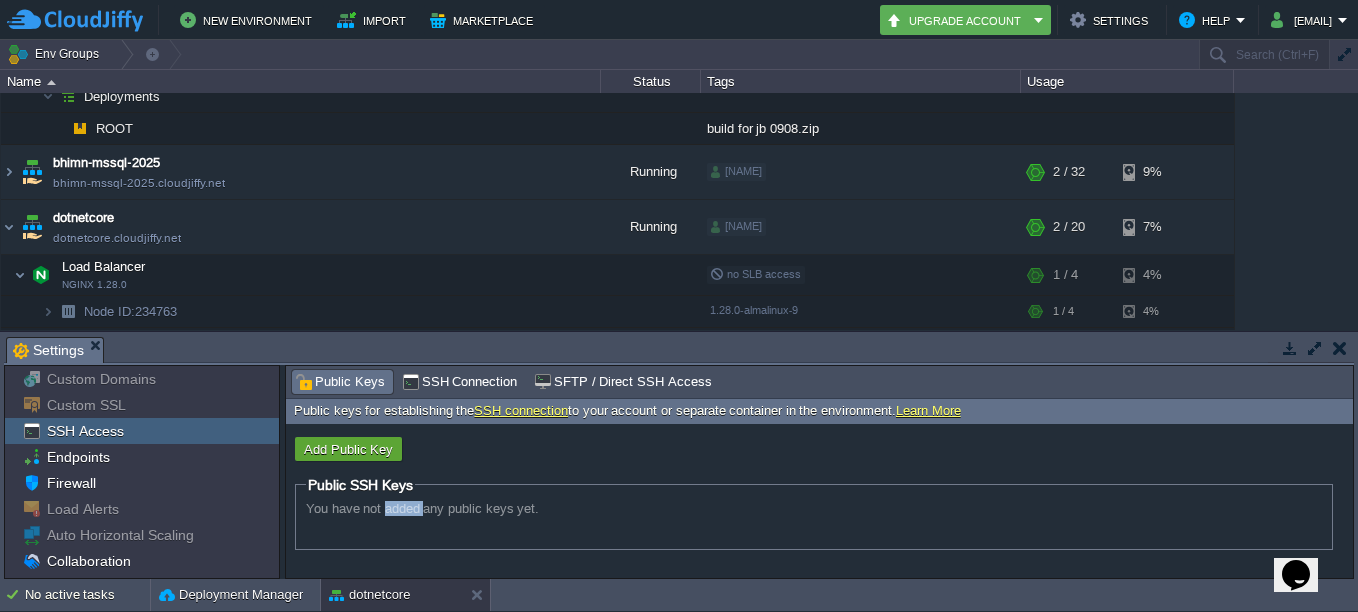 click on "You have not added any public keys yet." at bounding box center [422, 508] 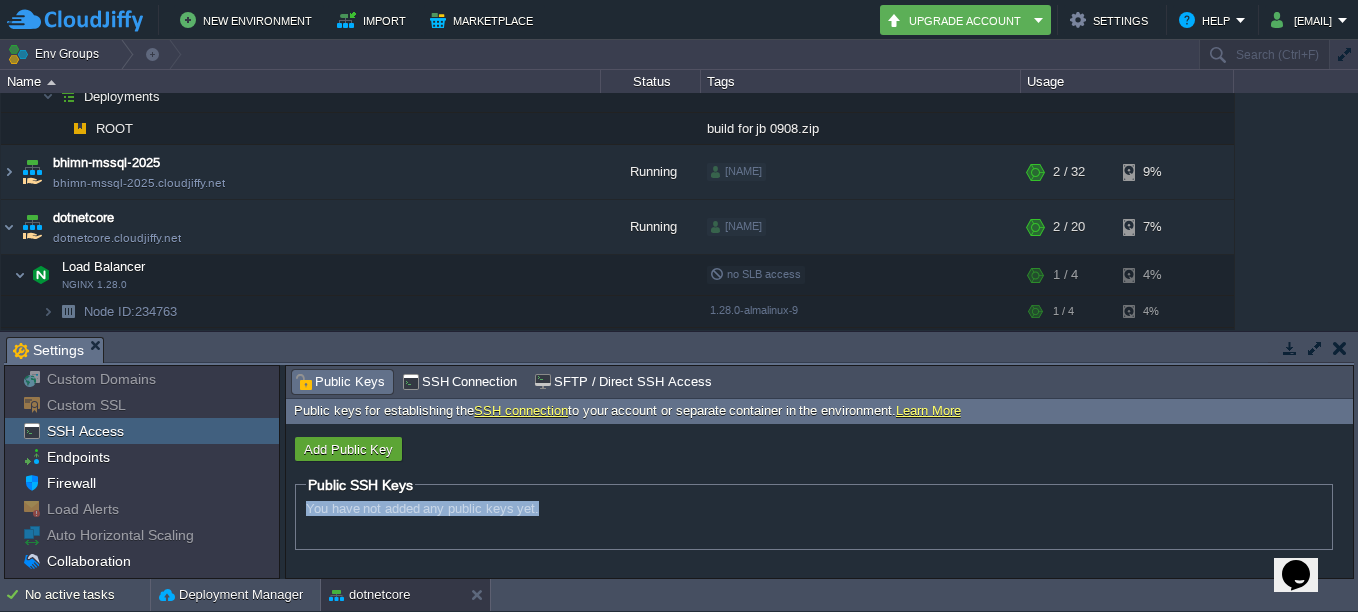 click on "You have not added any public keys yet." at bounding box center (422, 508) 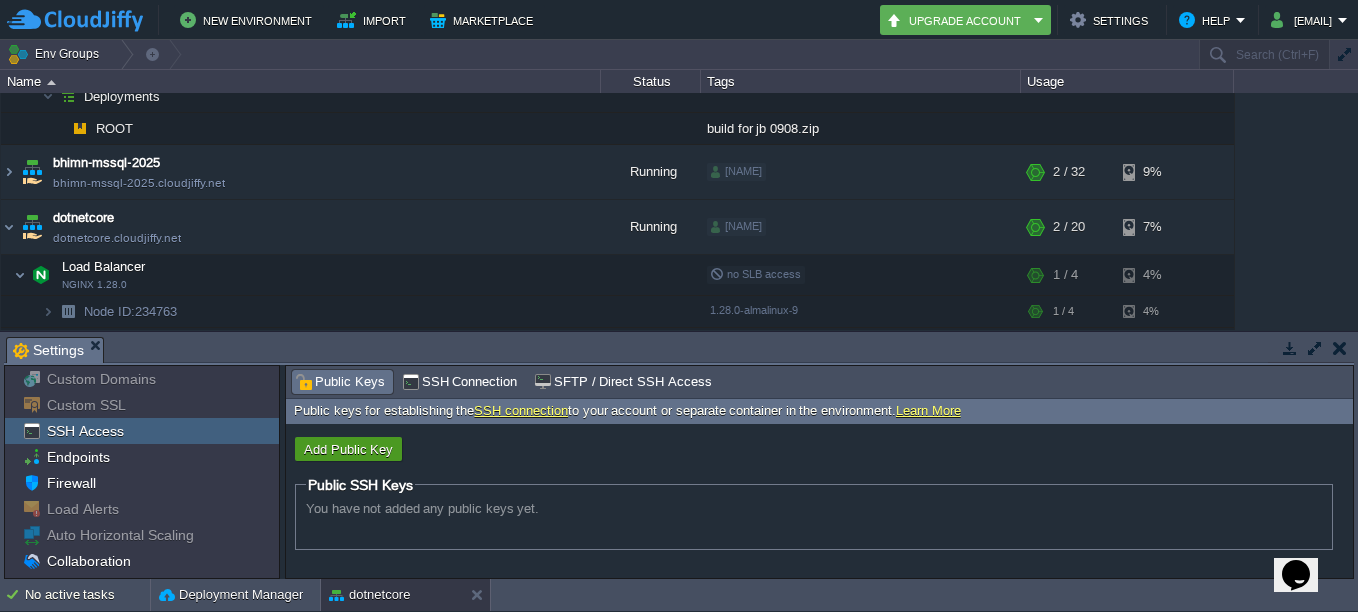 click on "Add Public Key" at bounding box center (348, 449) 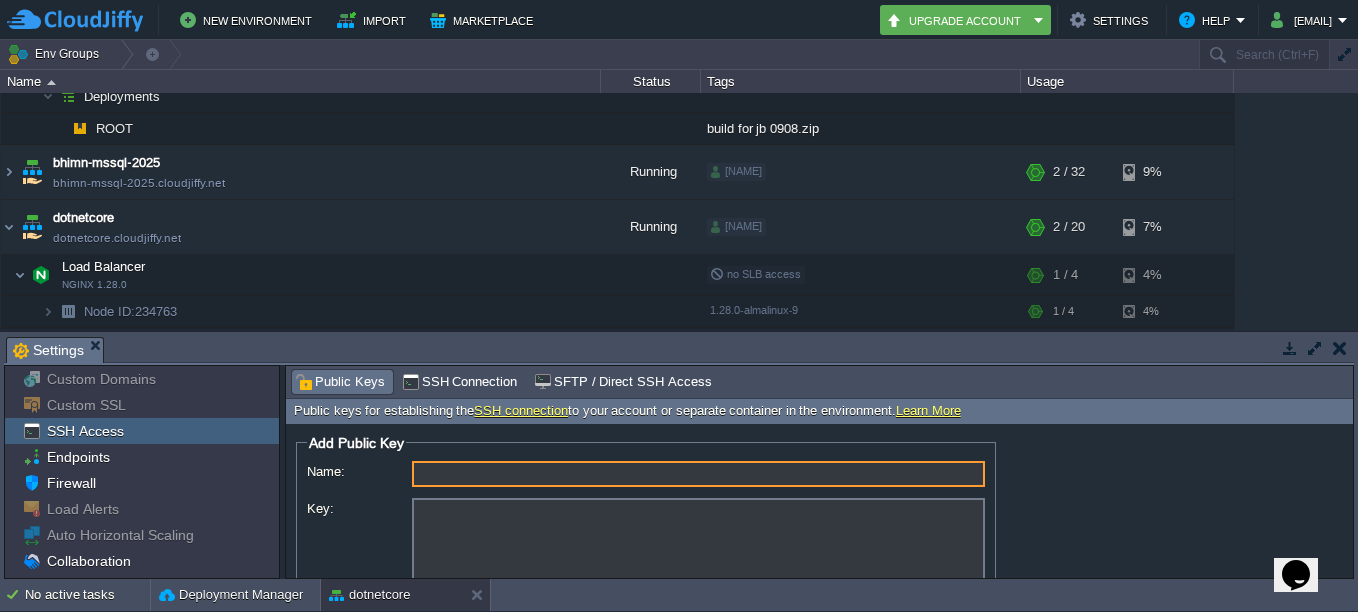 click on "Add Public Key ID: Name: Fingerprint: Key: Cancel Add" at bounding box center [819, 501] 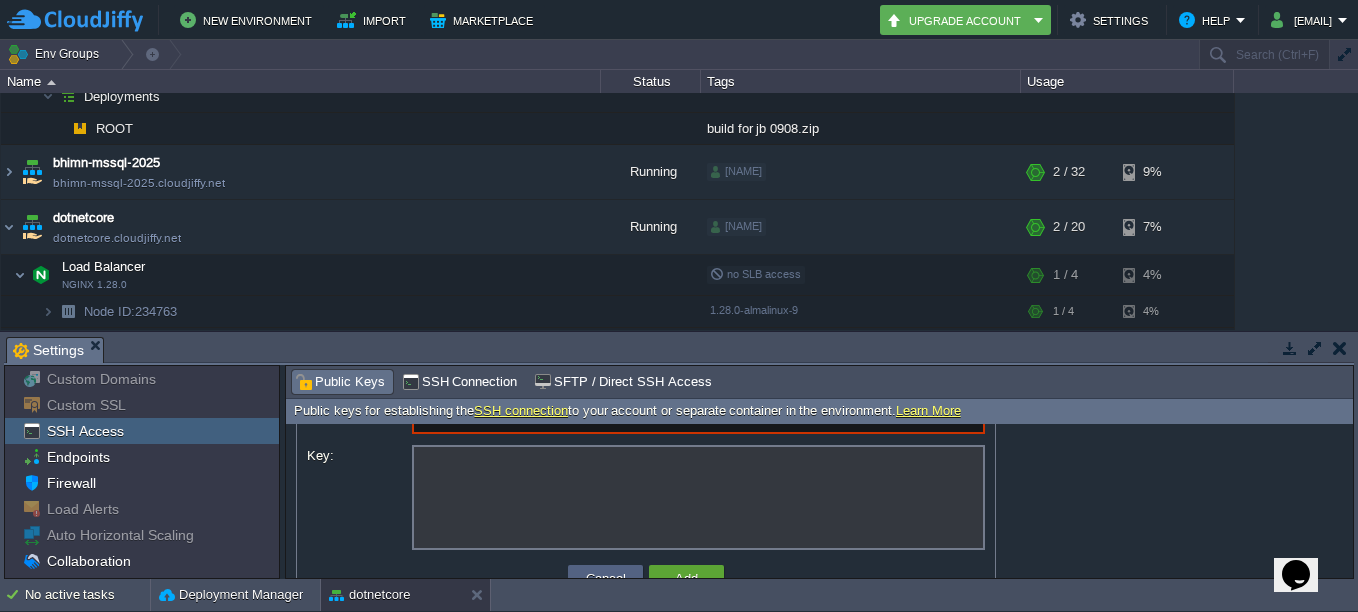 scroll, scrollTop: 99, scrollLeft: 0, axis: vertical 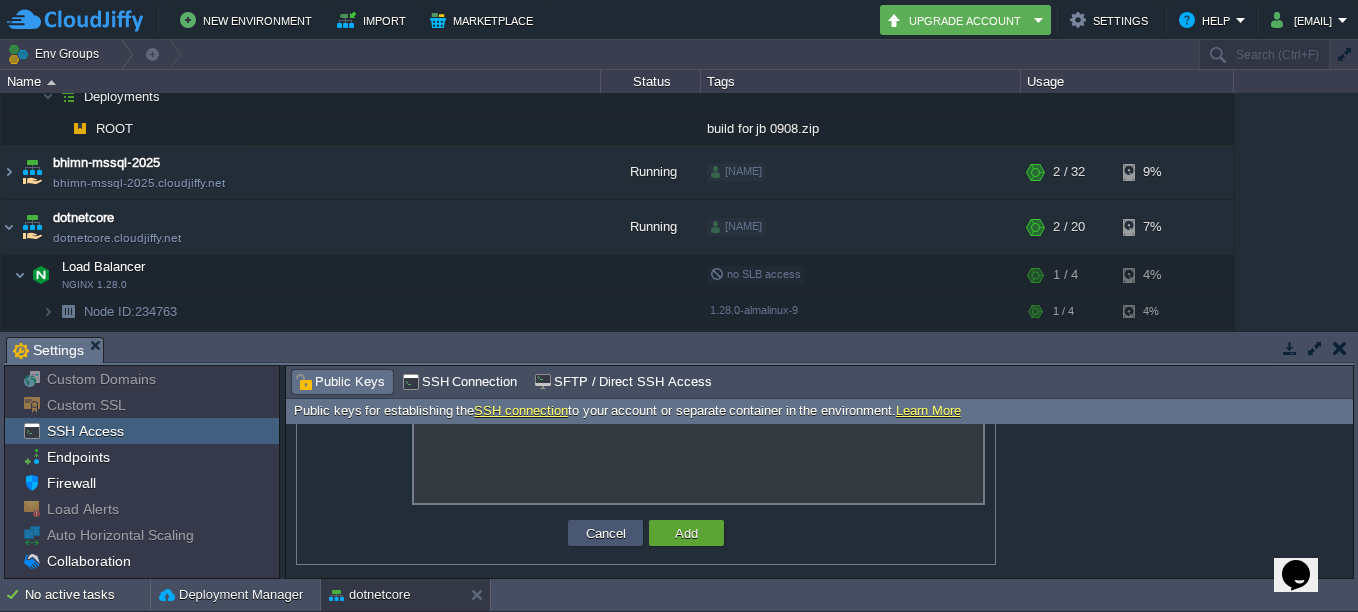 drag, startPoint x: 590, startPoint y: 535, endPoint x: 572, endPoint y: 535, distance: 18 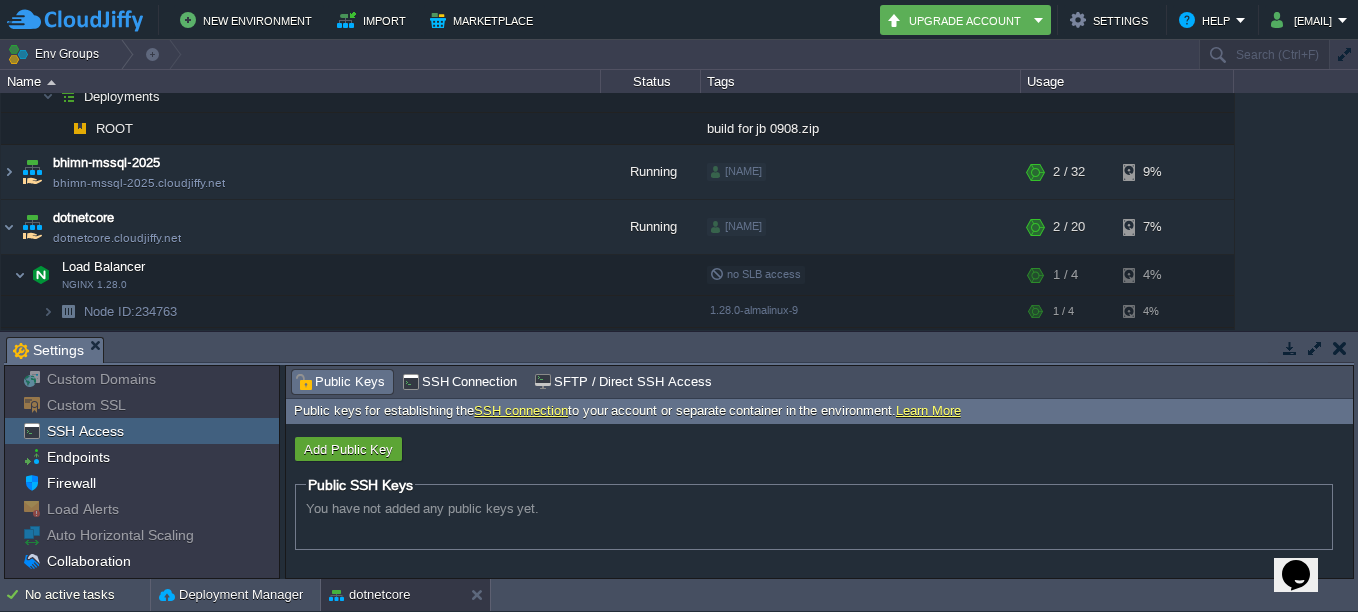 click on "You have not added any public keys yet." at bounding box center [814, 511] 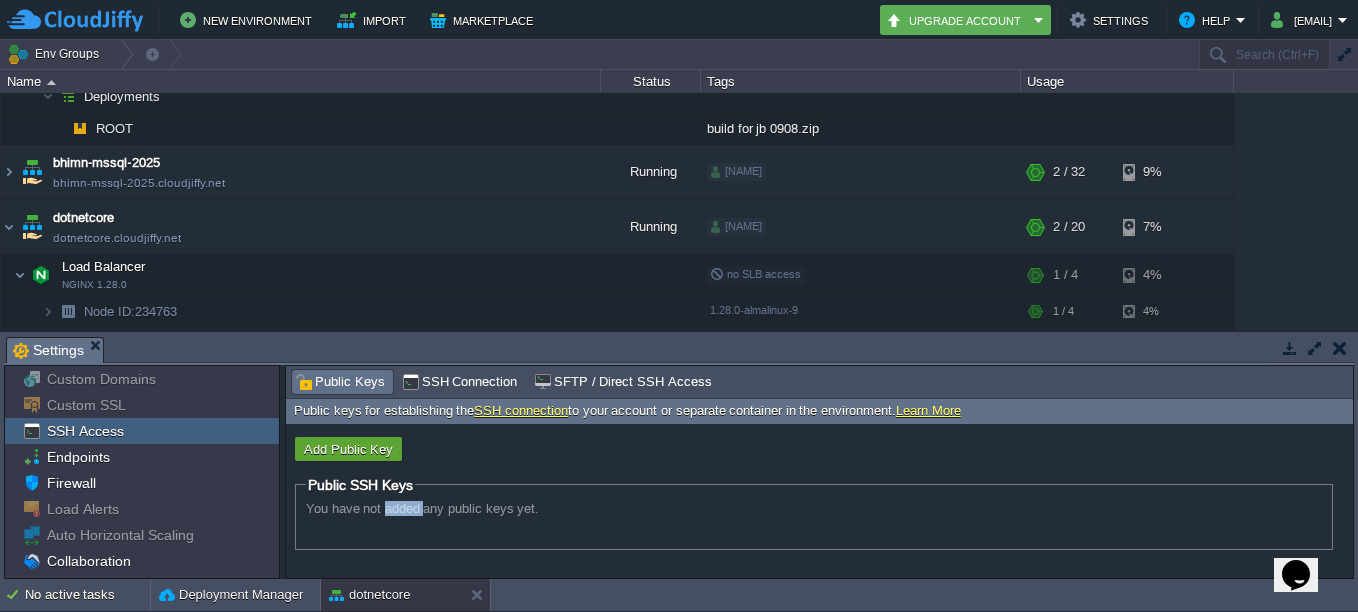 click on "You have not added any public keys yet." at bounding box center (422, 508) 